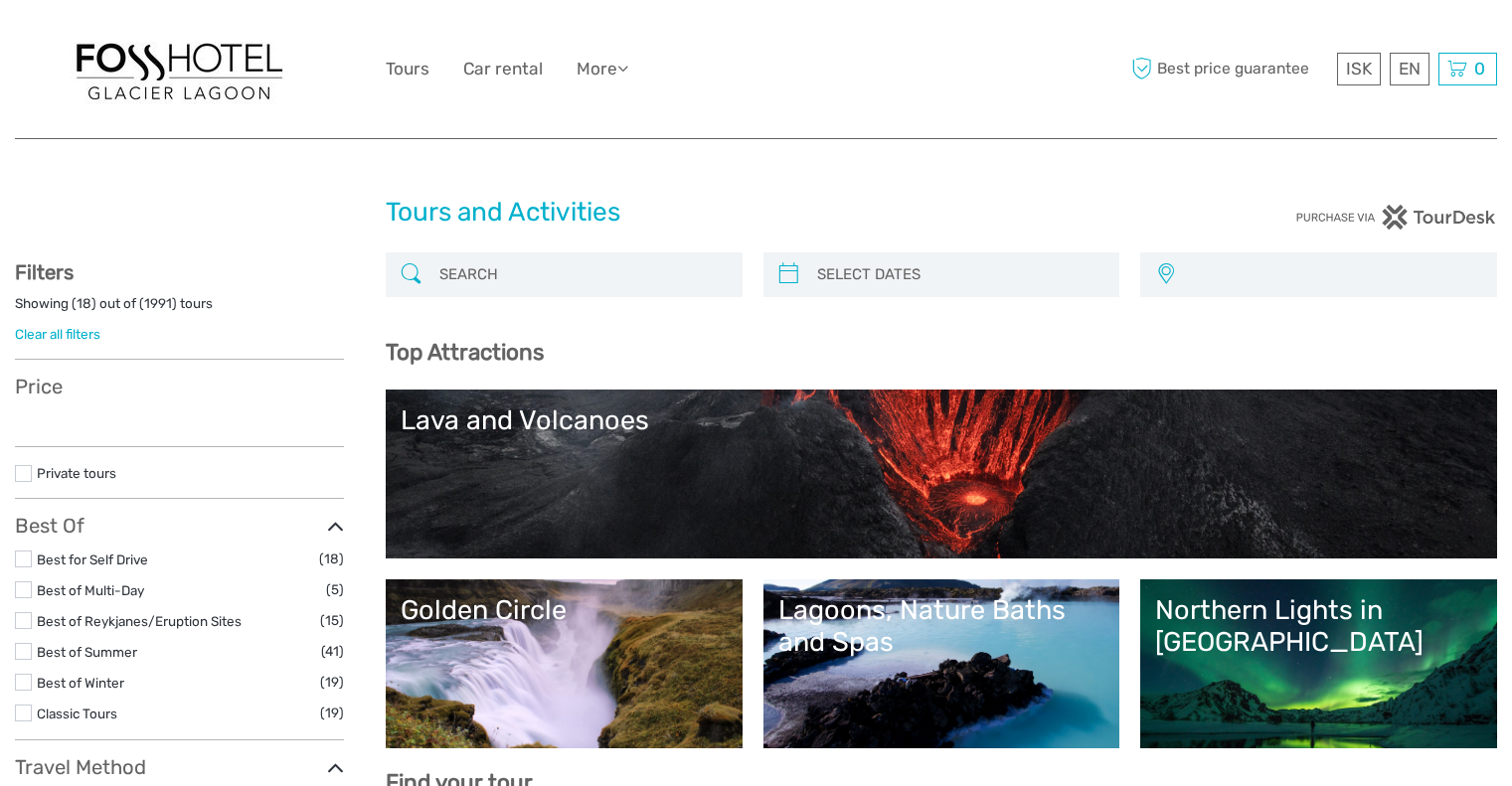 select 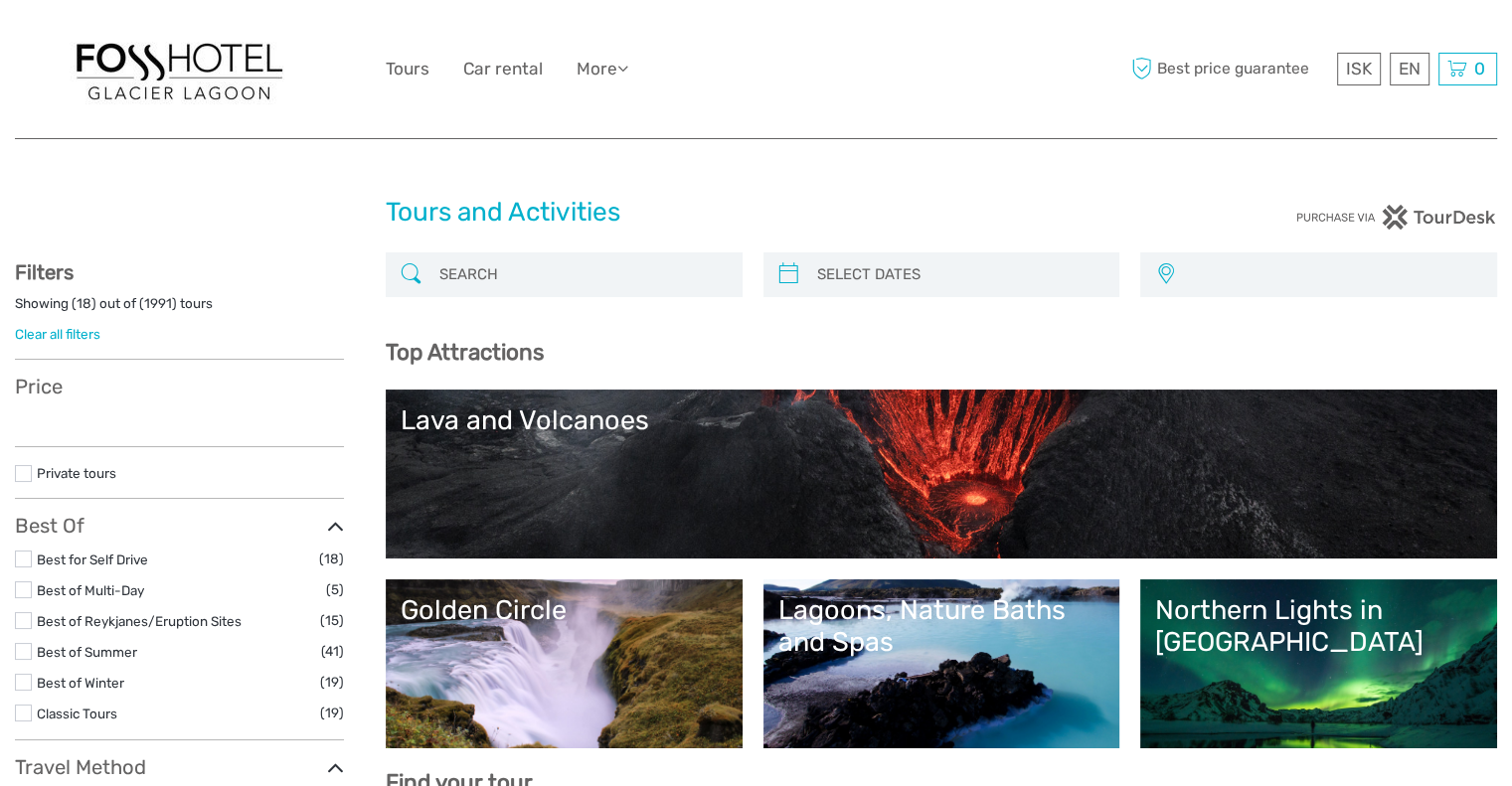 scroll, scrollTop: 0, scrollLeft: 0, axis: both 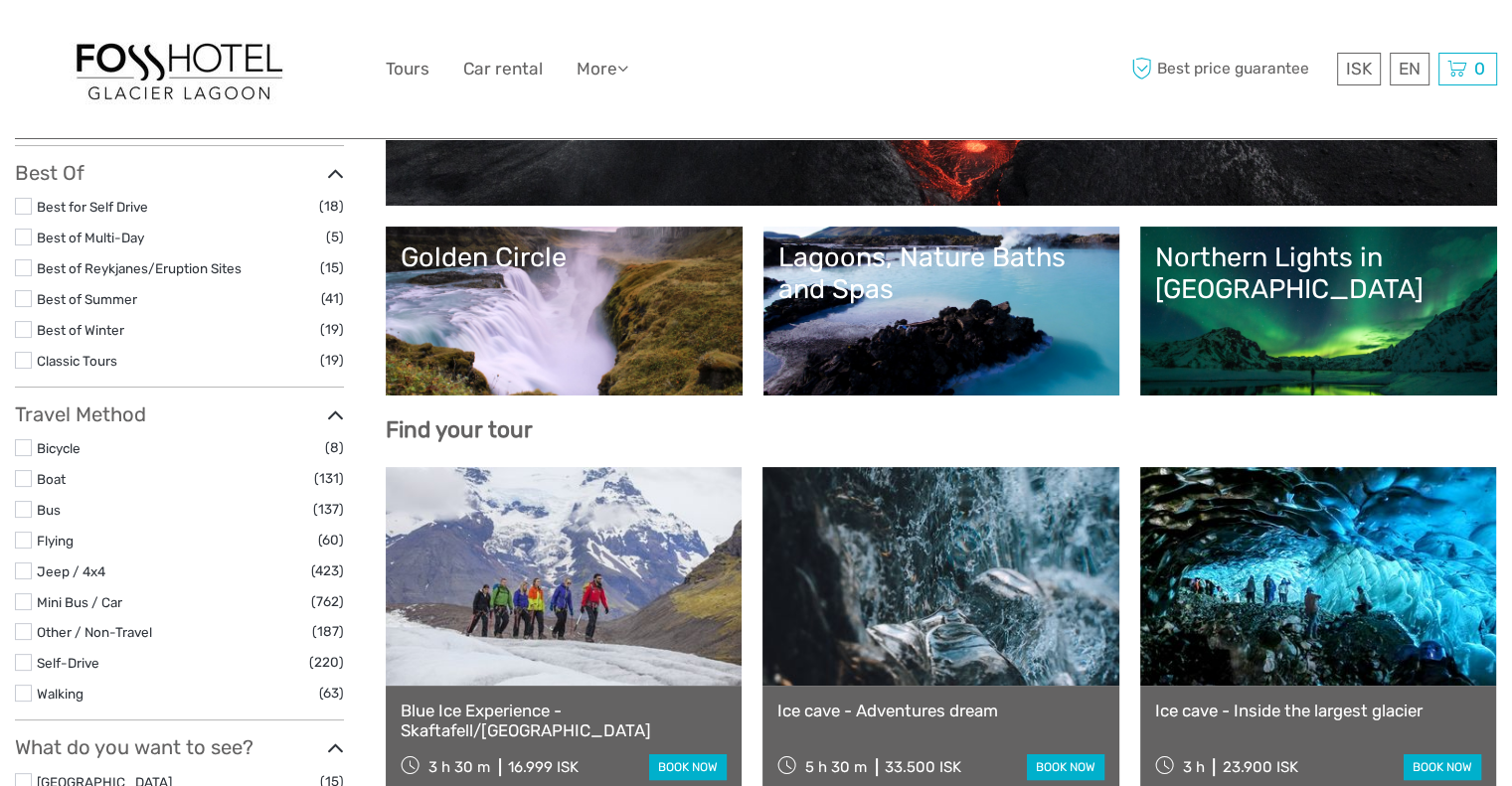select 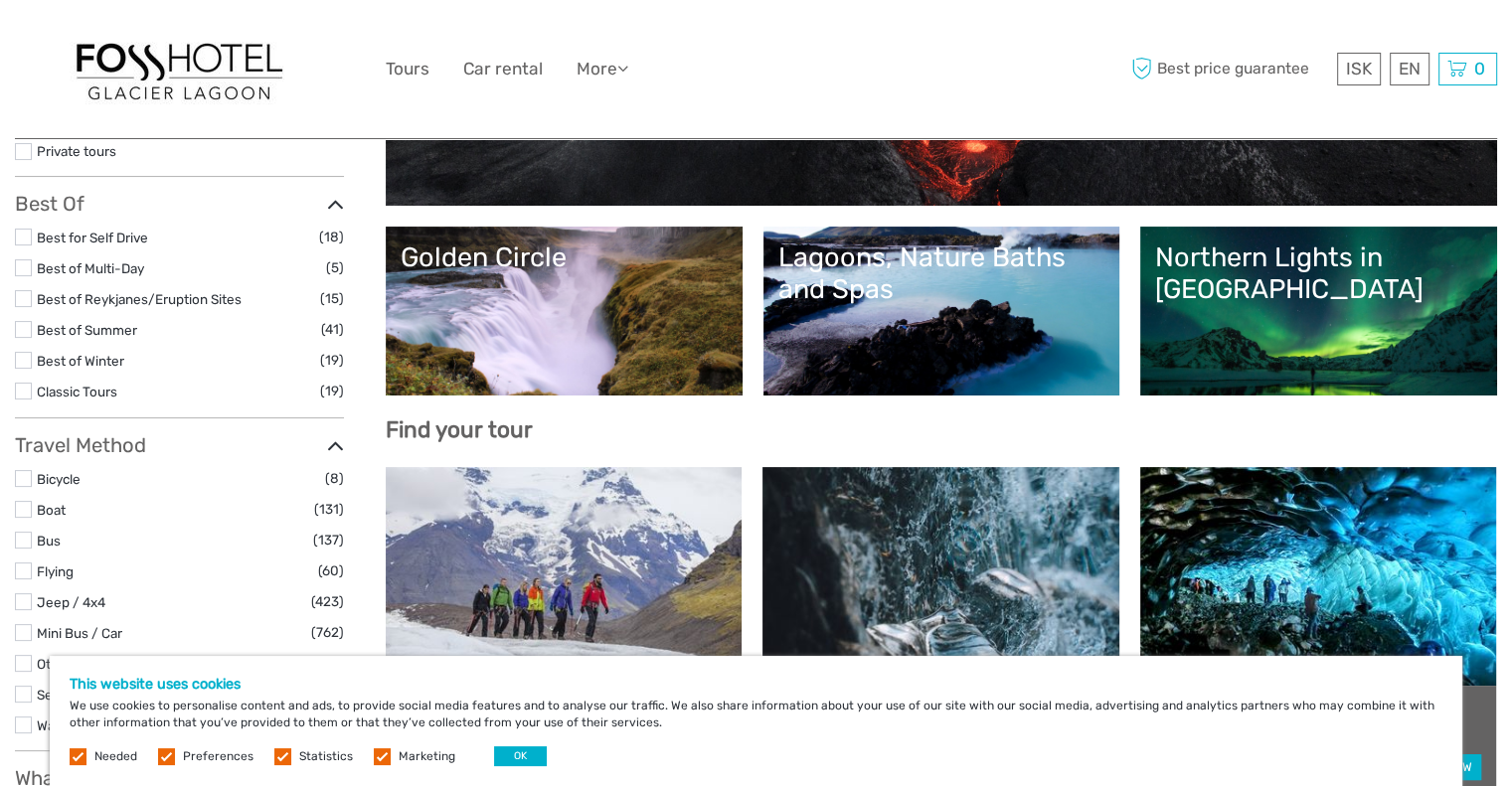 scroll, scrollTop: 397, scrollLeft: 0, axis: vertical 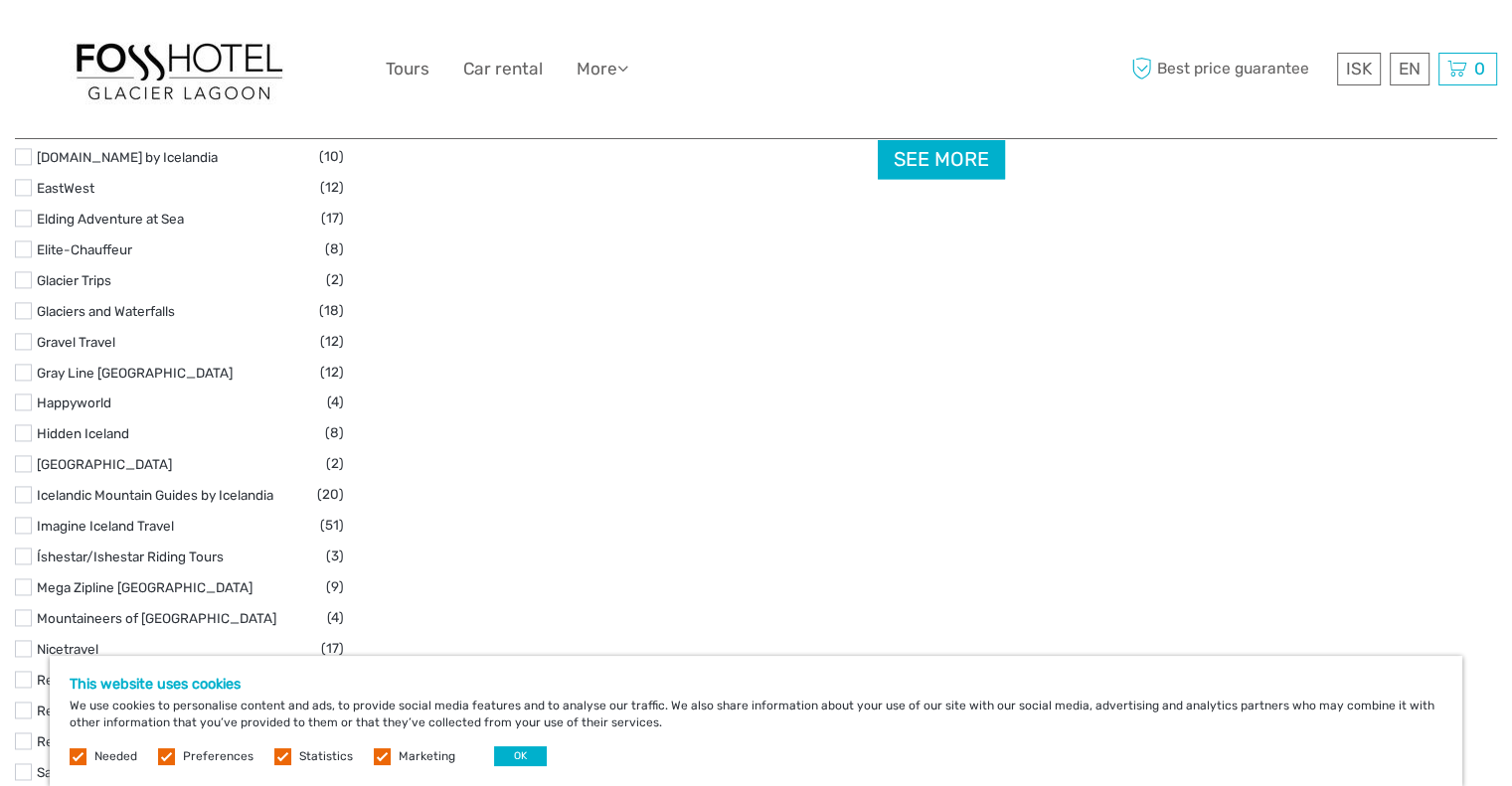 click on "See more" at bounding box center (941, 159) 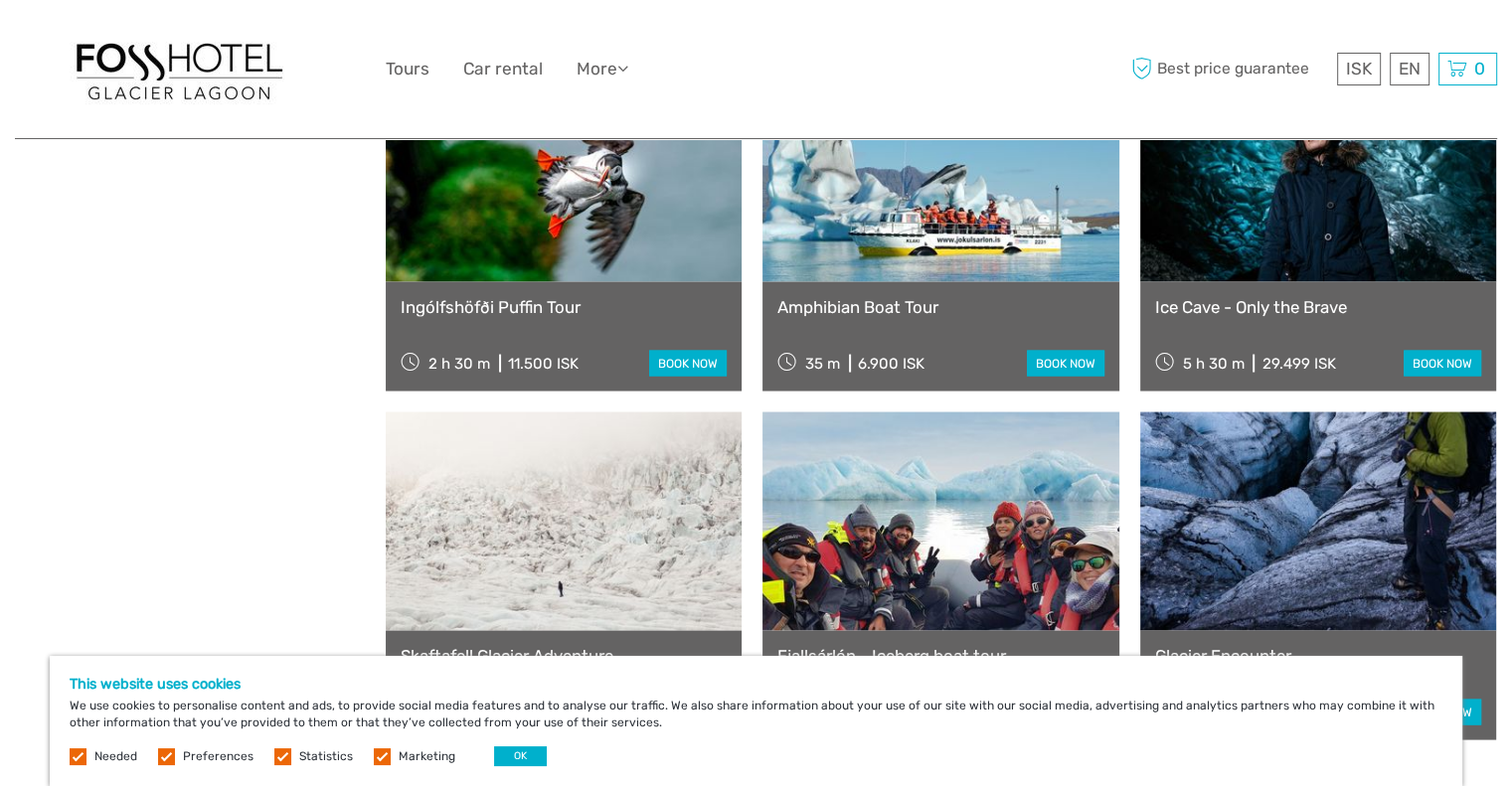 scroll, scrollTop: 3677, scrollLeft: 0, axis: vertical 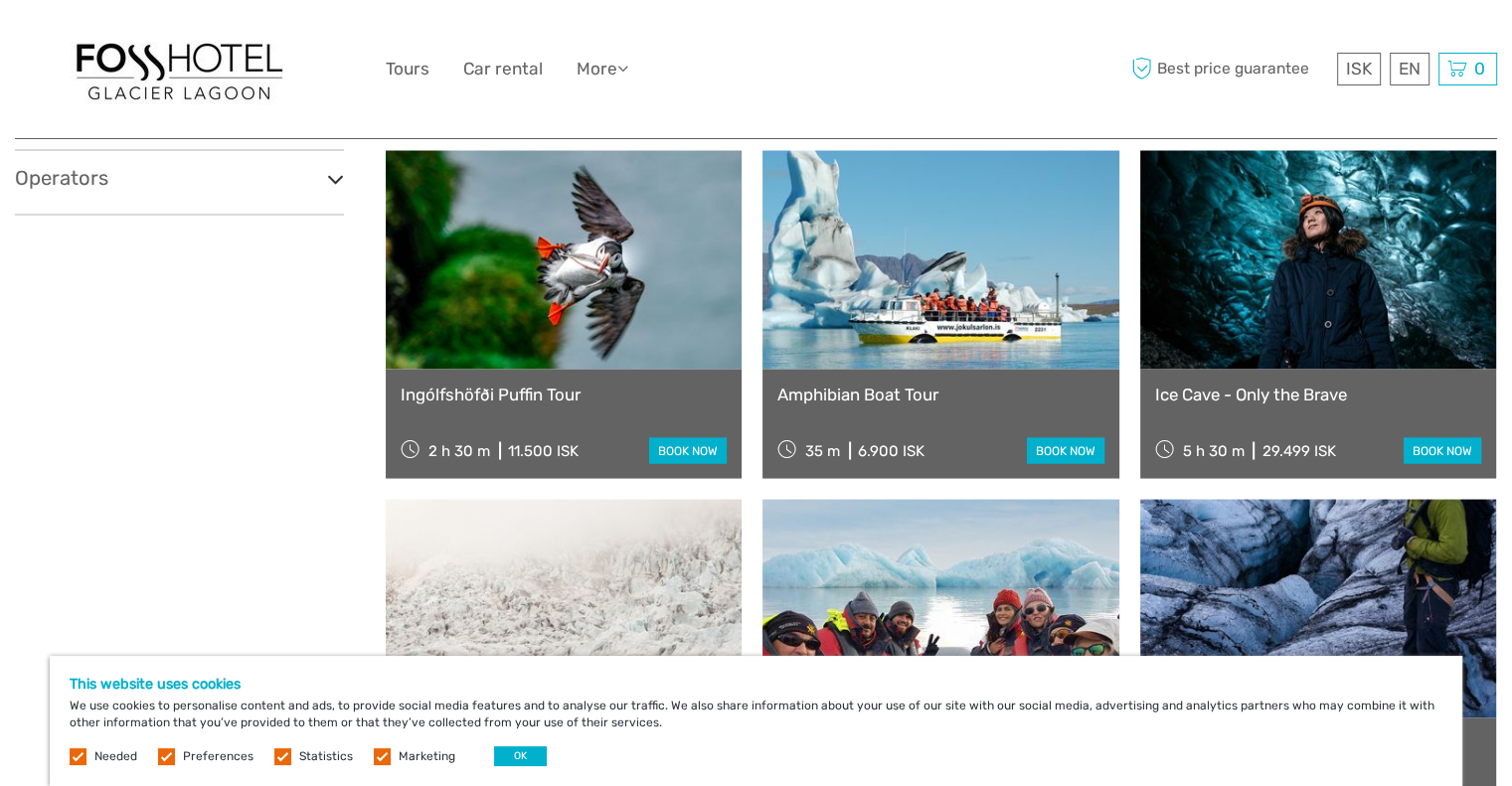 click at bounding box center (940, 259) 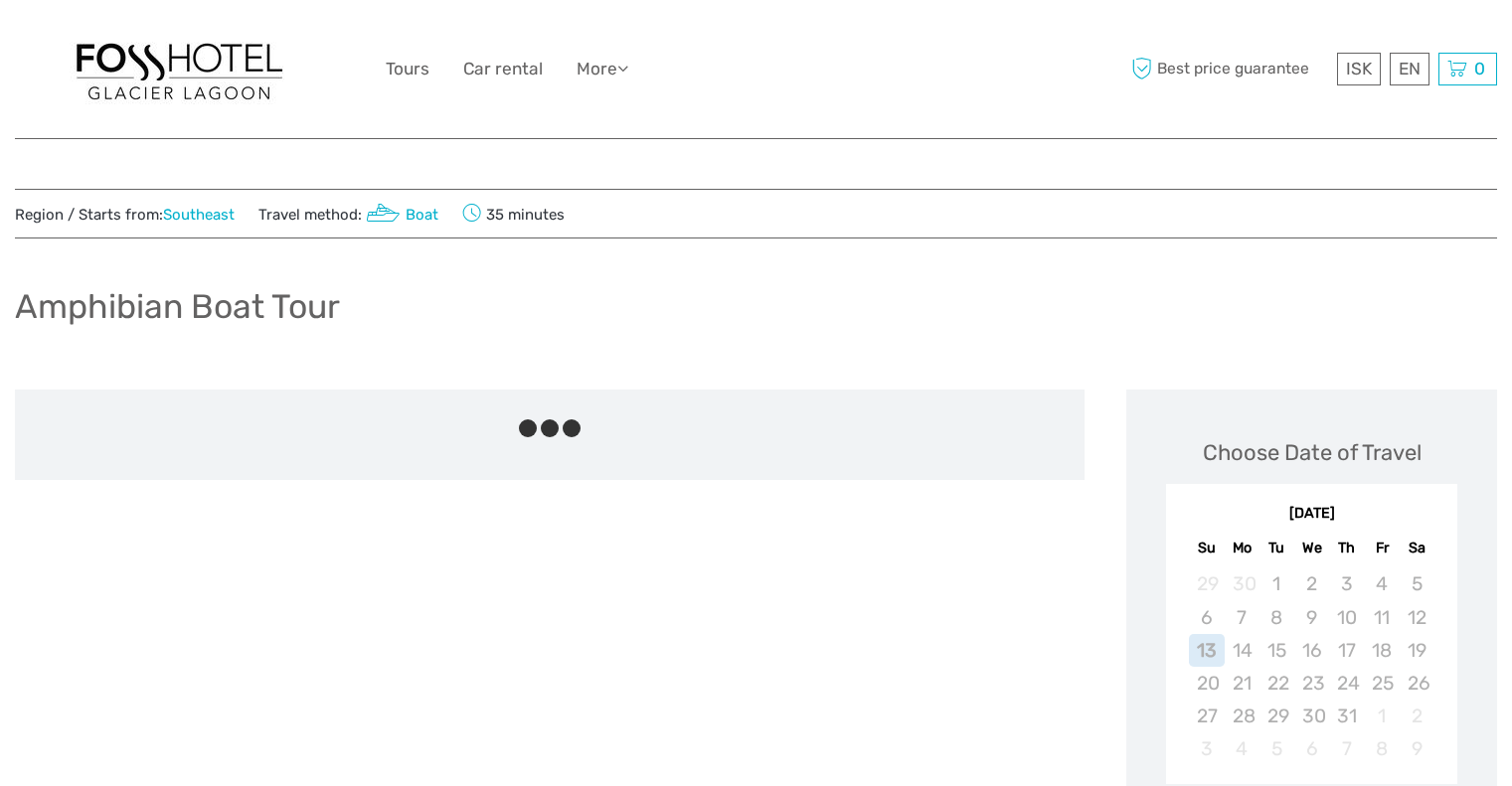 scroll, scrollTop: 0, scrollLeft: 0, axis: both 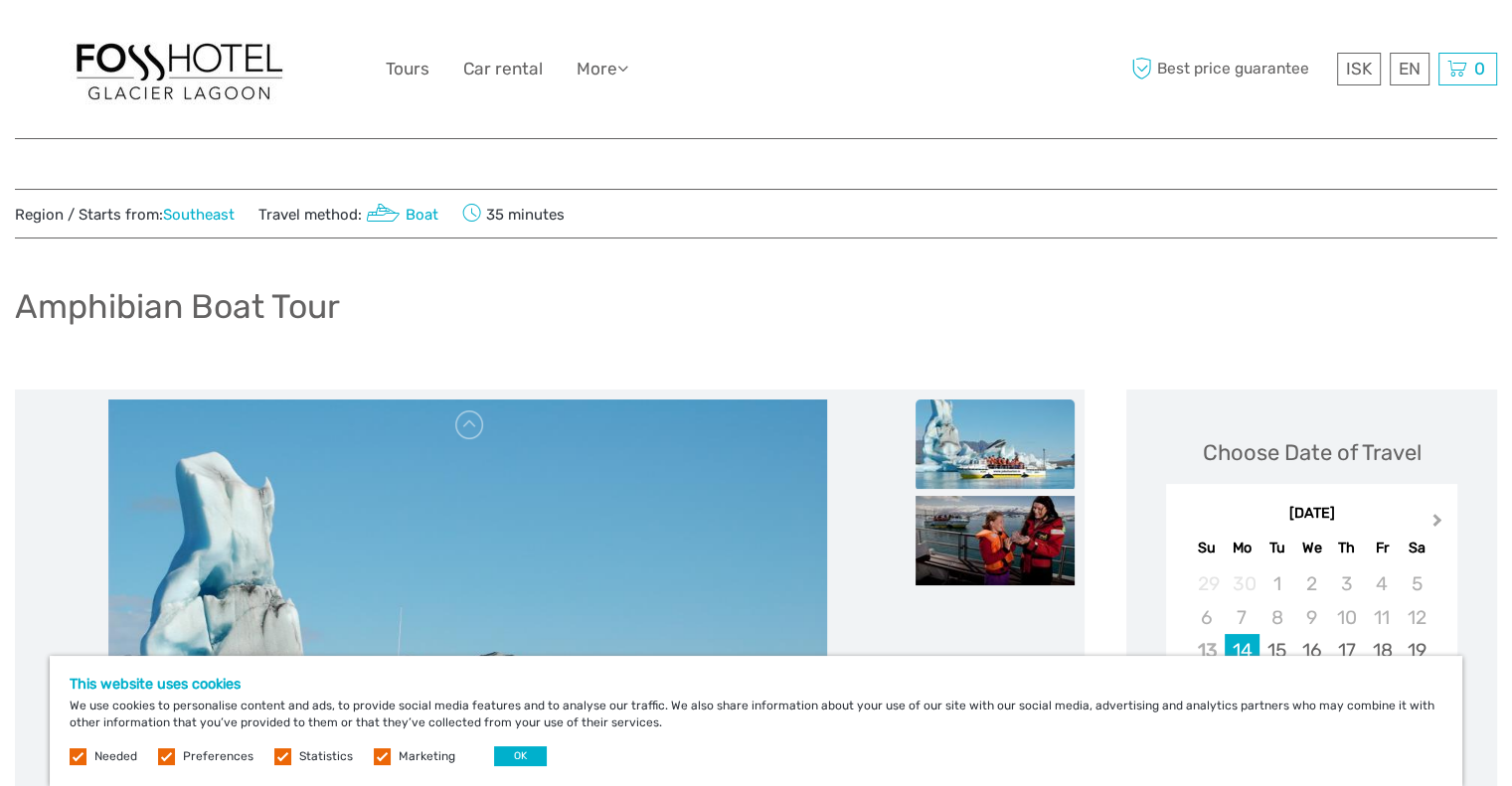 click on "Next Month" at bounding box center [1437, 524] 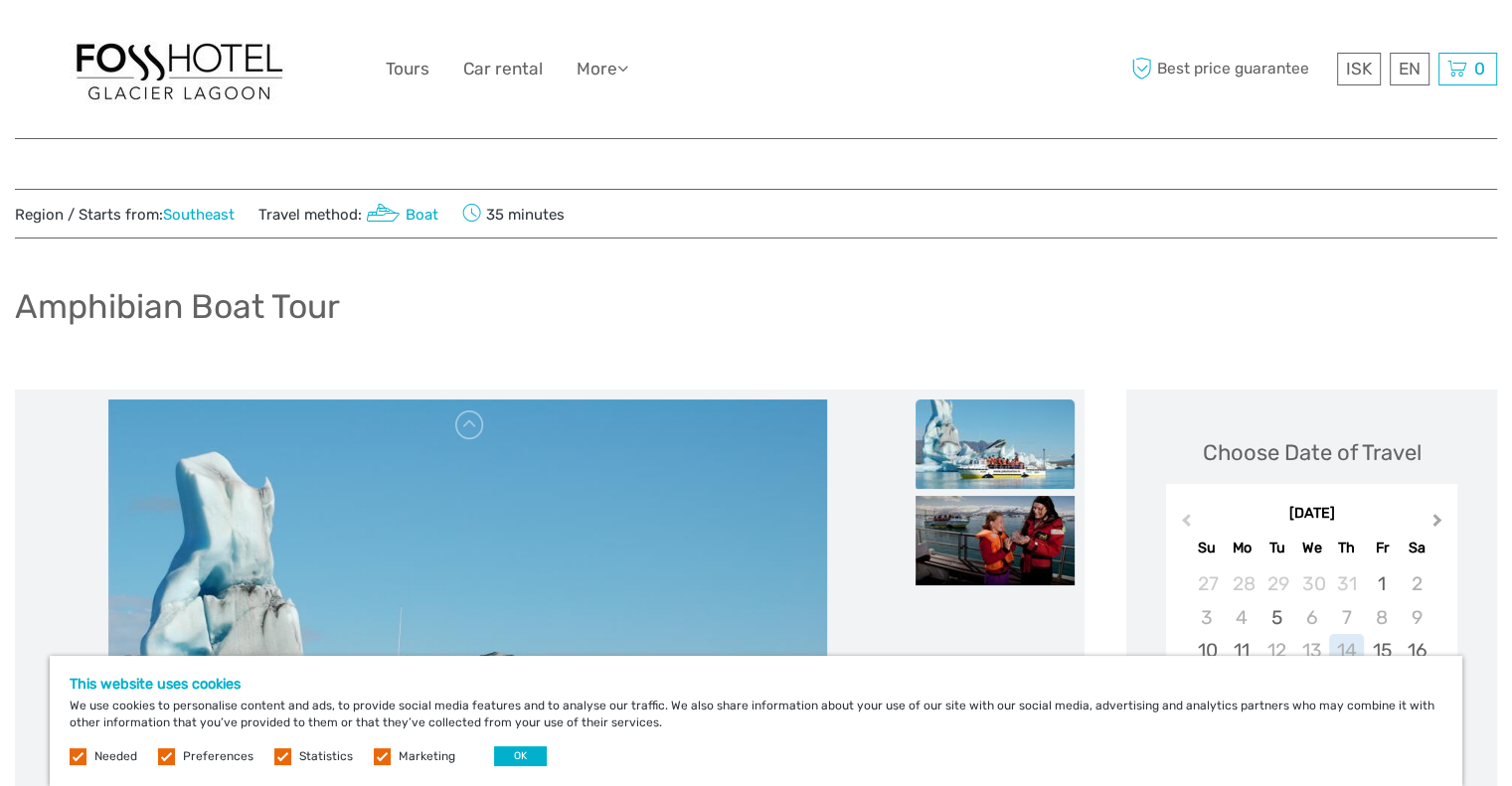 click on "Next Month" at bounding box center [1437, 524] 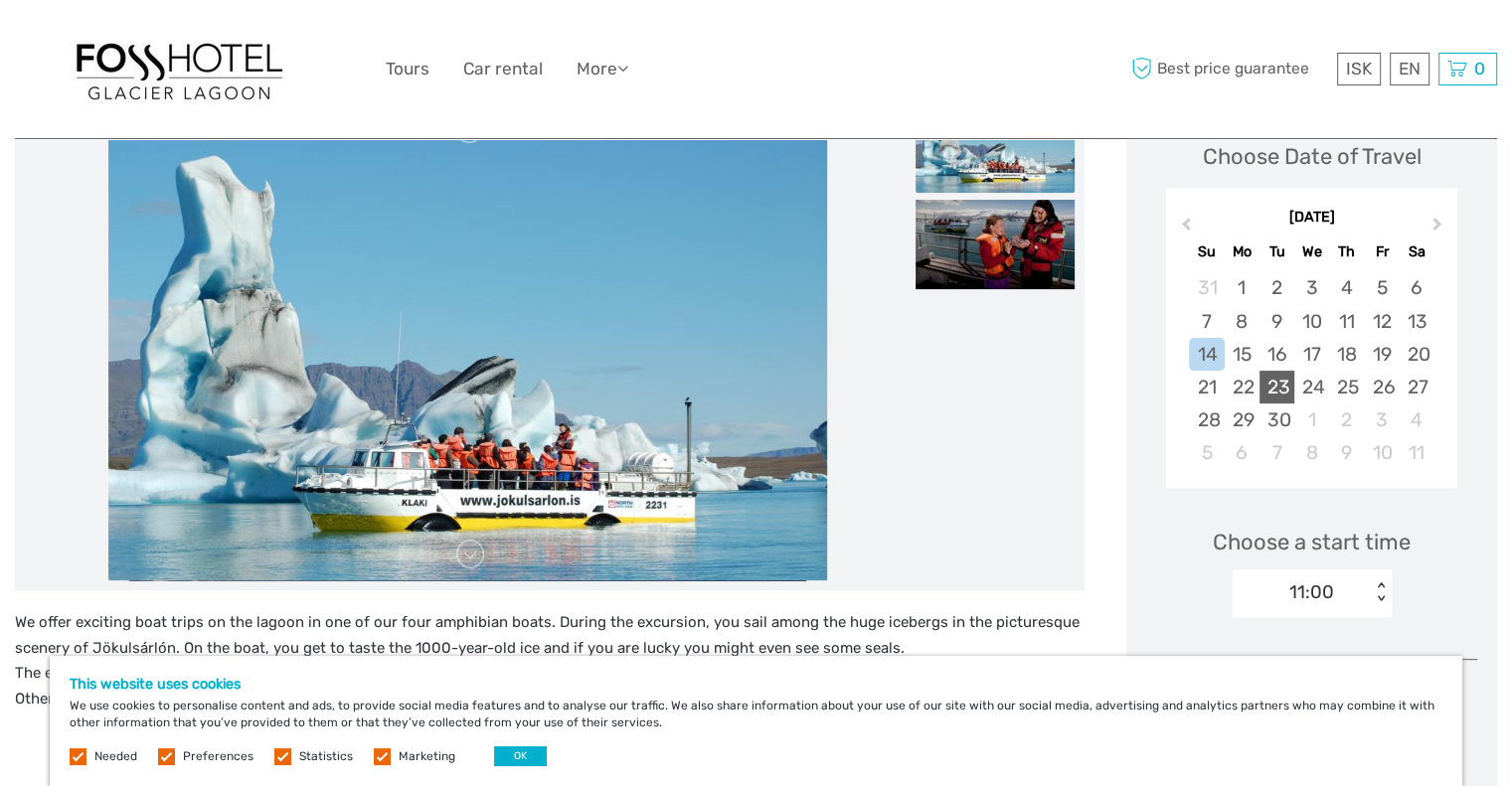 scroll, scrollTop: 298, scrollLeft: 0, axis: vertical 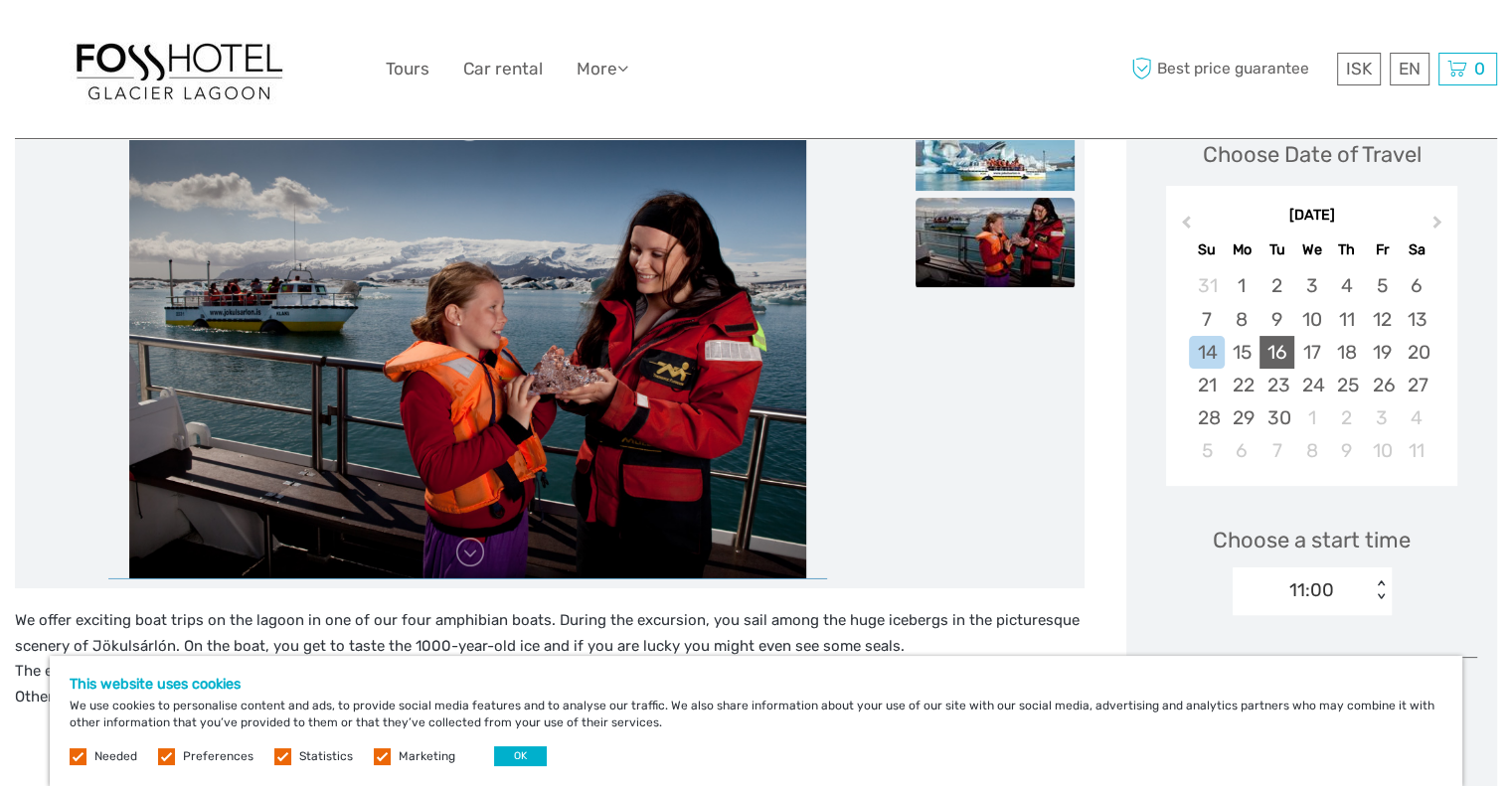 click on "16" at bounding box center (1276, 352) 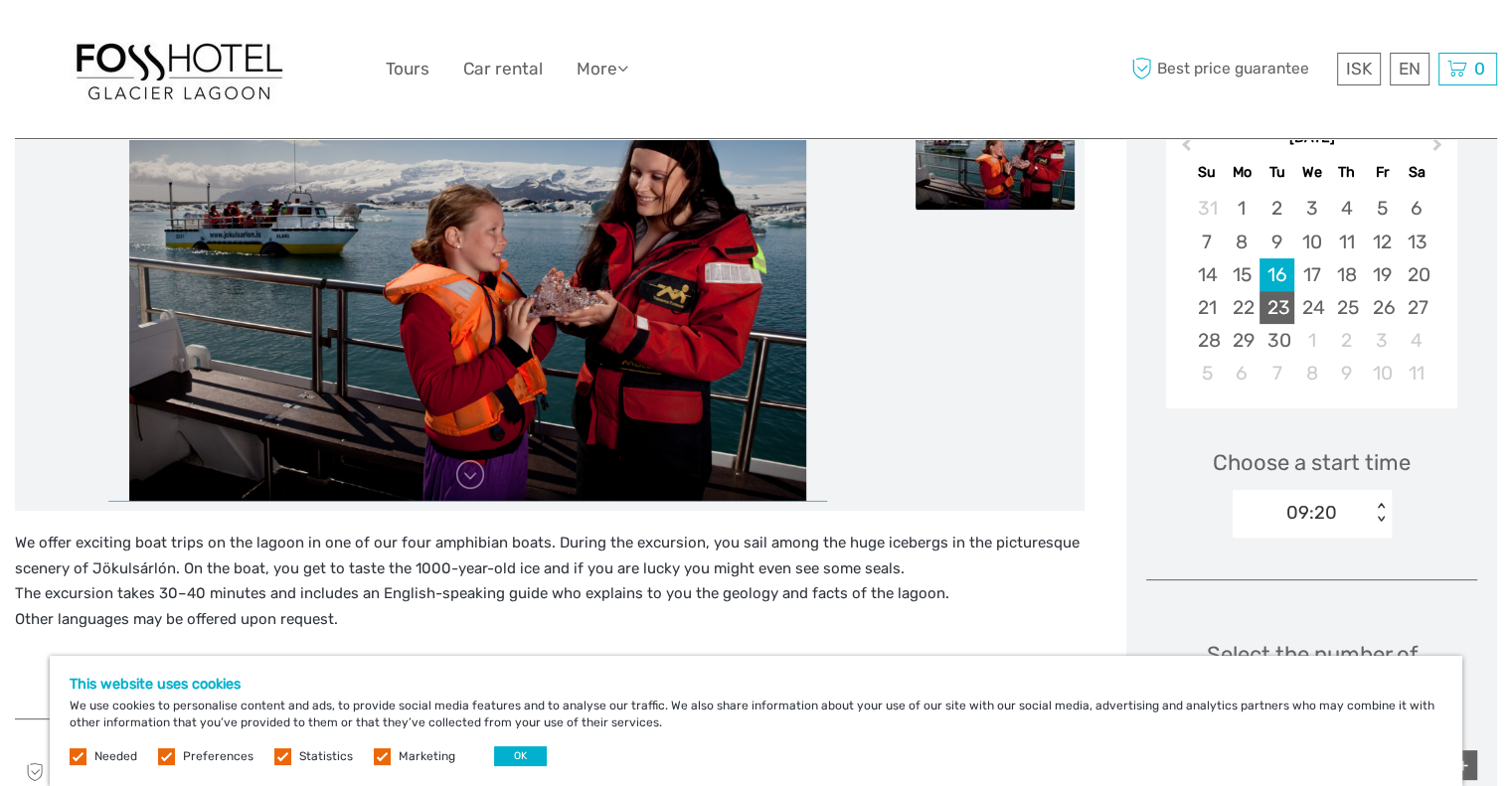 scroll, scrollTop: 497, scrollLeft: 0, axis: vertical 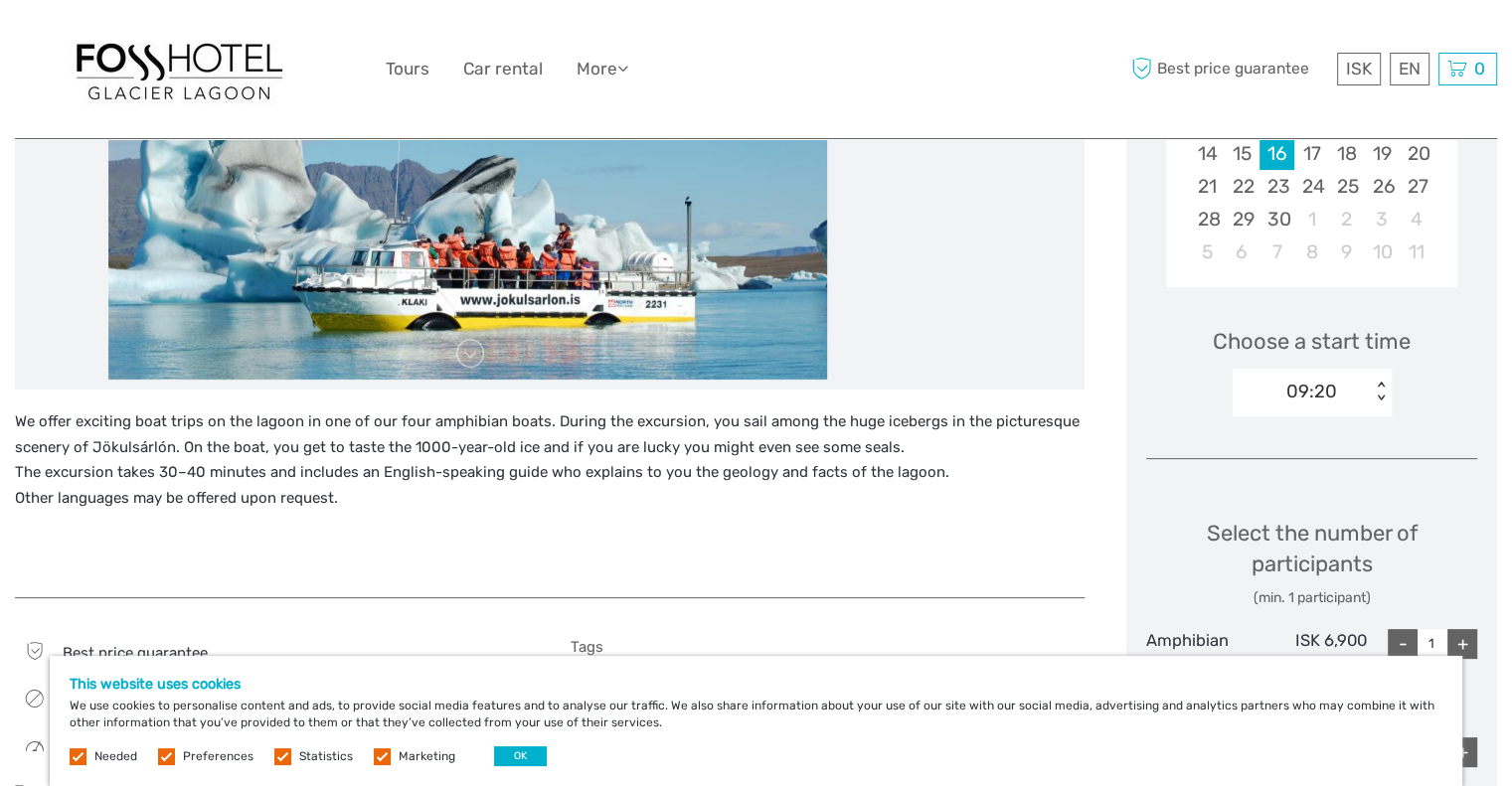 click on "< >" at bounding box center (1381, 392) 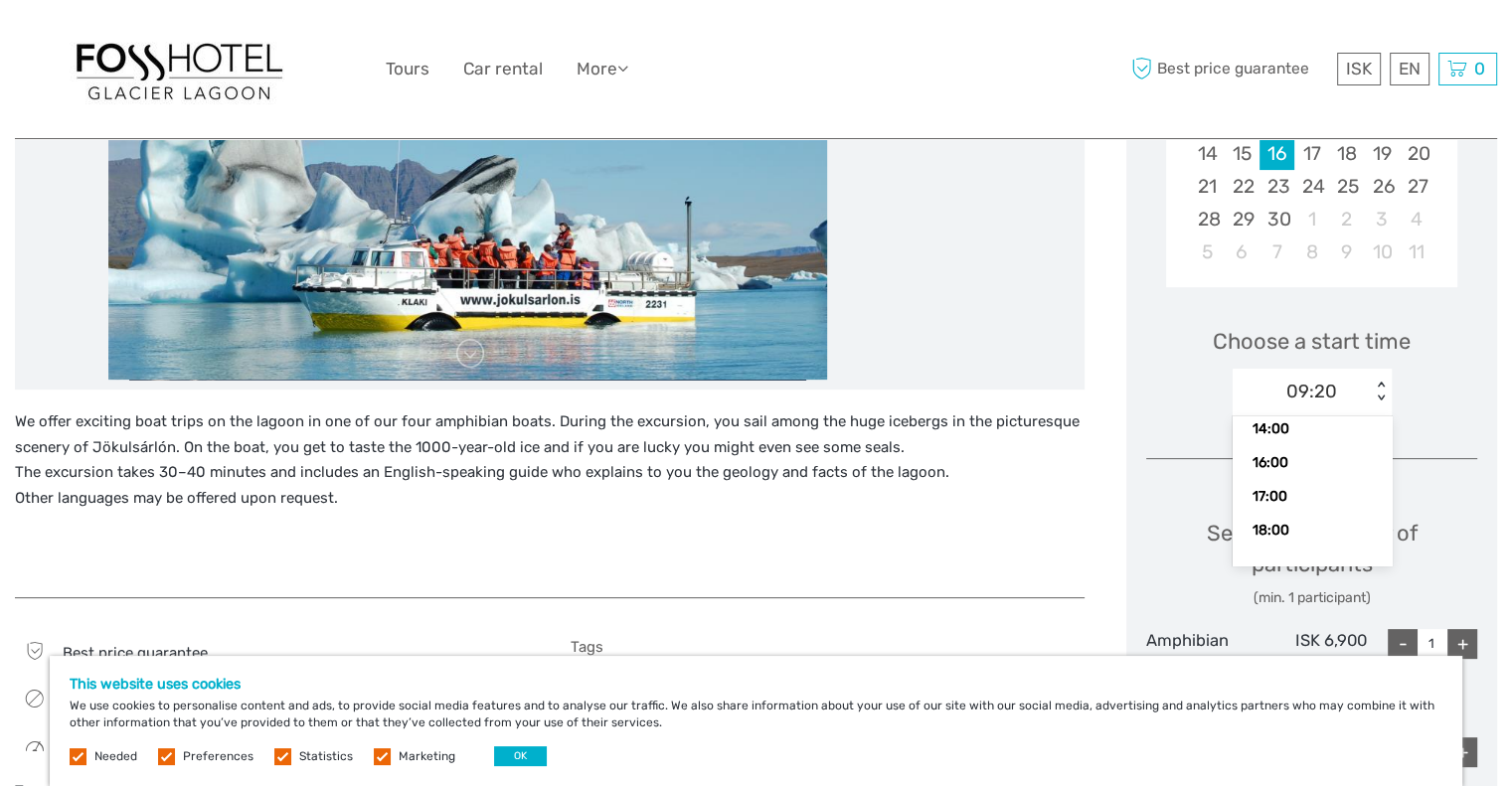 scroll, scrollTop: 159, scrollLeft: 0, axis: vertical 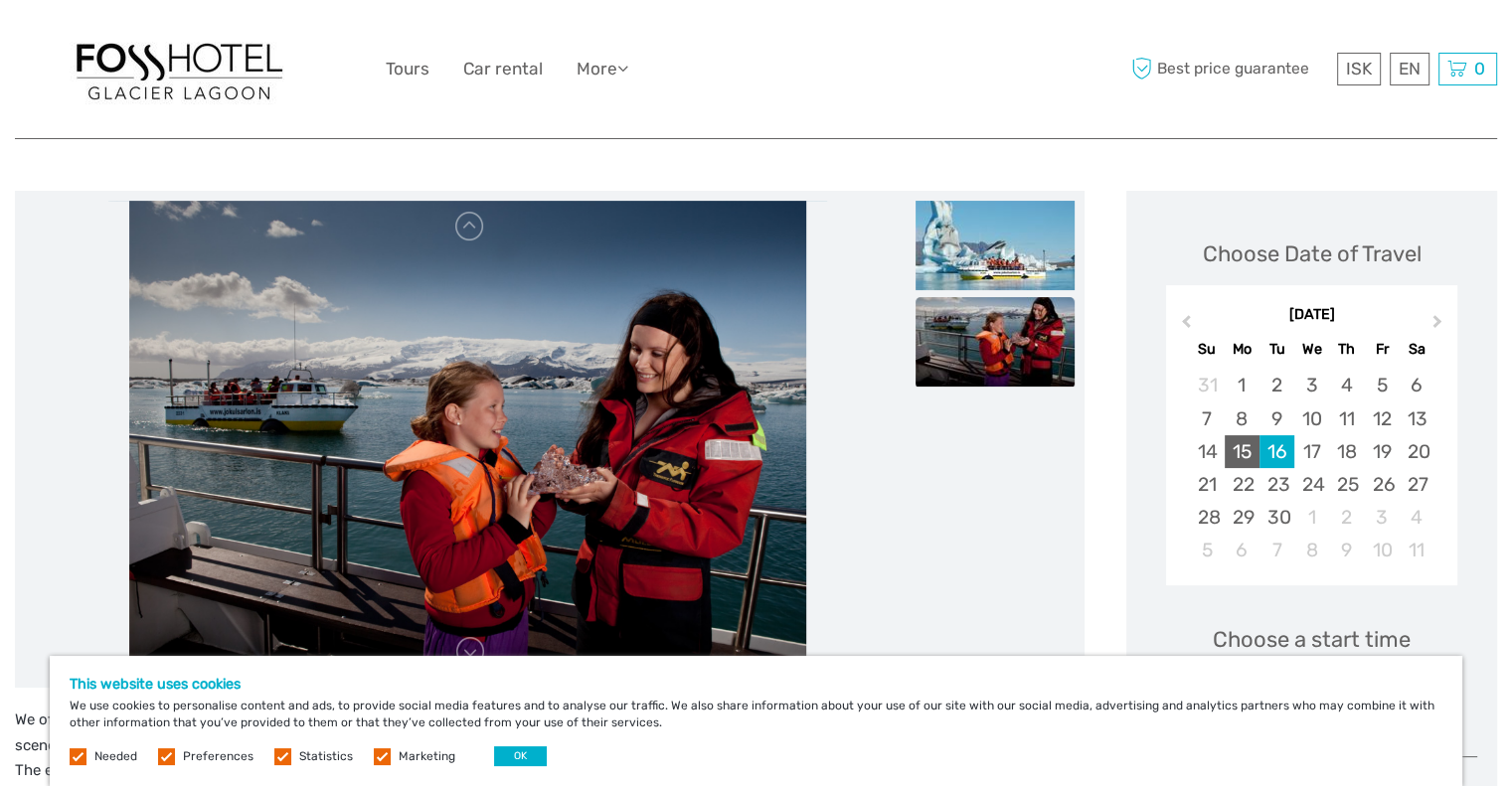 click on "15" at bounding box center [1242, 451] 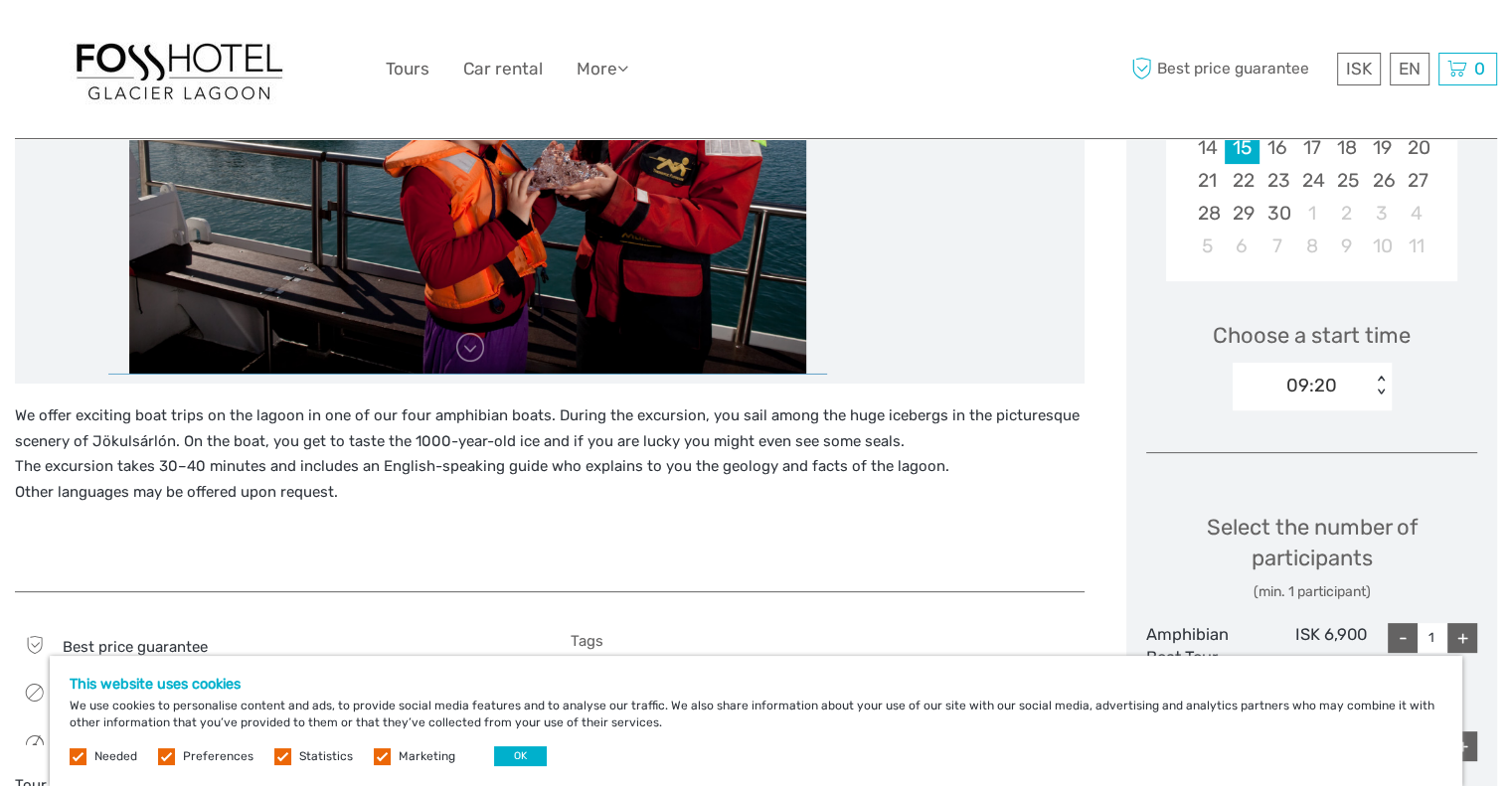 scroll, scrollTop: 497, scrollLeft: 0, axis: vertical 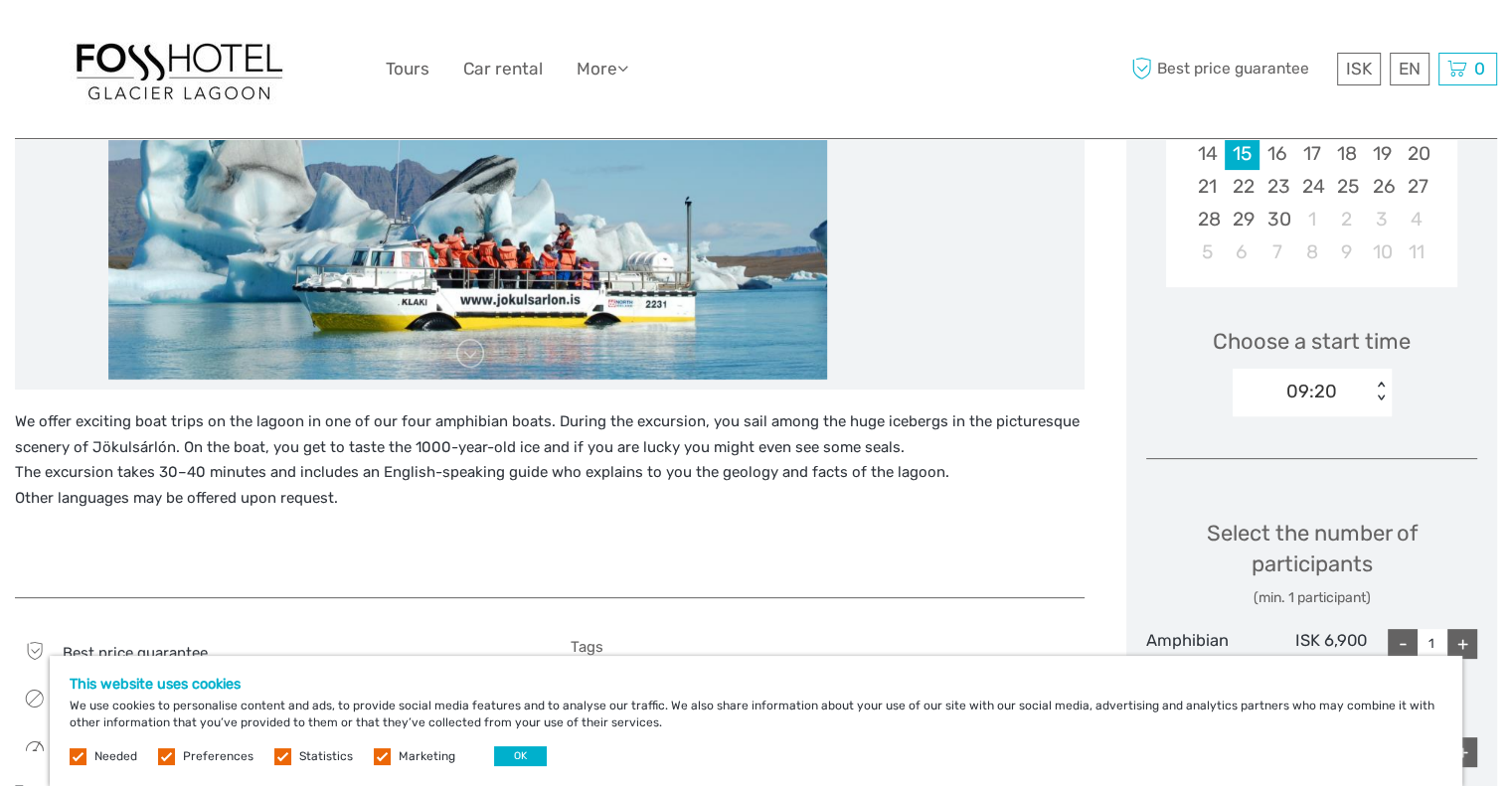 click on "< >" at bounding box center (1381, 392) 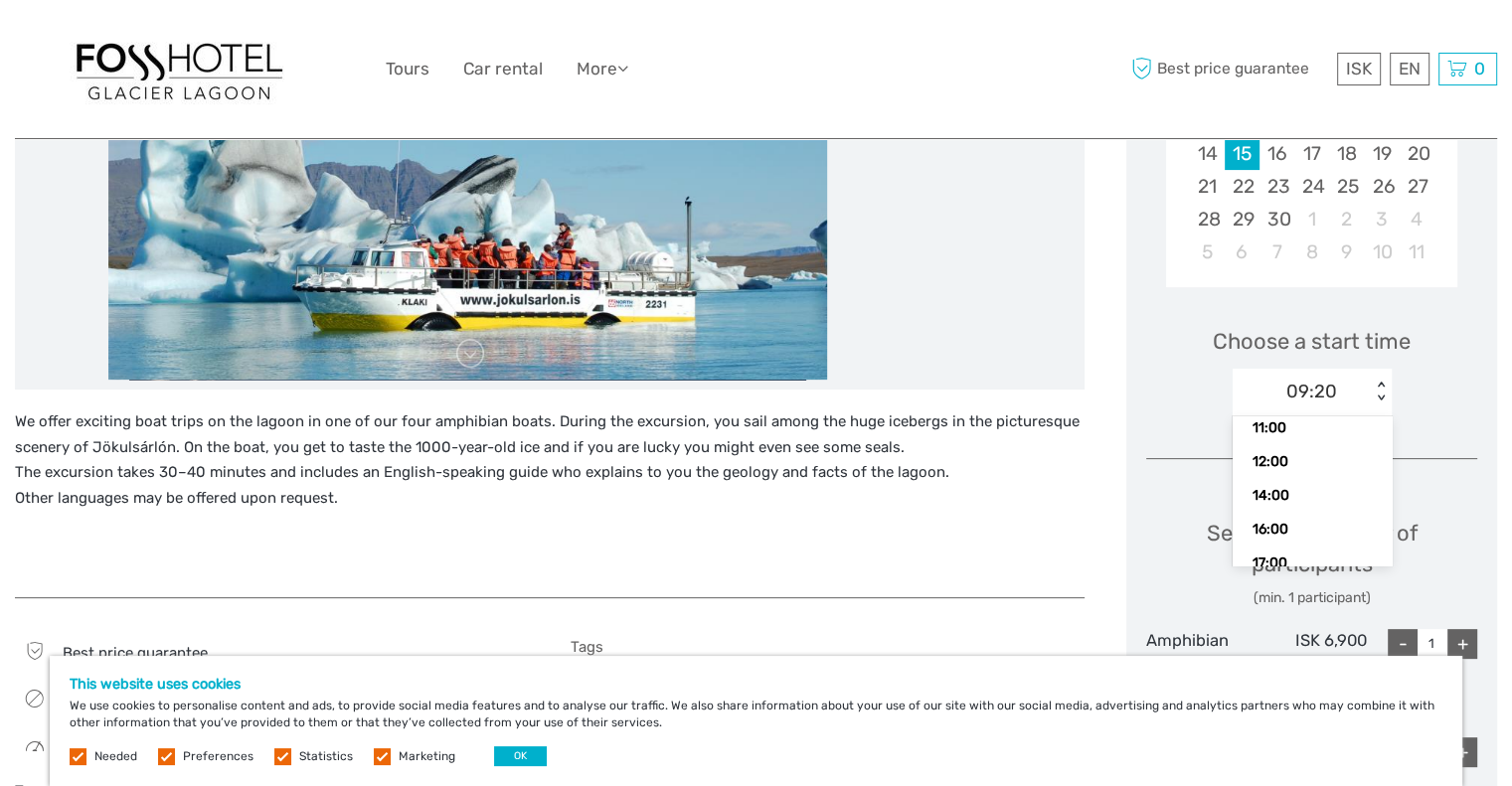 scroll, scrollTop: 159, scrollLeft: 0, axis: vertical 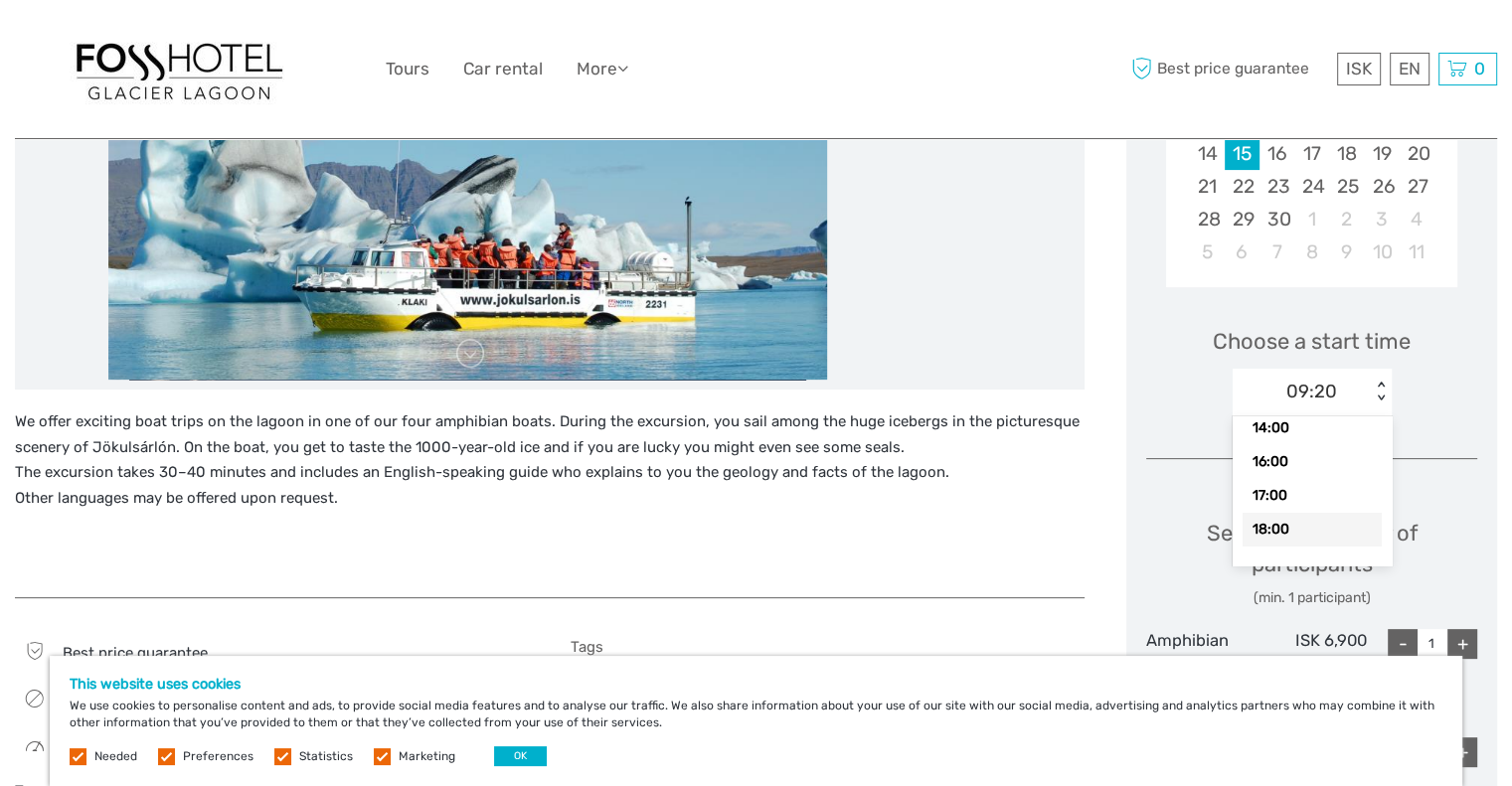click on "18:00" at bounding box center (1312, 530) 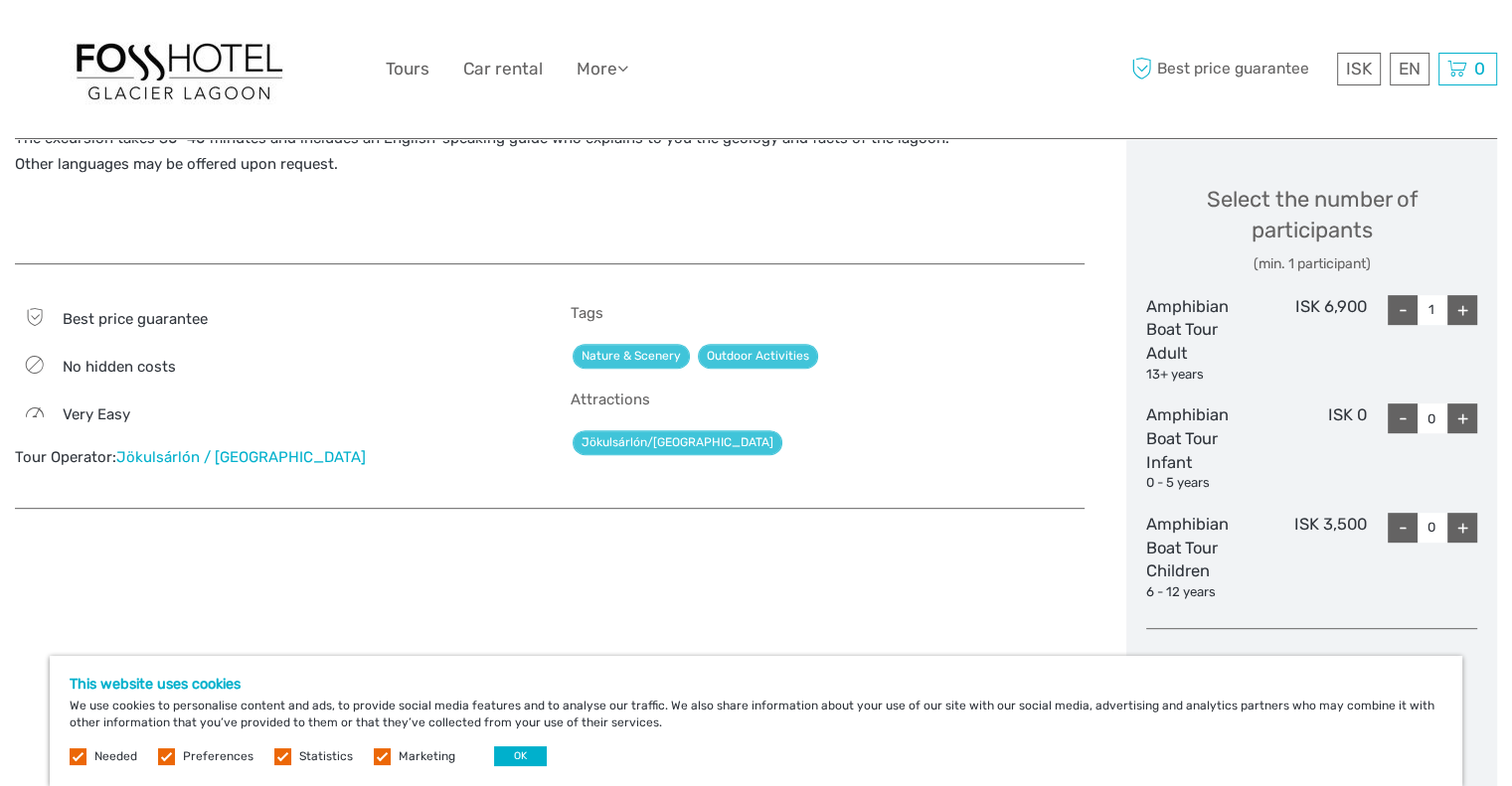 scroll, scrollTop: 894, scrollLeft: 0, axis: vertical 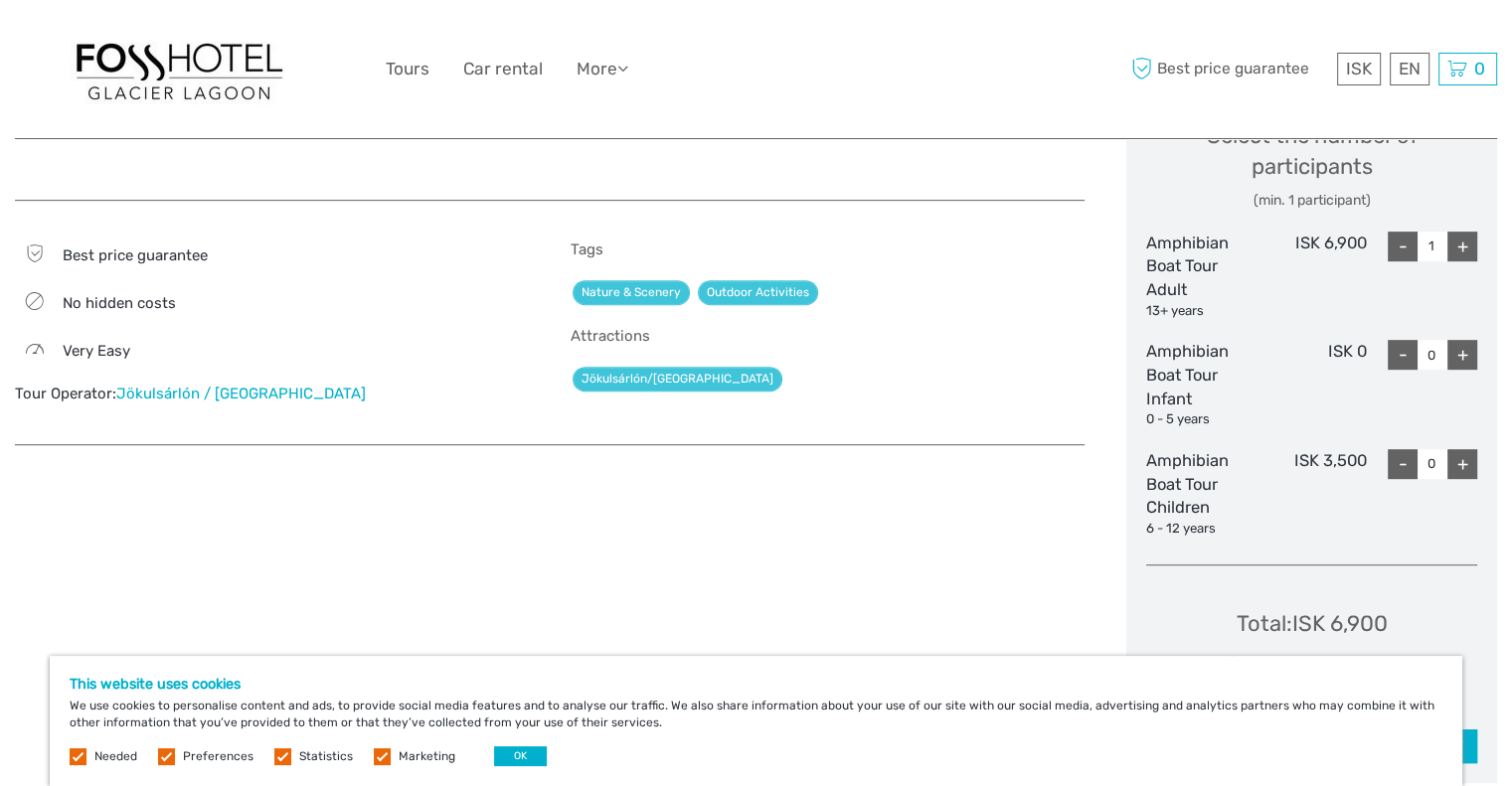 click on "+" at bounding box center (1462, 246) 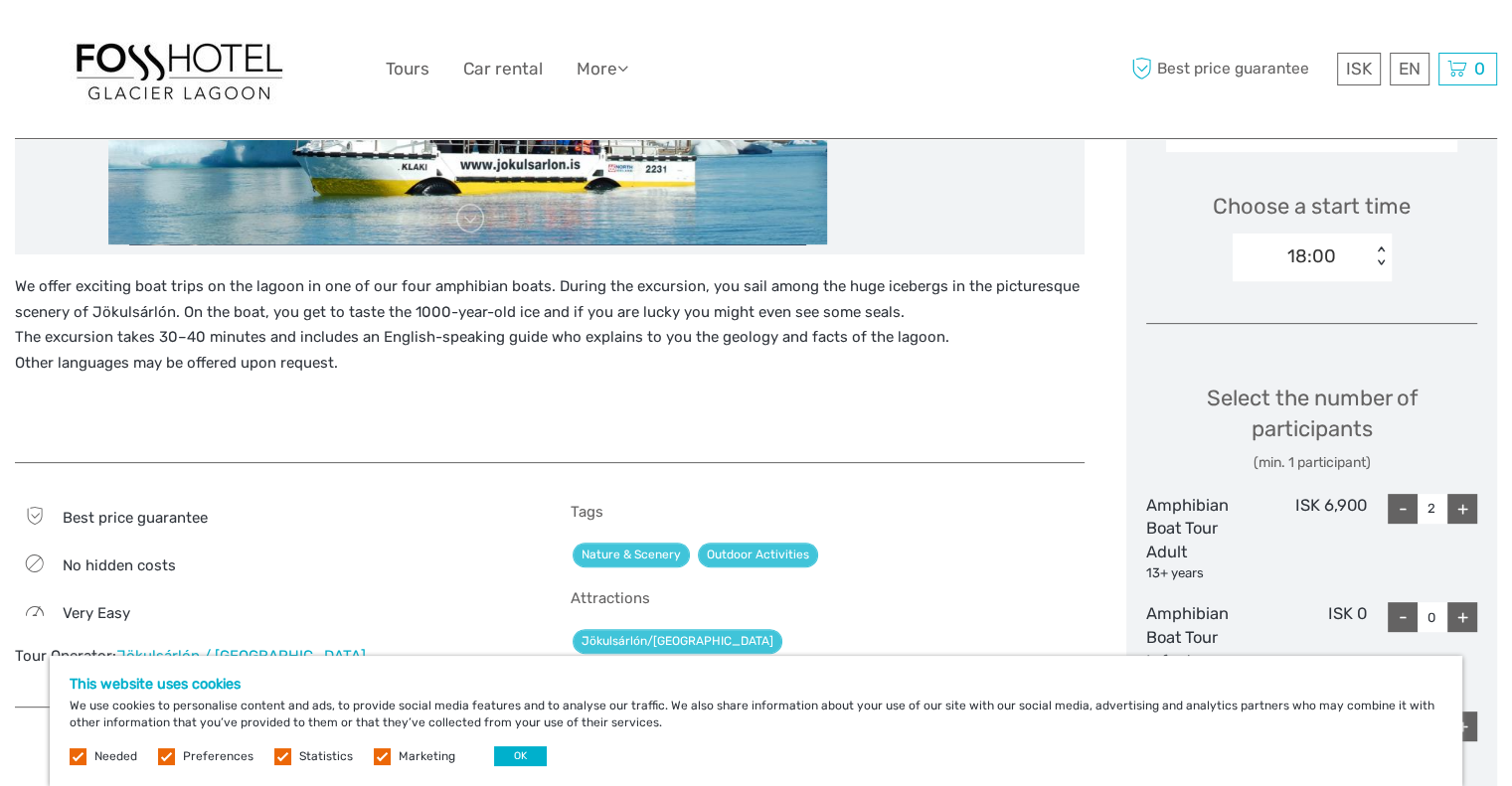 scroll, scrollTop: 0, scrollLeft: 0, axis: both 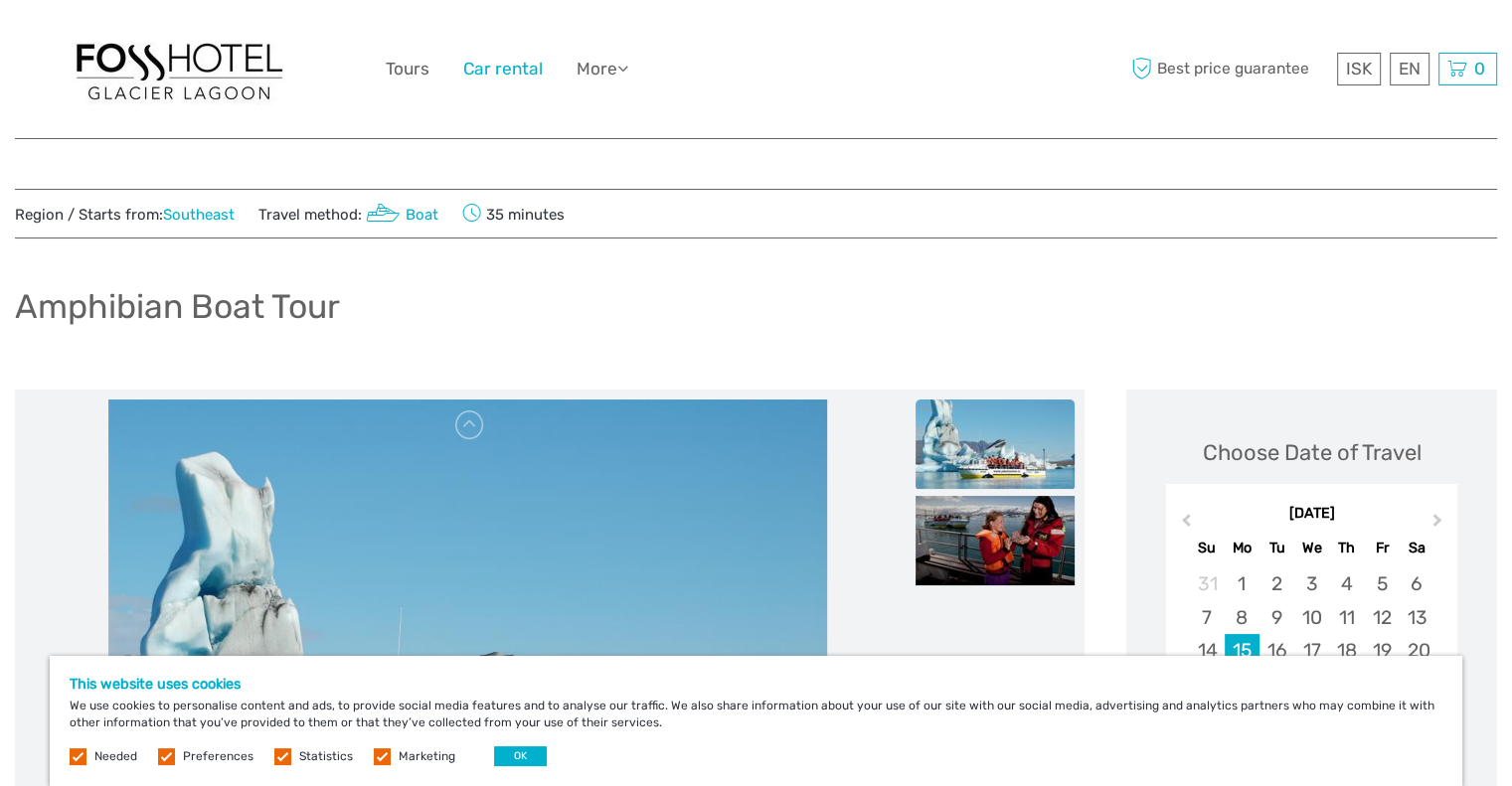 click on "Car rental" at bounding box center [503, 69] 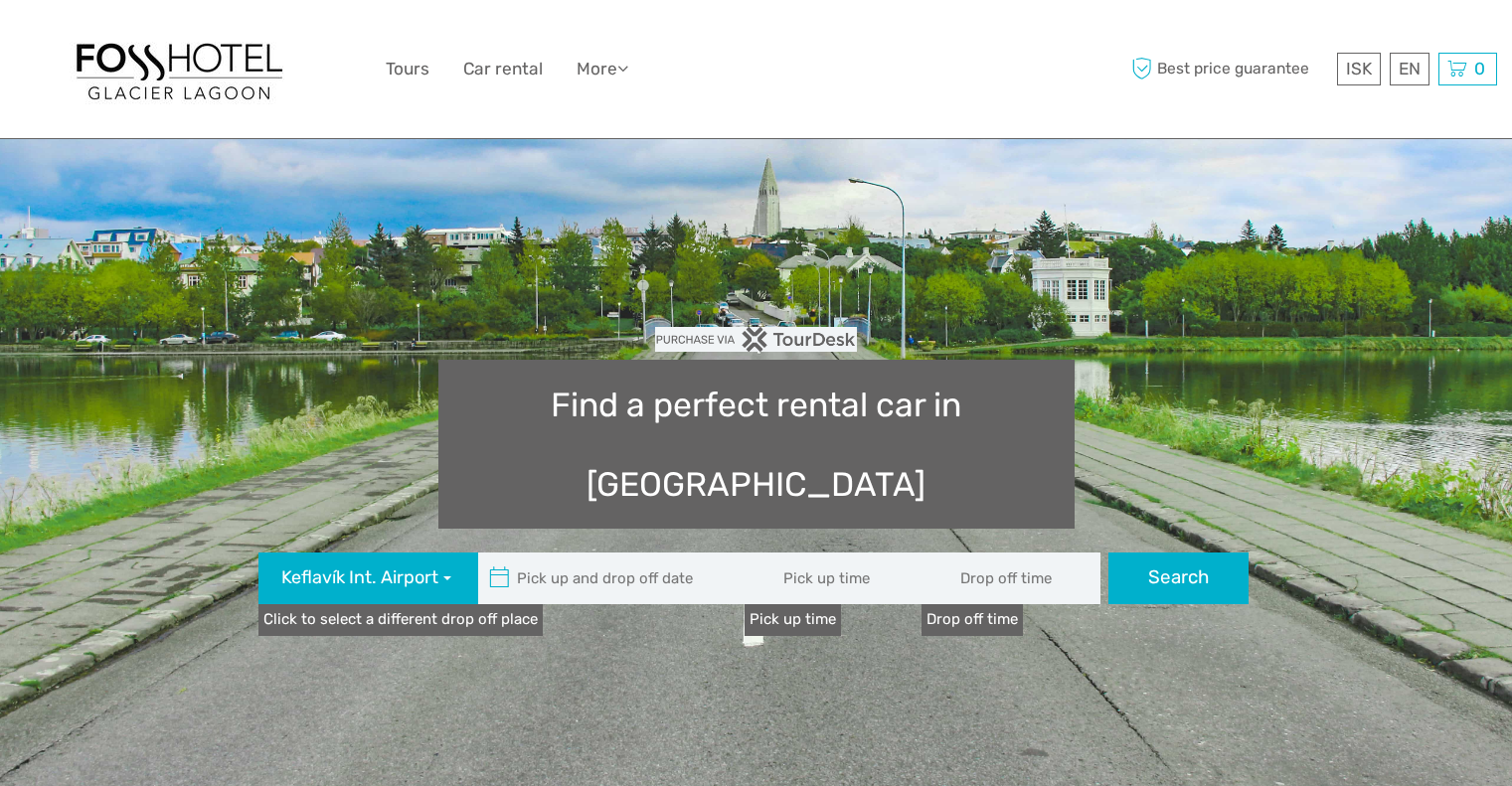 scroll, scrollTop: 0, scrollLeft: 0, axis: both 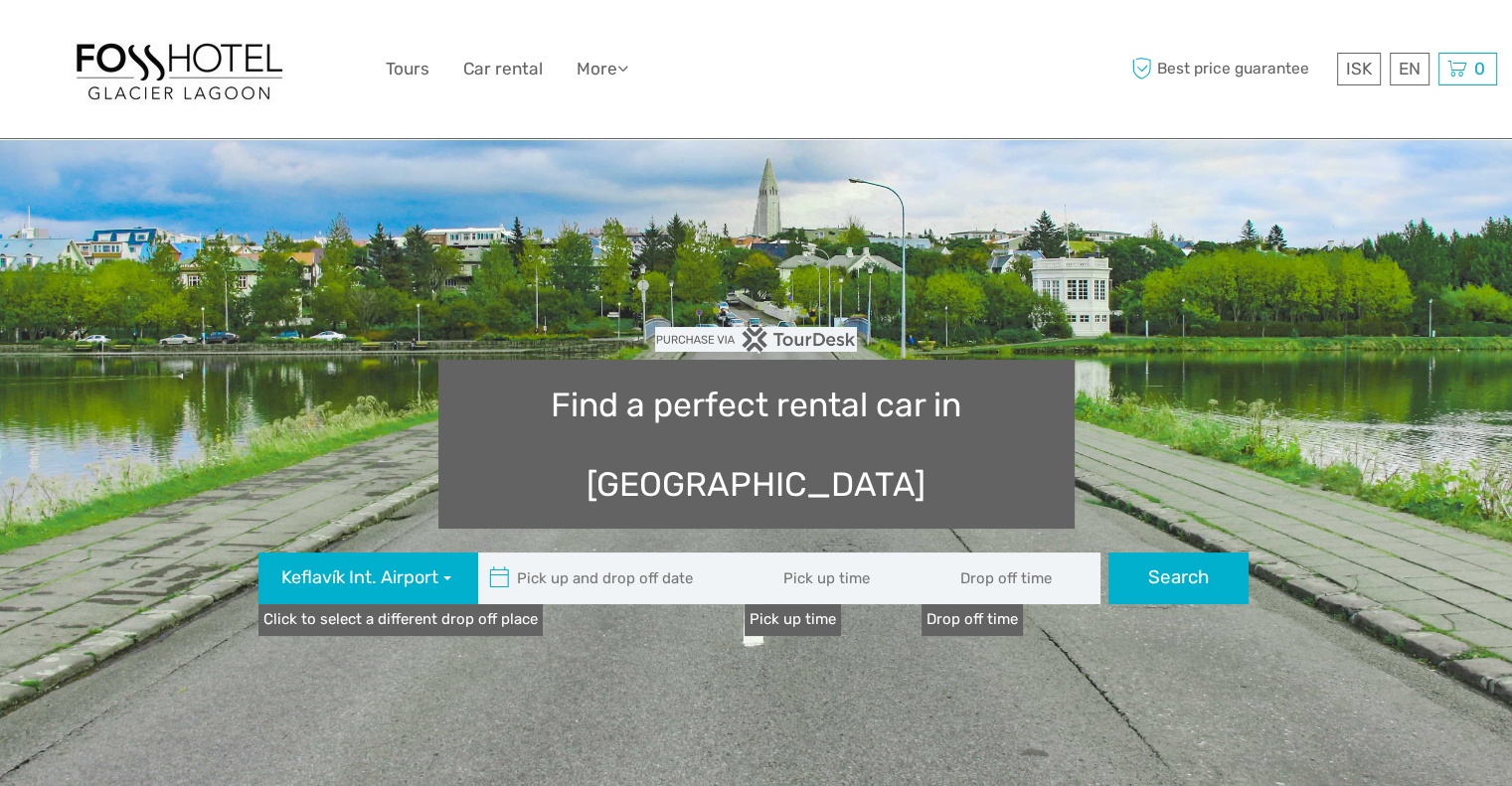 type 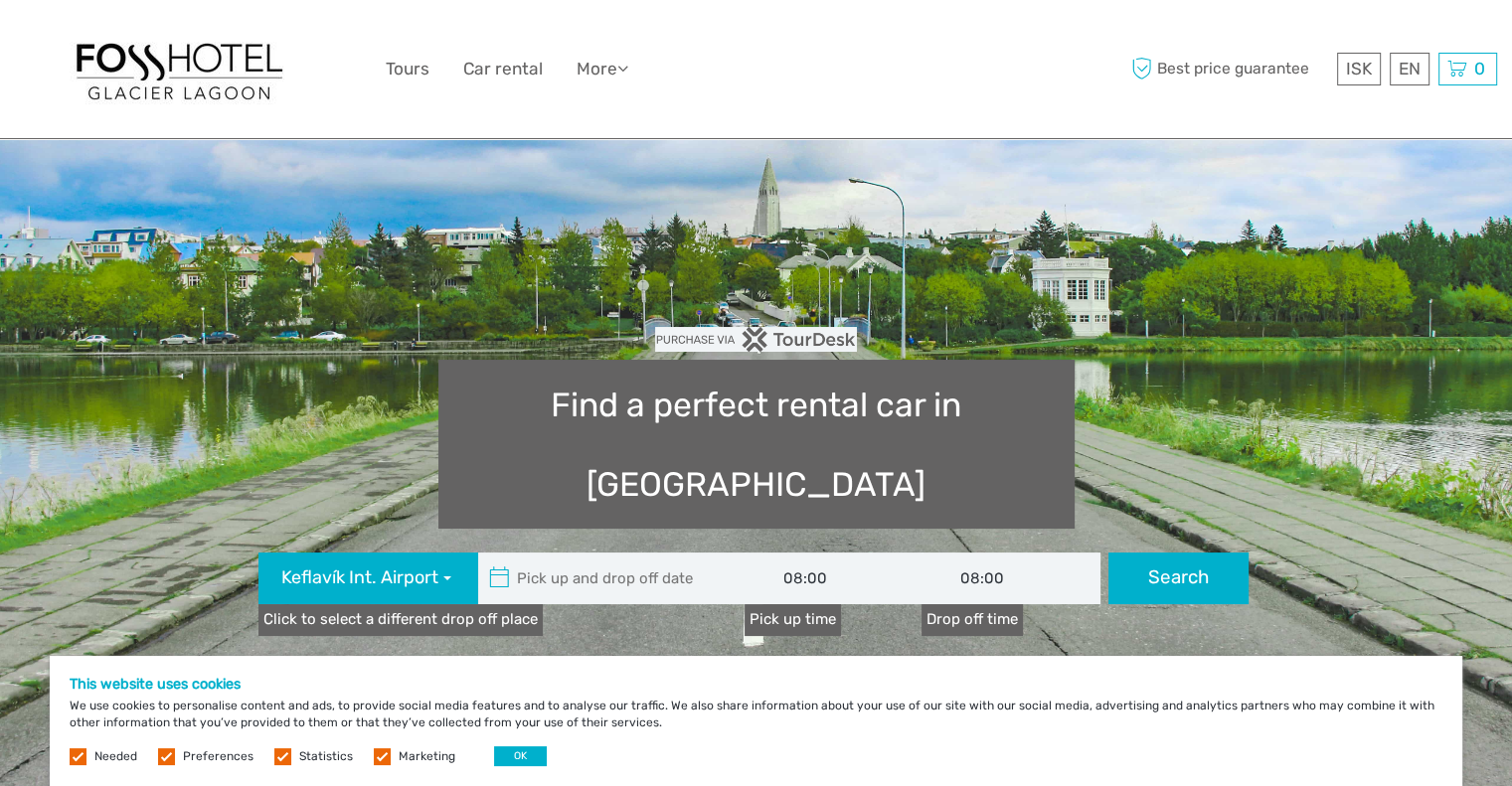 scroll, scrollTop: 0, scrollLeft: 0, axis: both 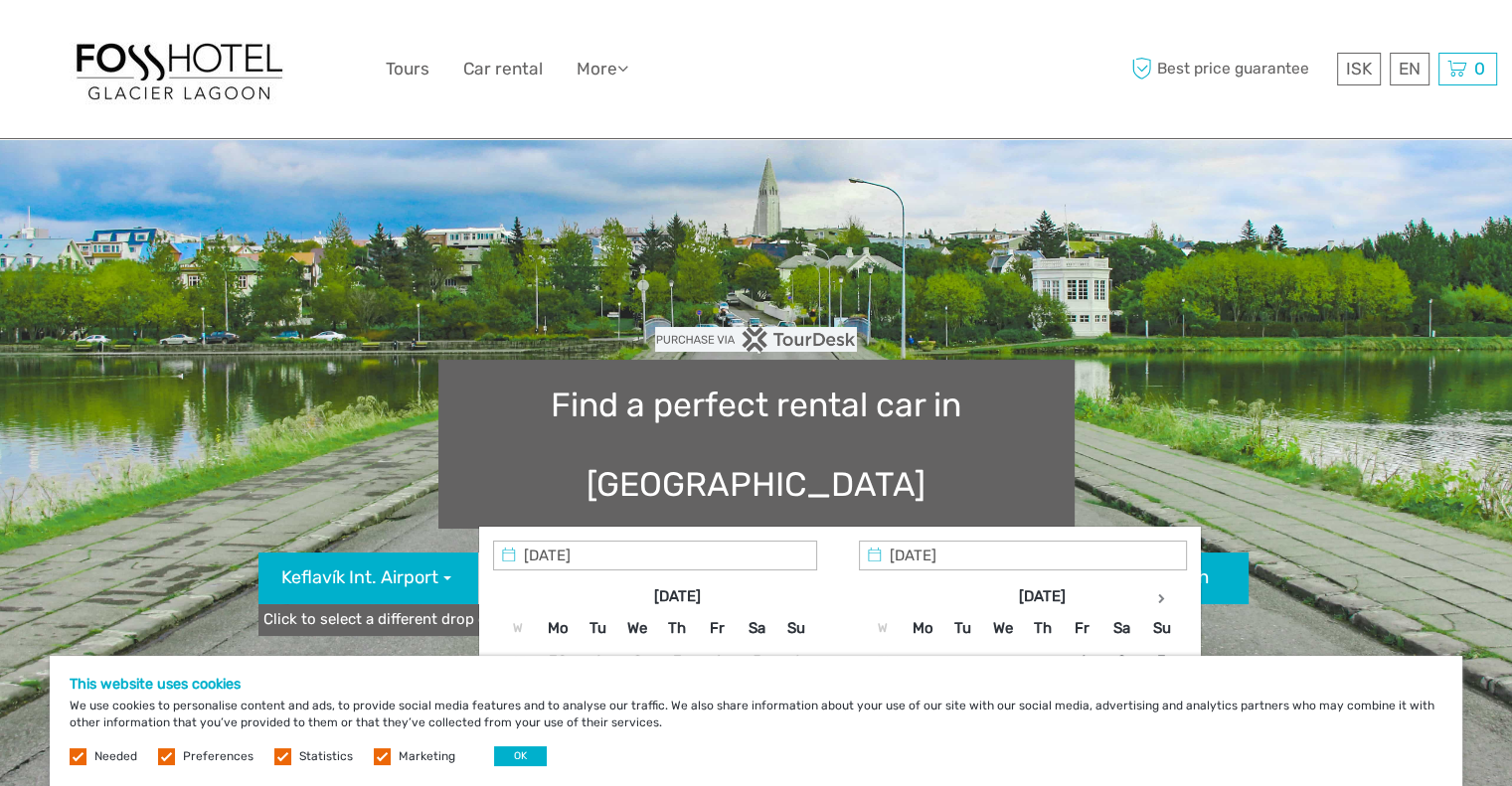 click at bounding box center [612, 578] 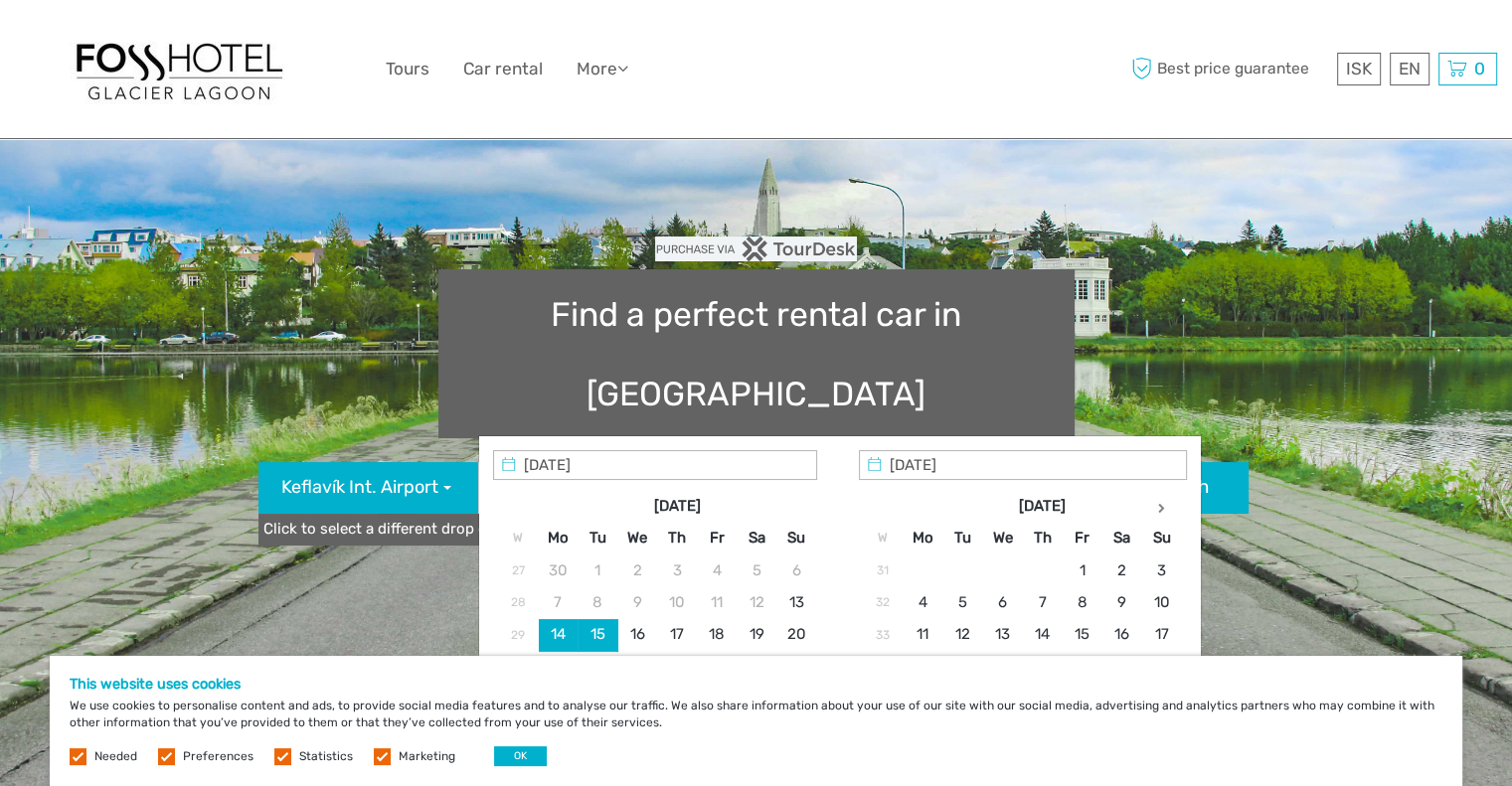 scroll, scrollTop: 199, scrollLeft: 0, axis: vertical 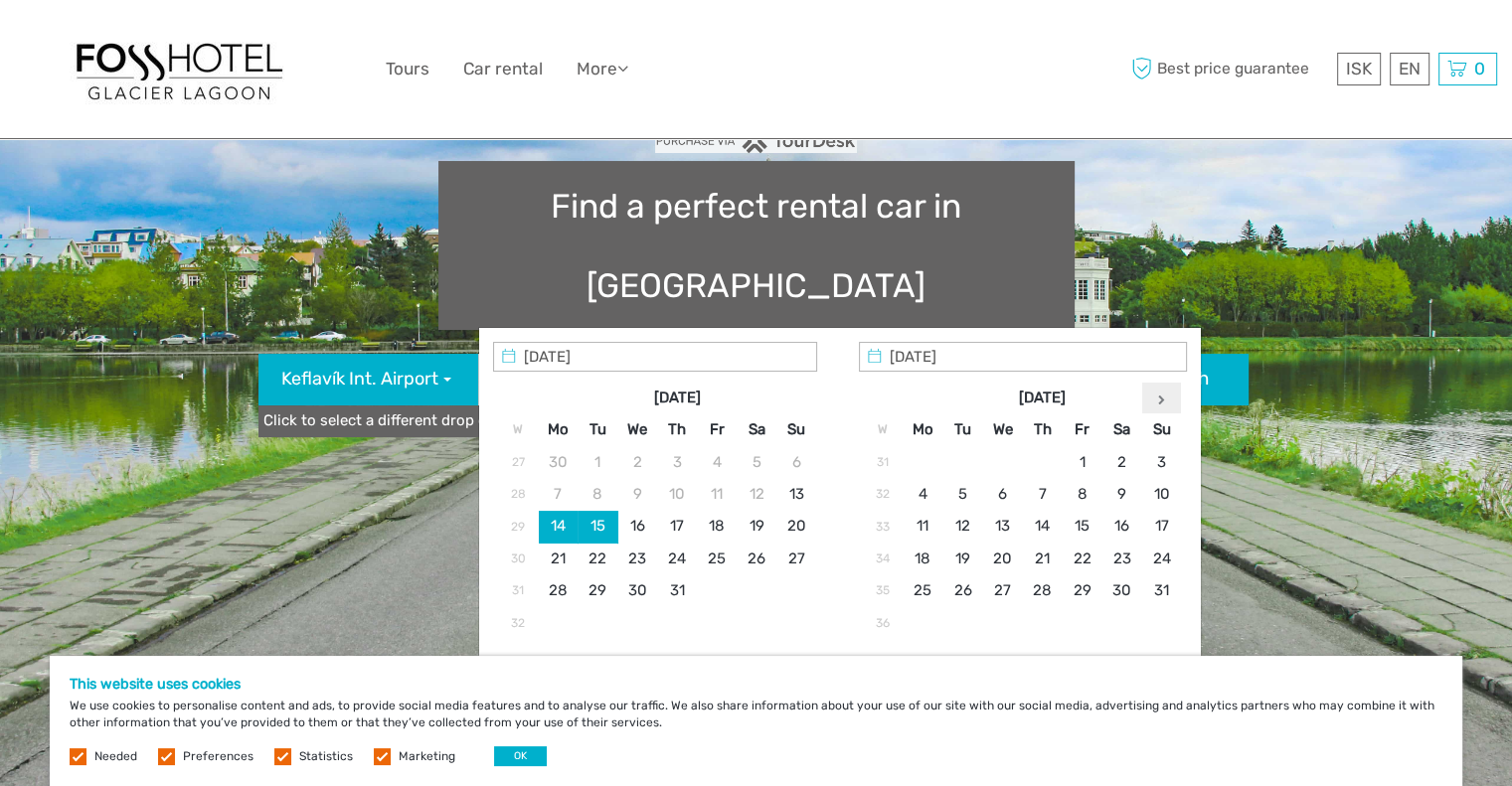 click at bounding box center (1161, 397) 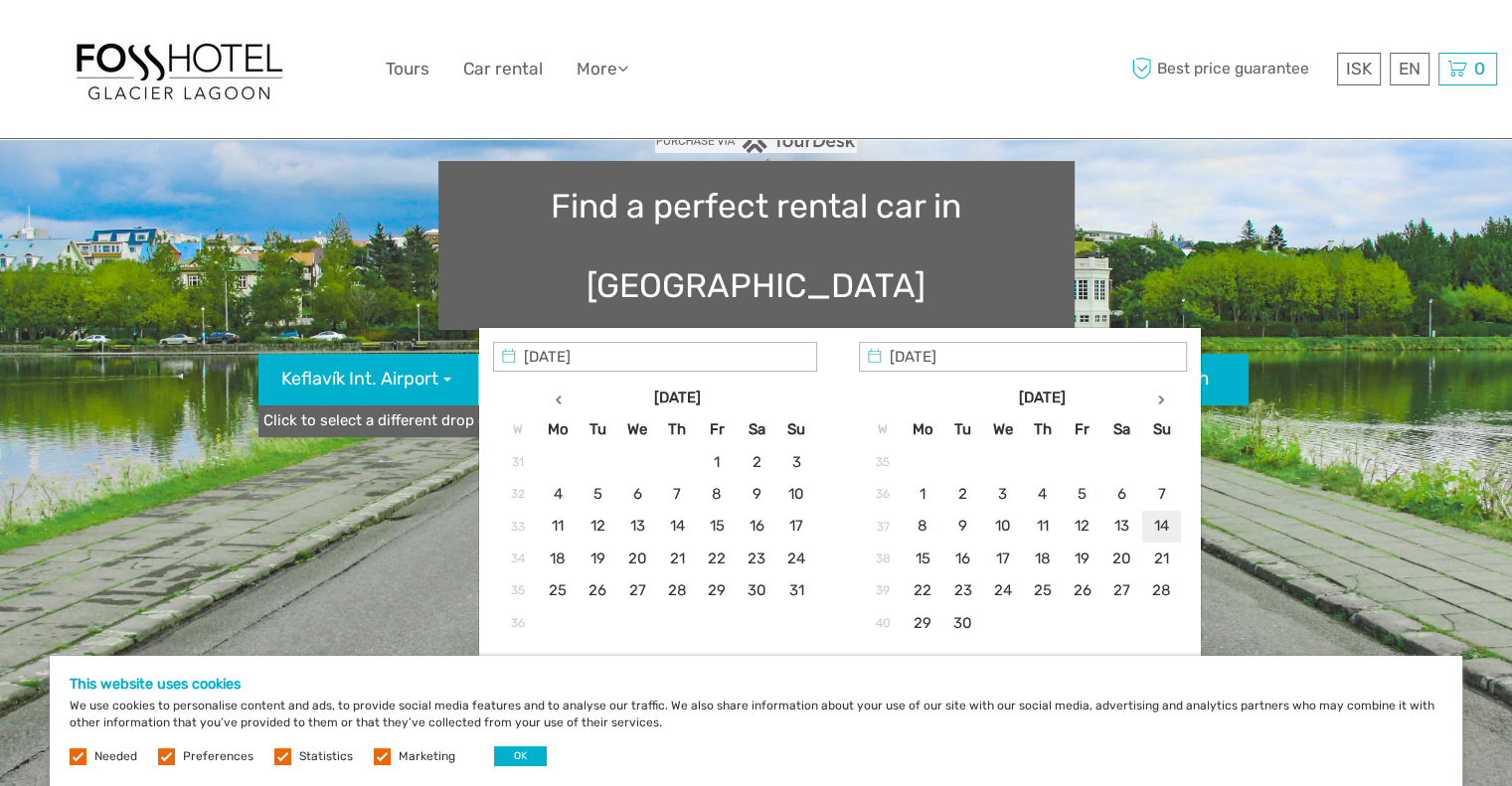 type on "14/09/2025" 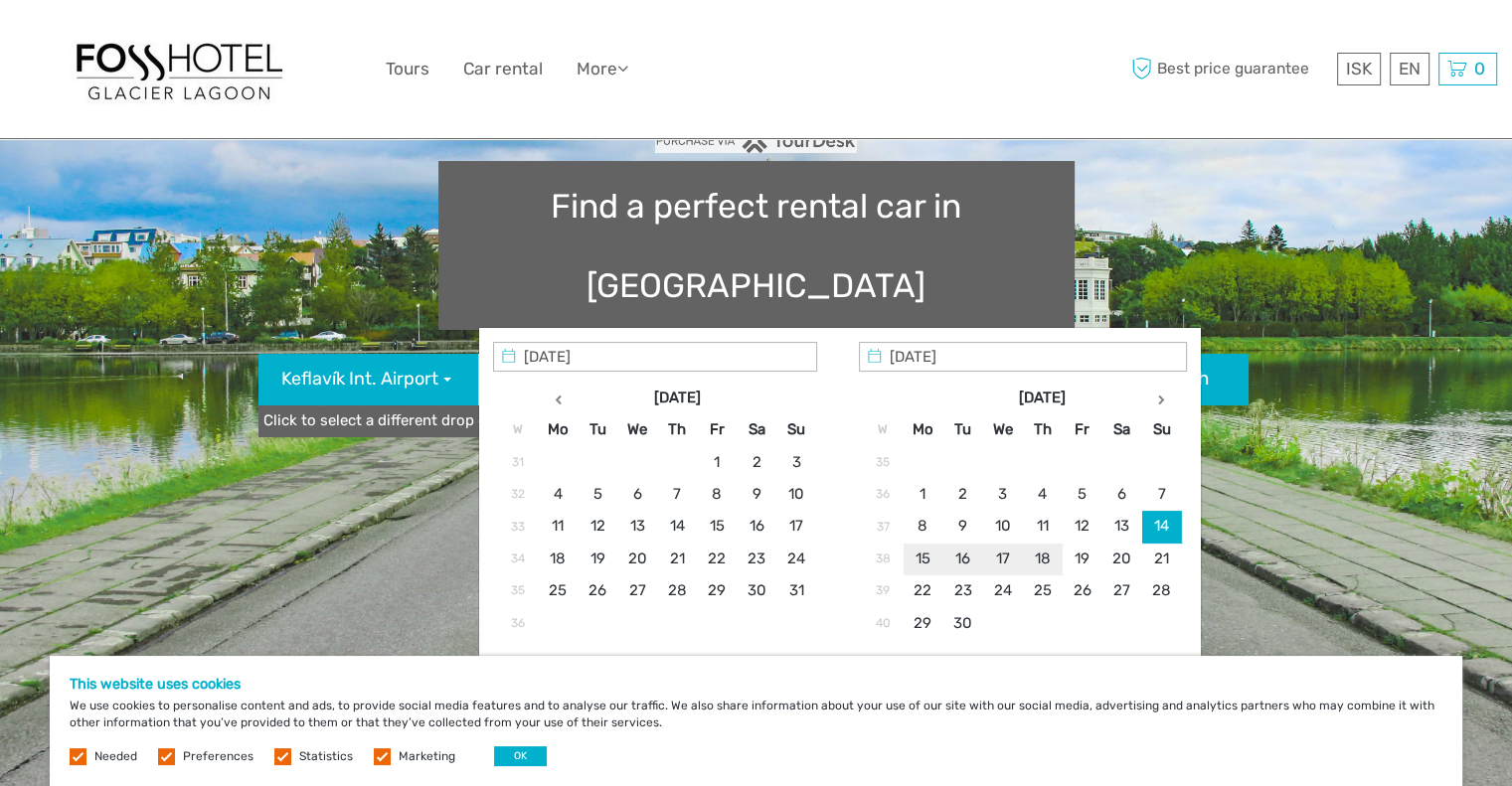 type on "17/09/2025" 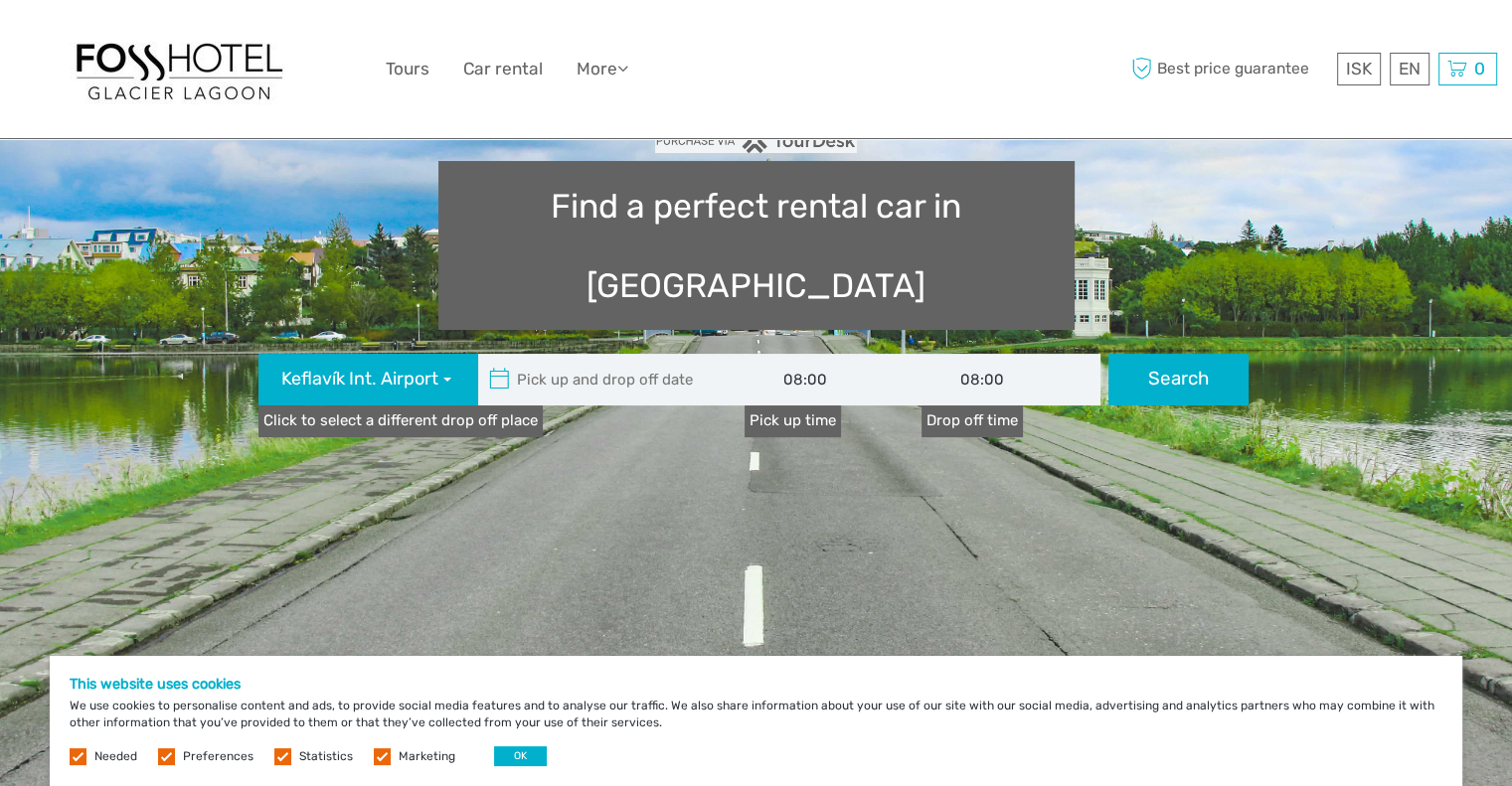 type on "14/09/2025  -  17/09/2025" 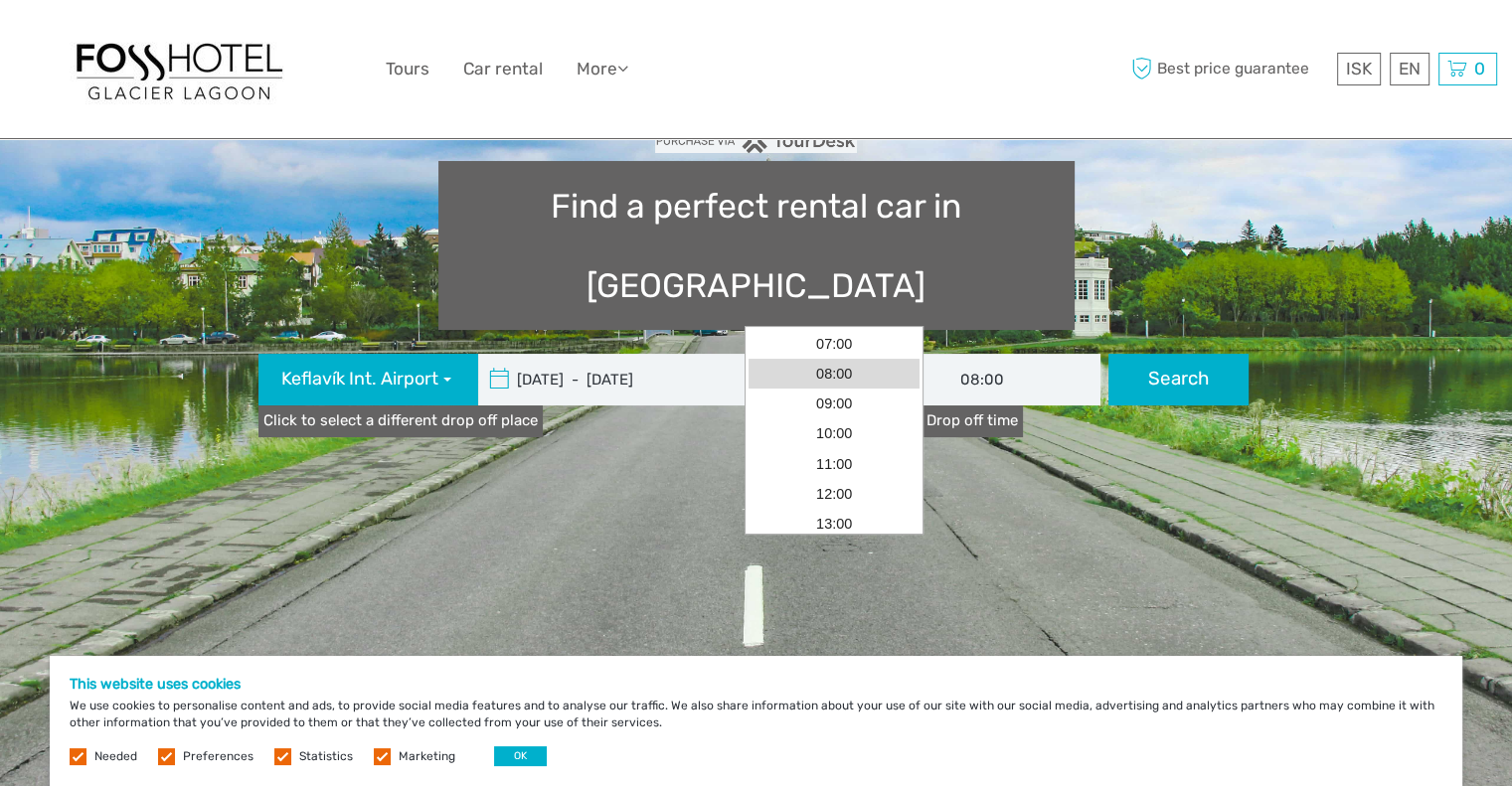 click on "08:00" at bounding box center [834, 380] 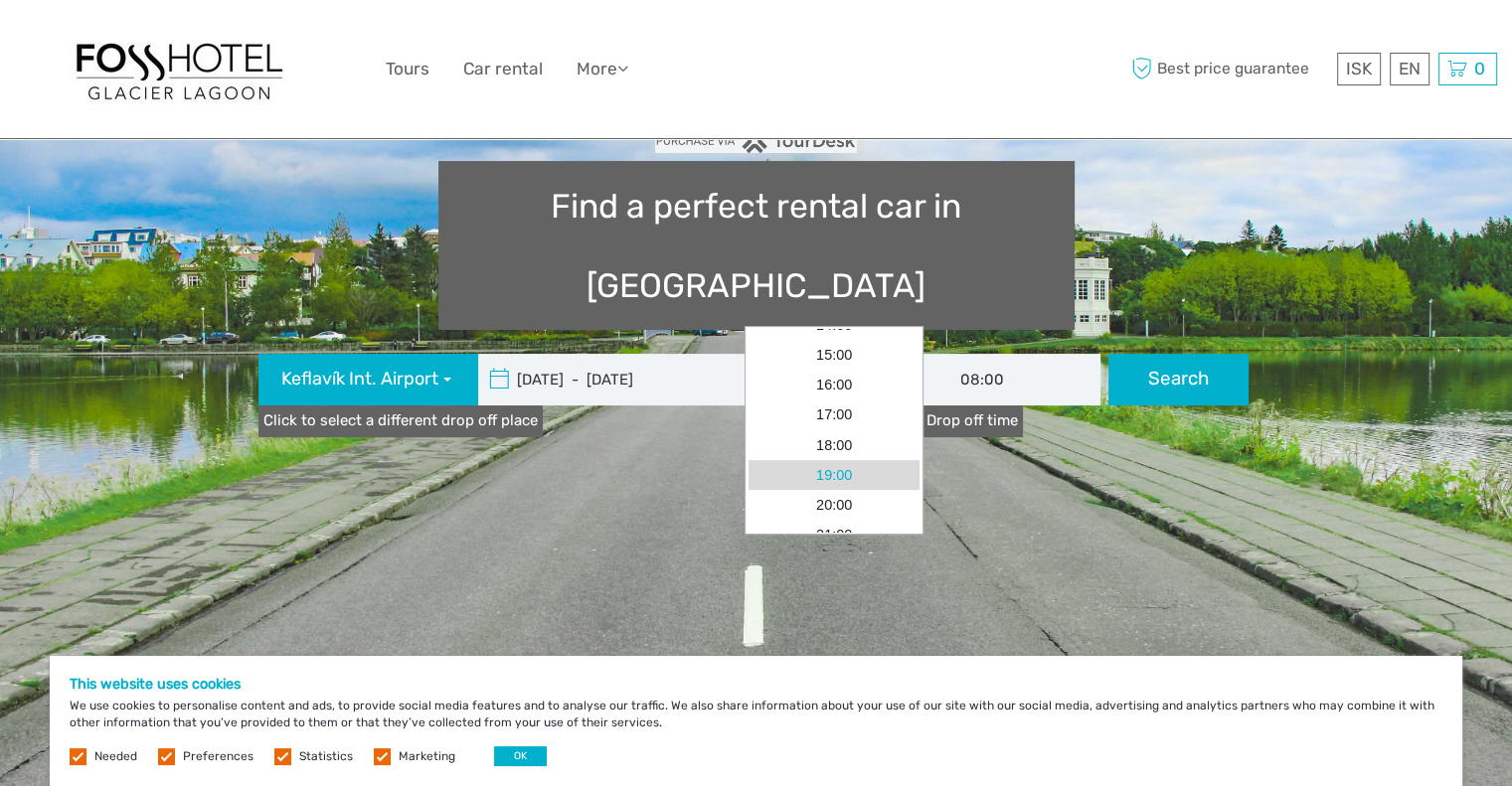 scroll, scrollTop: 109, scrollLeft: 0, axis: vertical 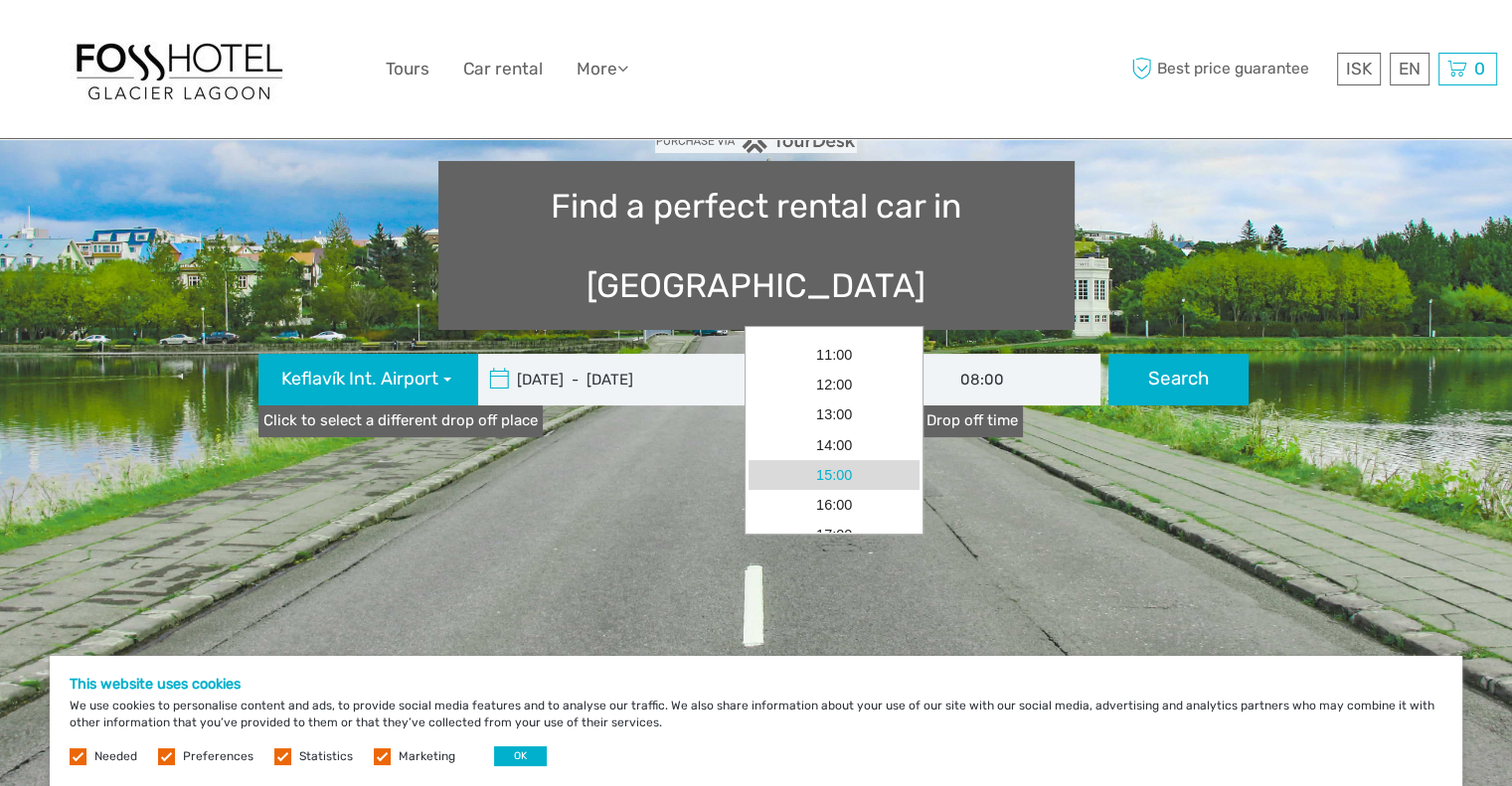 click on "15:00" at bounding box center (834, 475) 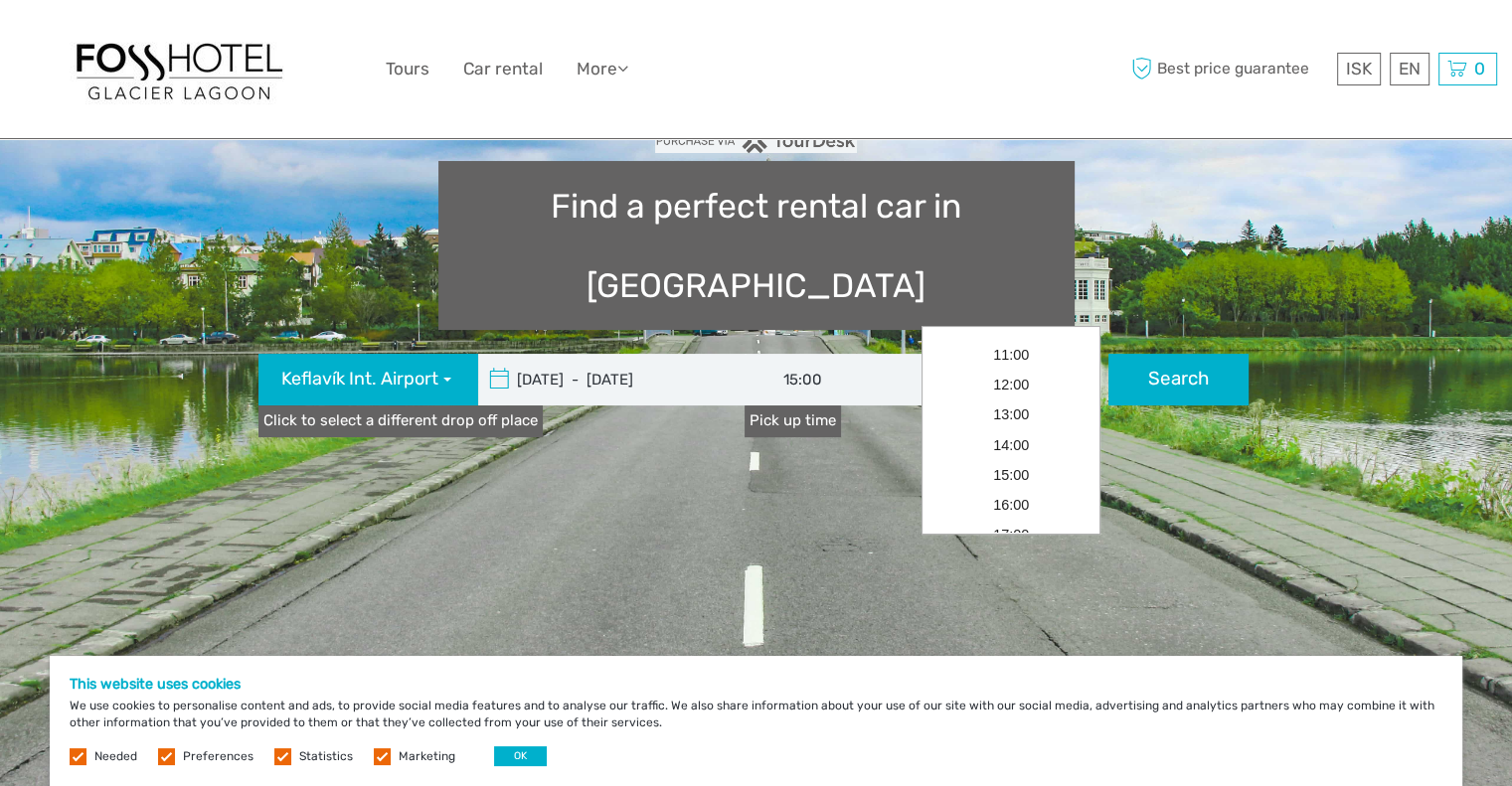 click on "08:00" at bounding box center [1011, 380] 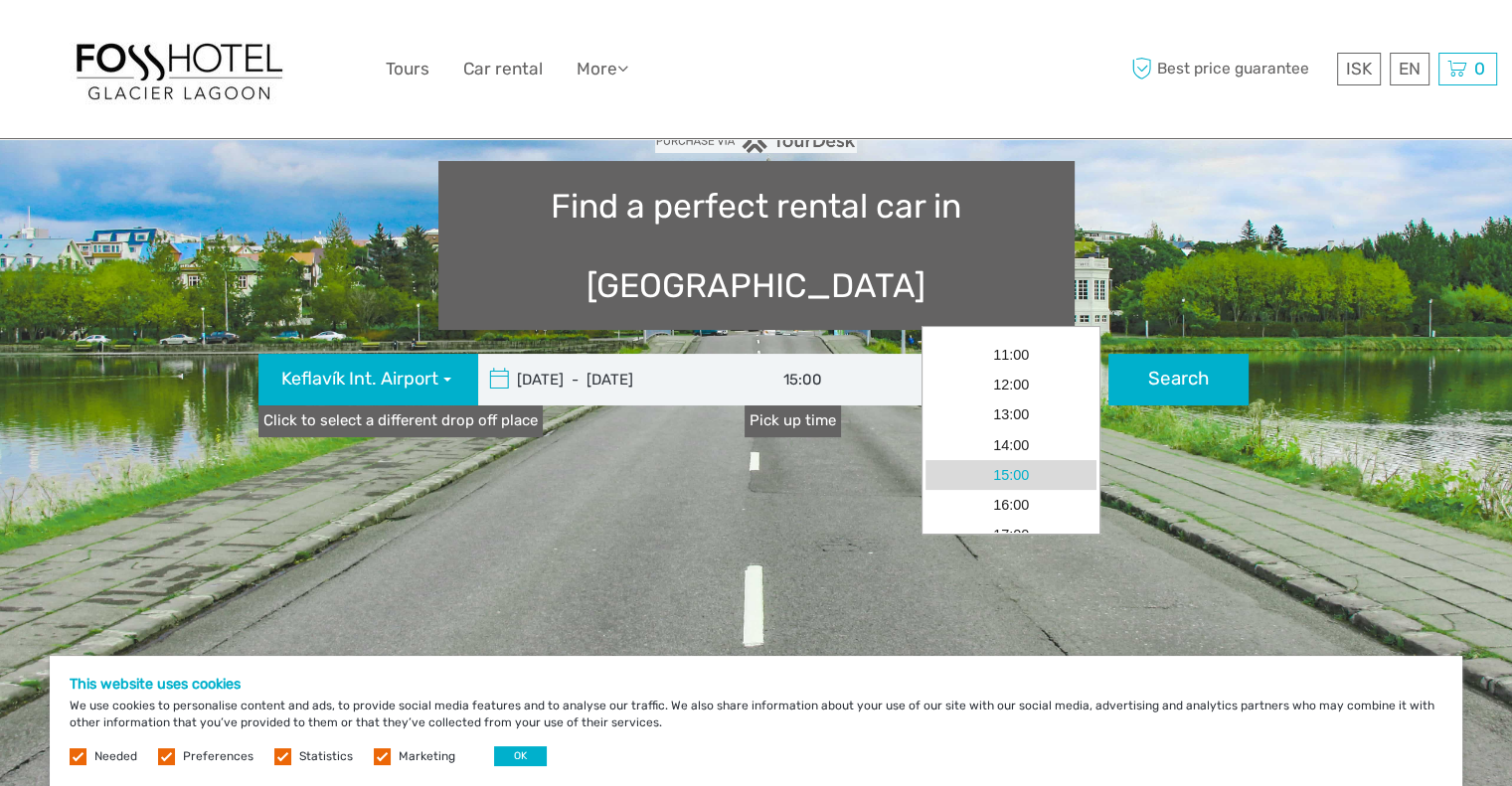 click on "15:00" at bounding box center [1011, 475] 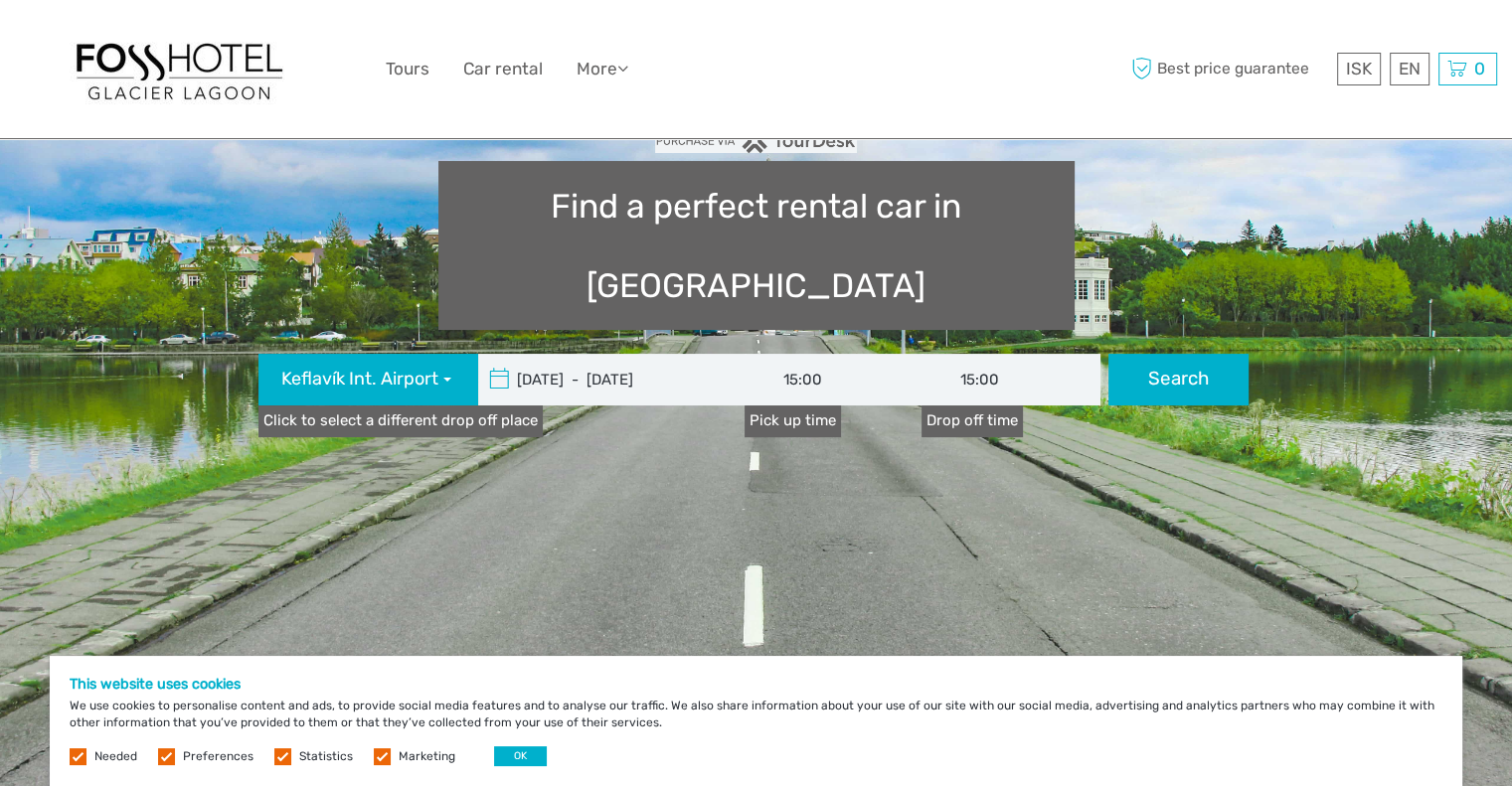 click on "Search" at bounding box center [1178, 380] 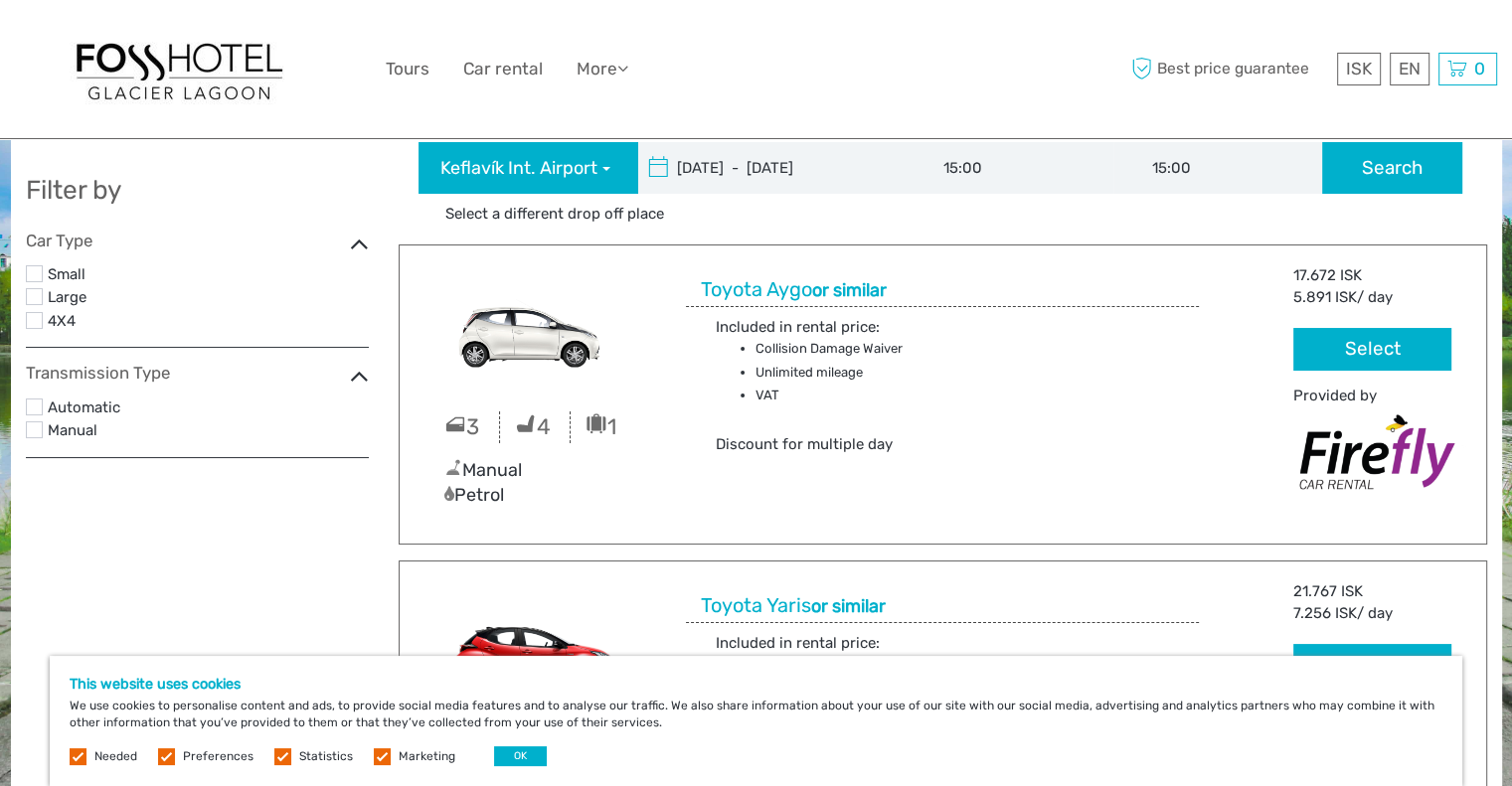 scroll, scrollTop: 0, scrollLeft: 0, axis: both 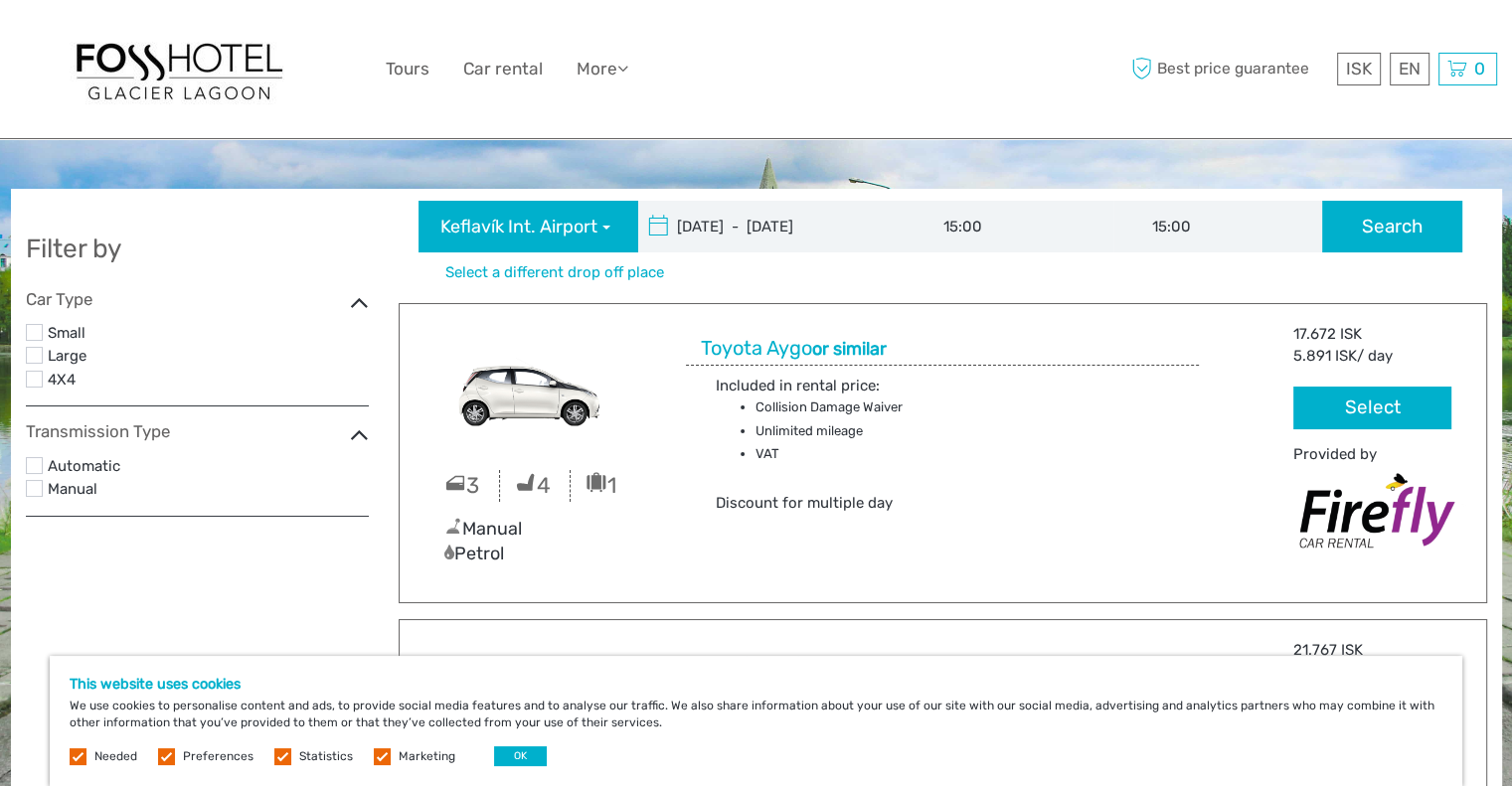 click on "Select a different drop off place" at bounding box center (555, 272) 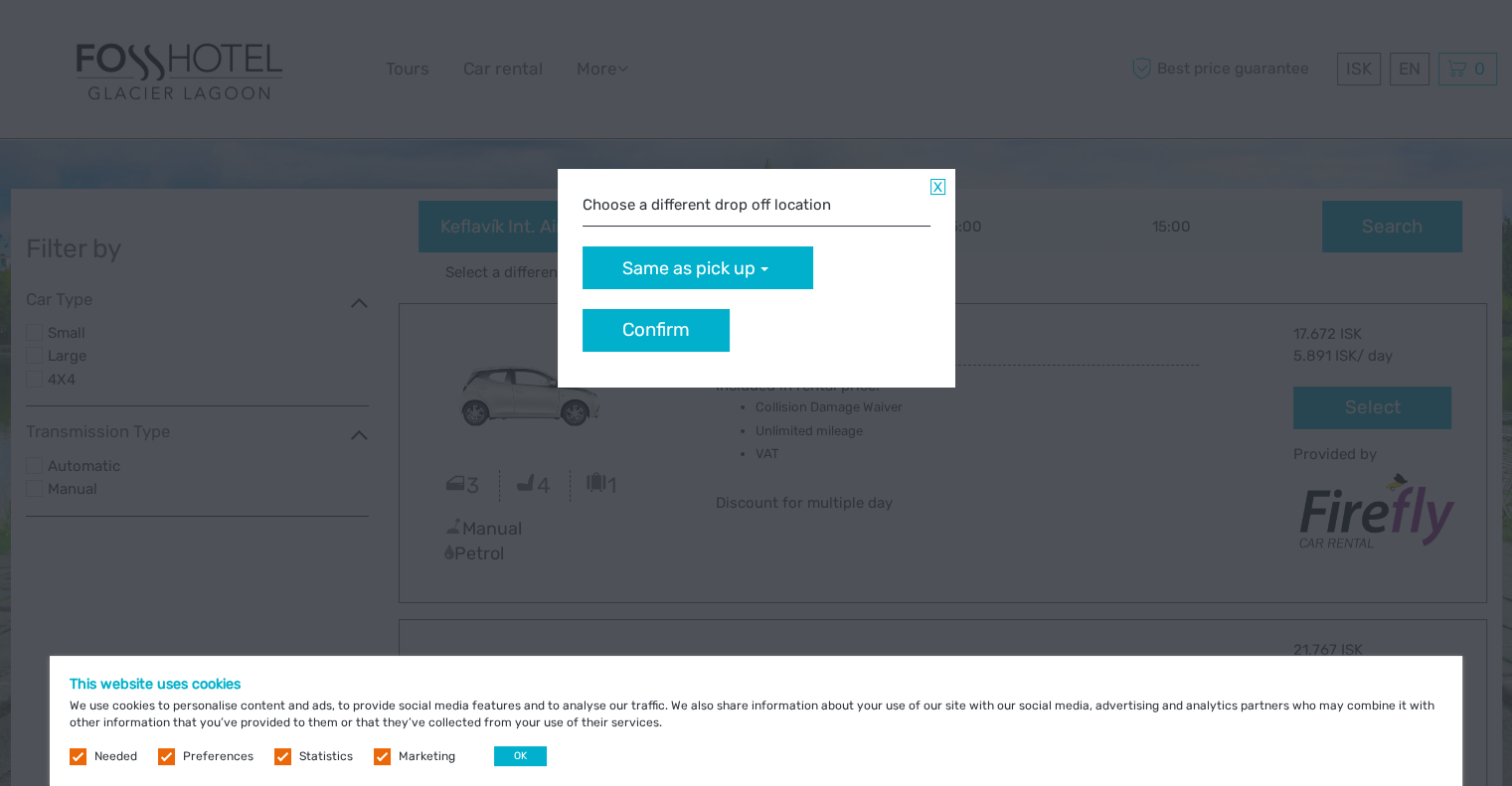 click on "Choose a different drop off location" at bounding box center [756, 206] 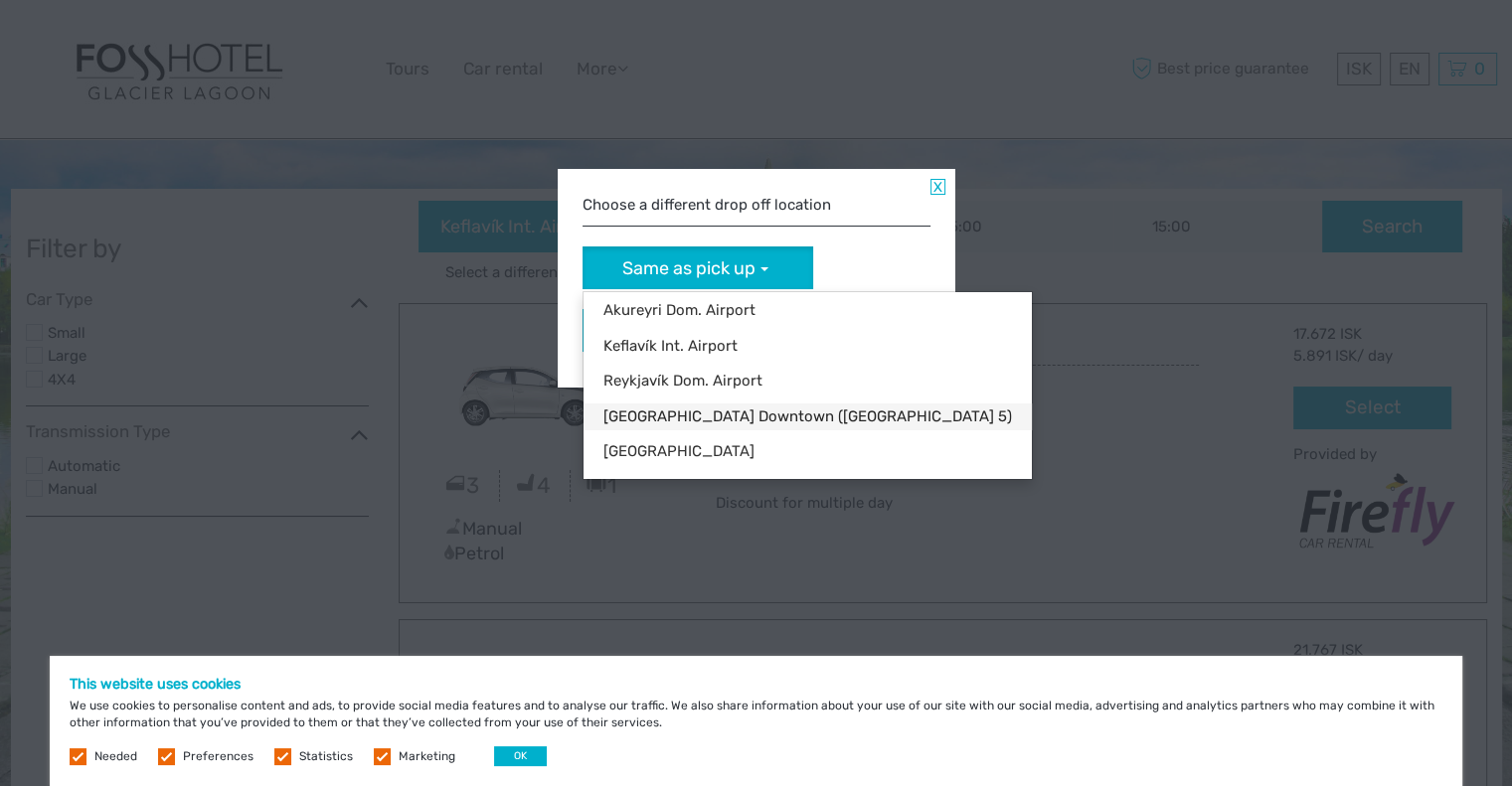 click on "Reykjavík Downtown (Flugvallarvegur 5)" at bounding box center (807, 416) 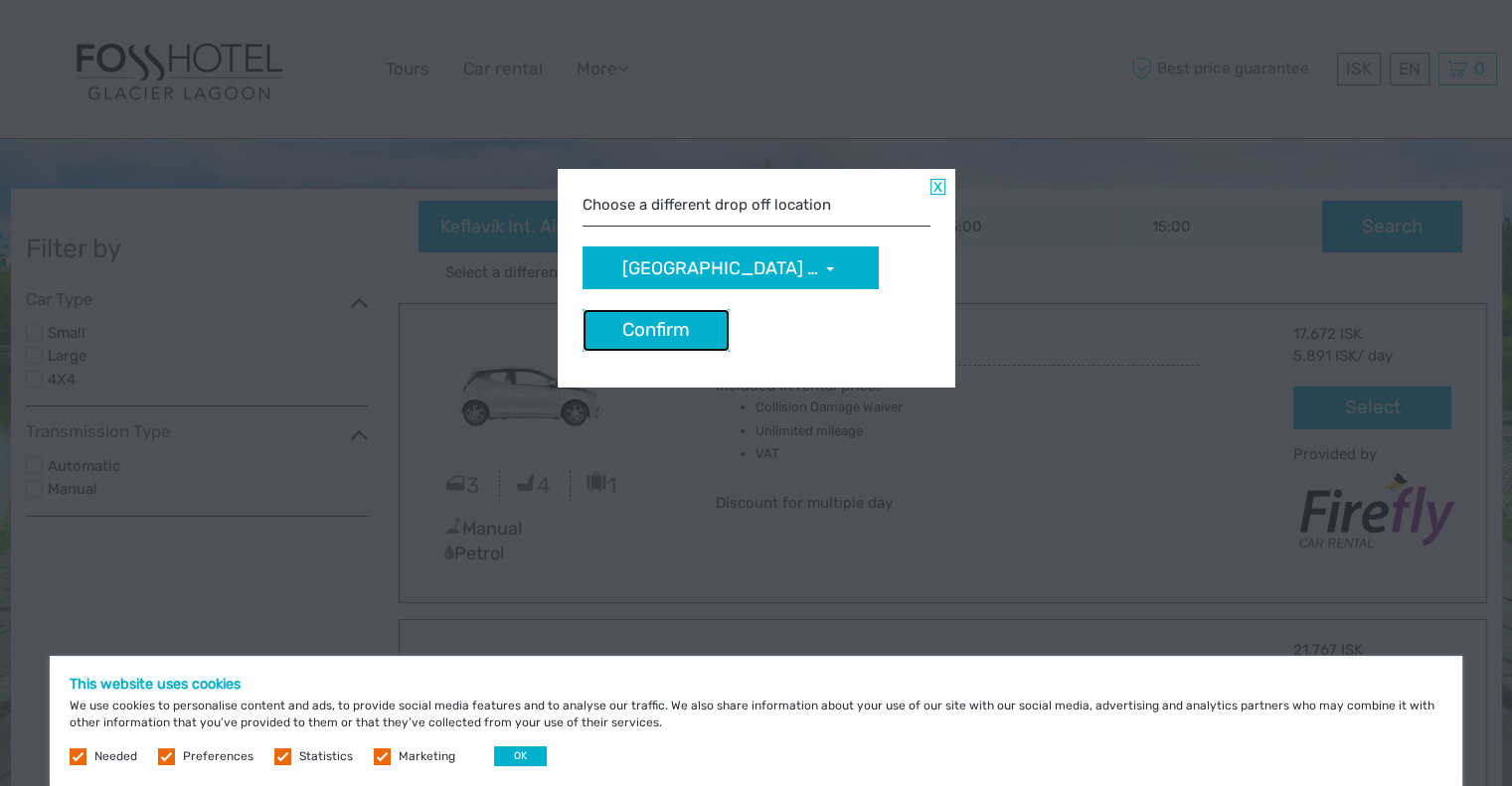 click on "Confirm" at bounding box center (656, 330) 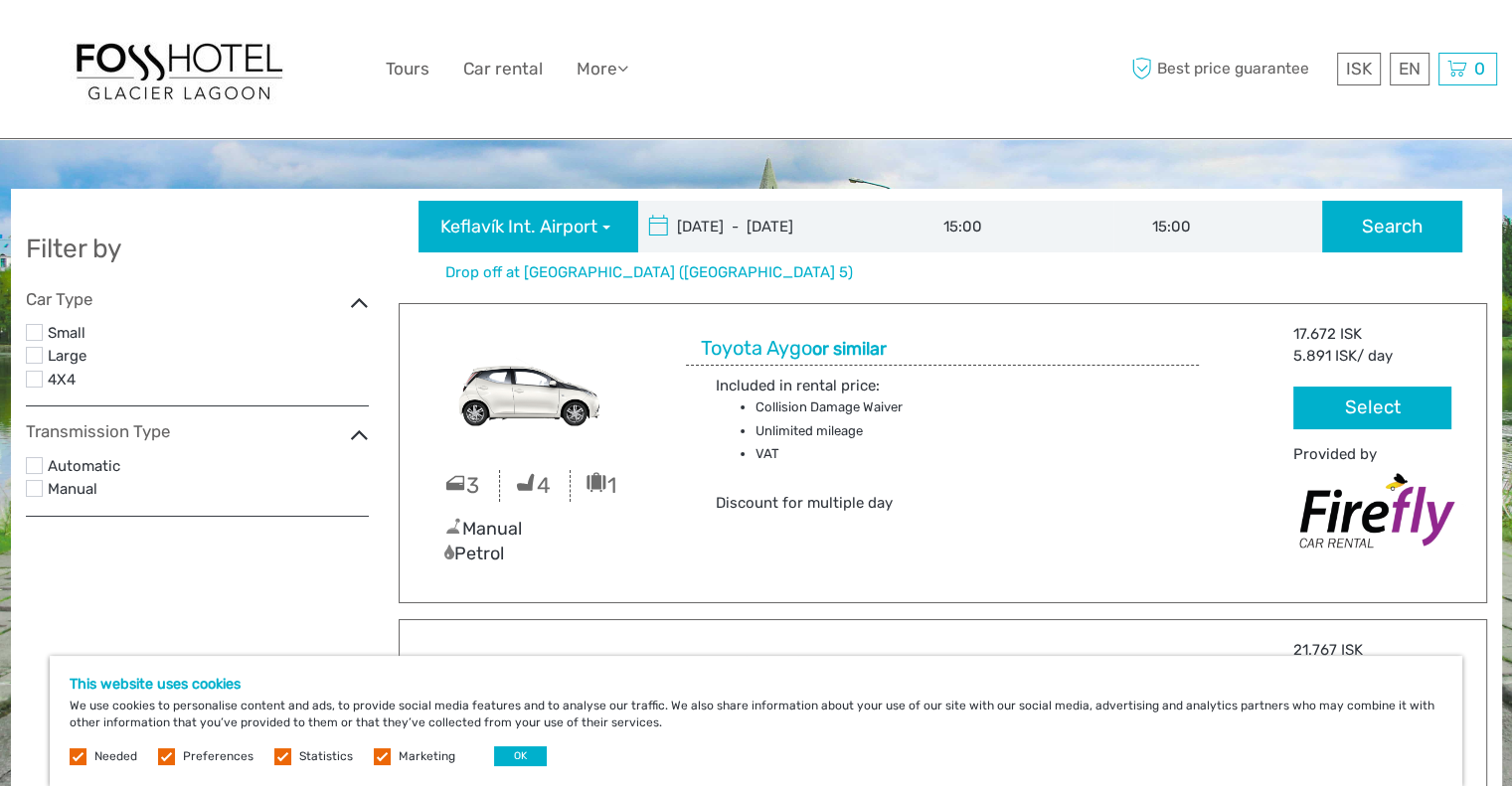 click on "Drop off at Reykjavík Downtown (Flugvallarvegur 5)" at bounding box center [649, 272] 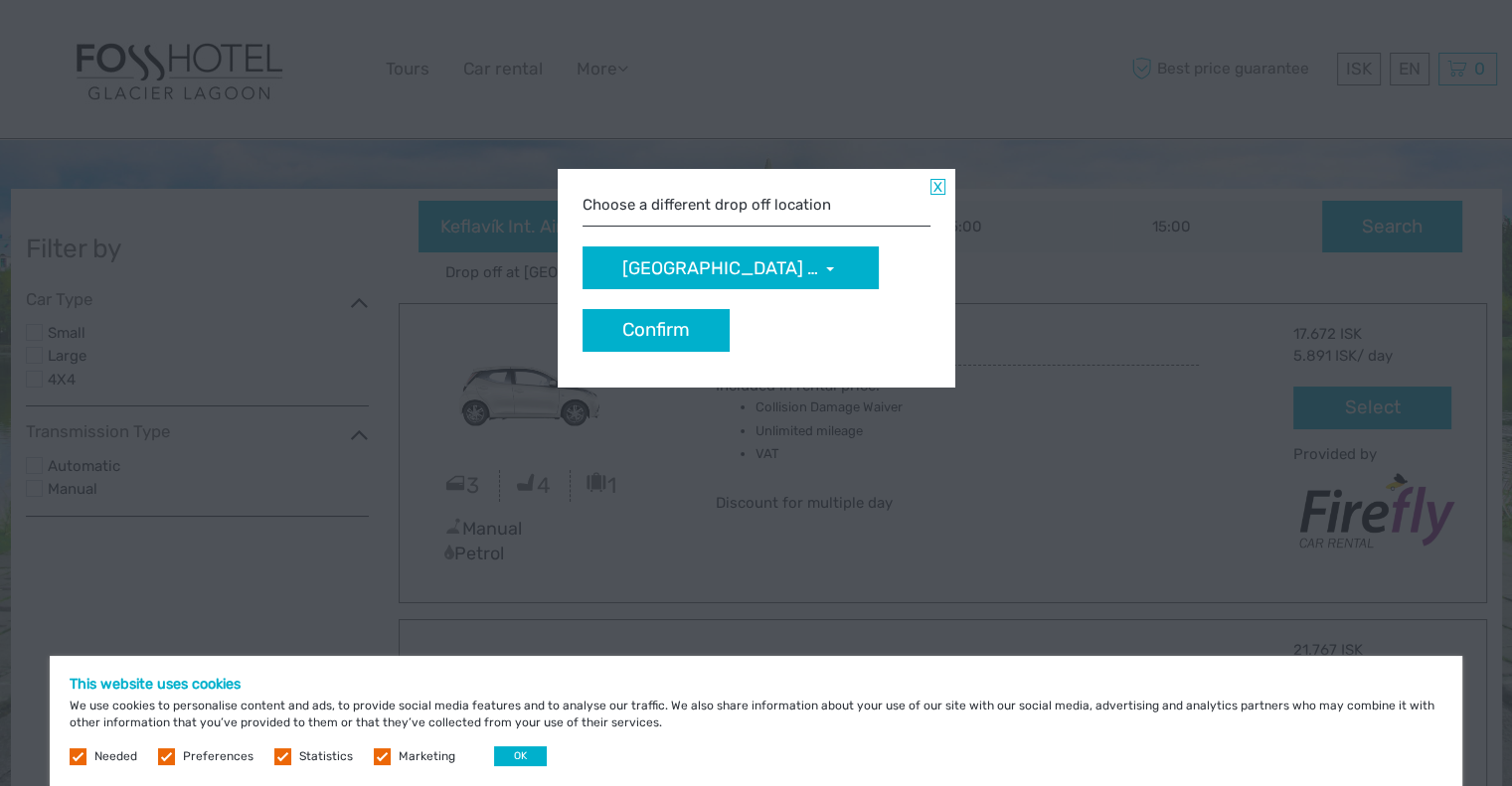 click on "Reykjavík Downtown (Flugvallarvegur 5)" at bounding box center (731, 267) 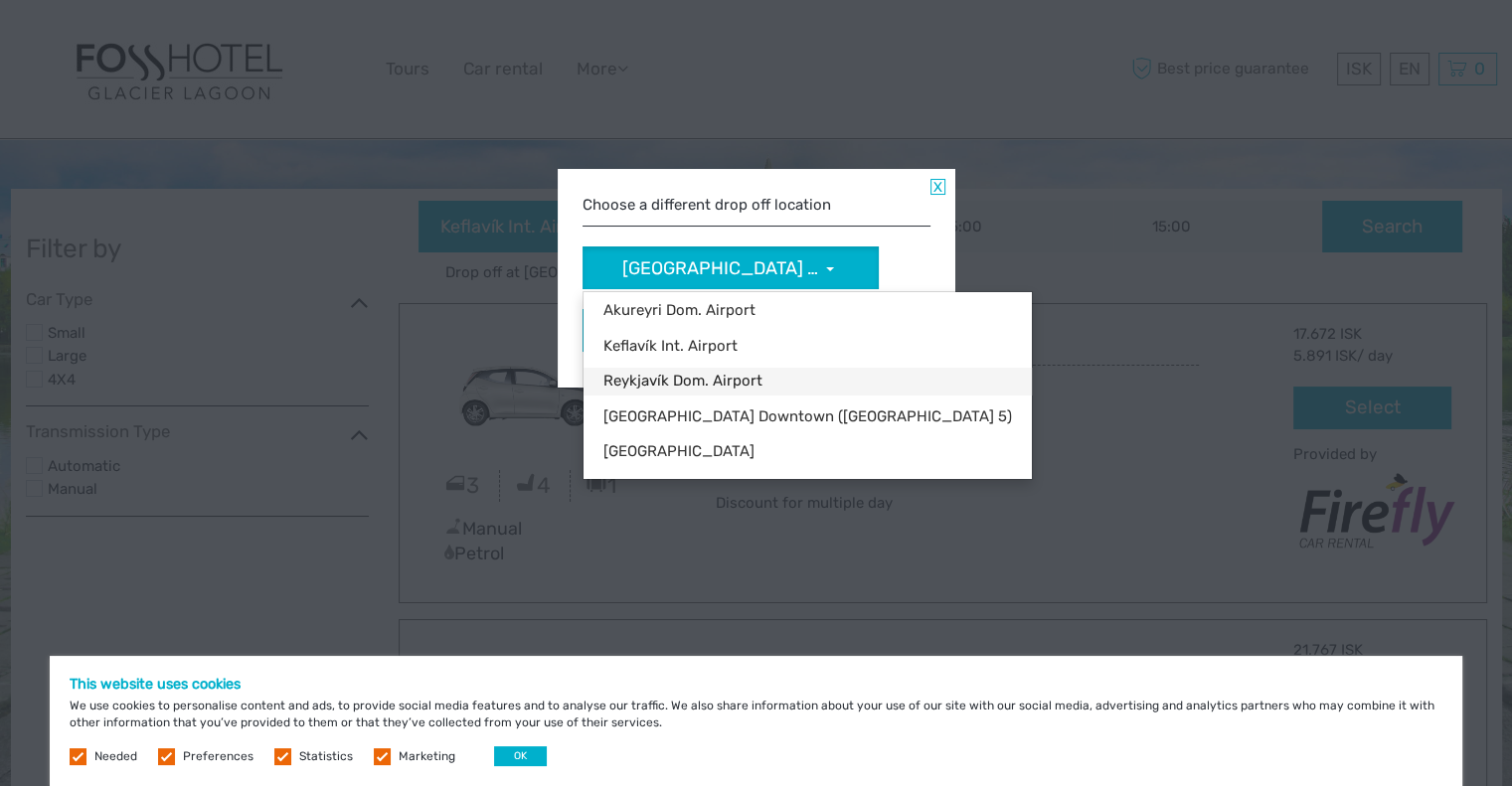 click on "Reykjavík Dom. Airport" at bounding box center [807, 381] 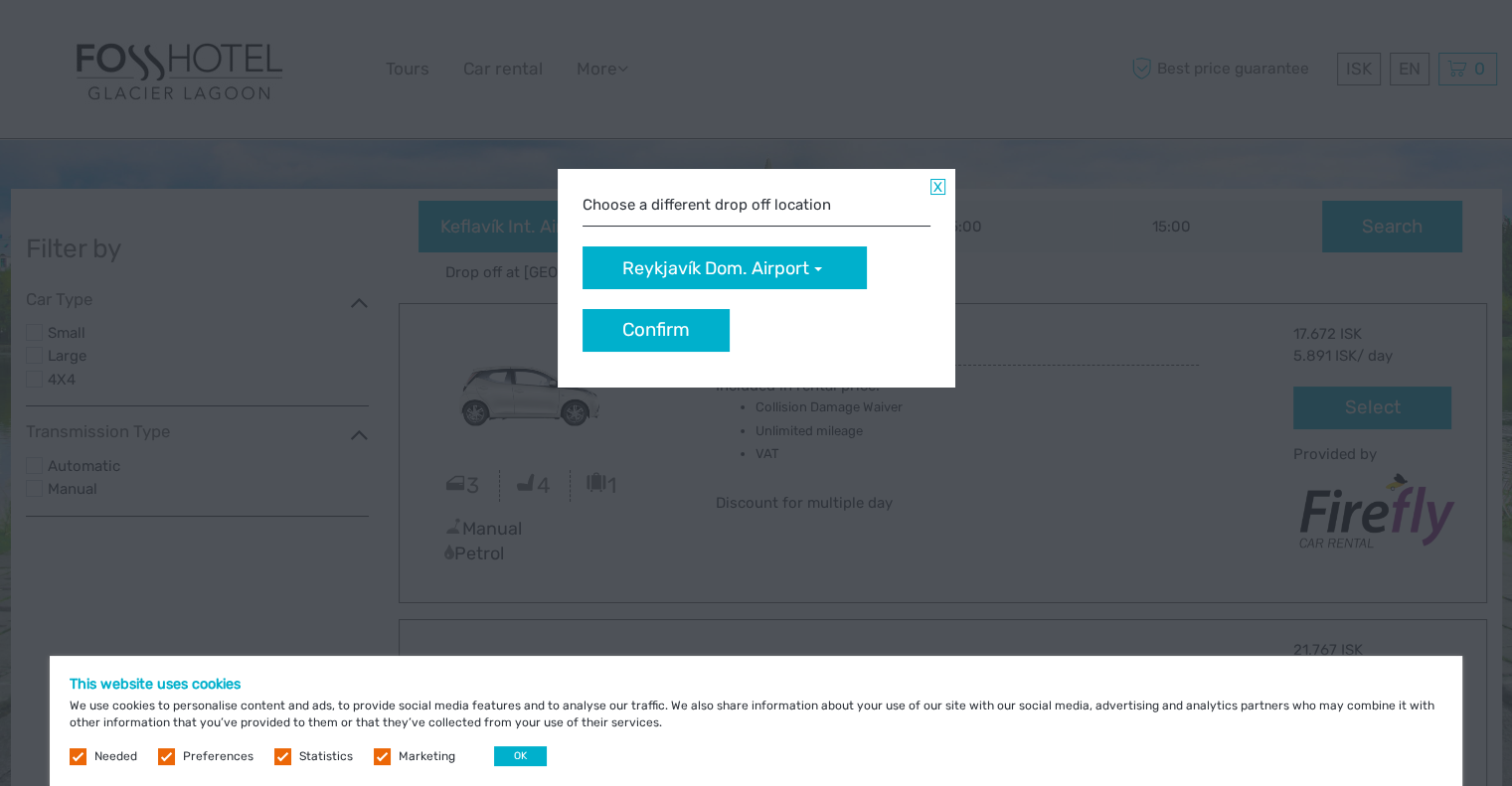 click on "Reykjavík Dom. Airport" at bounding box center (725, 267) 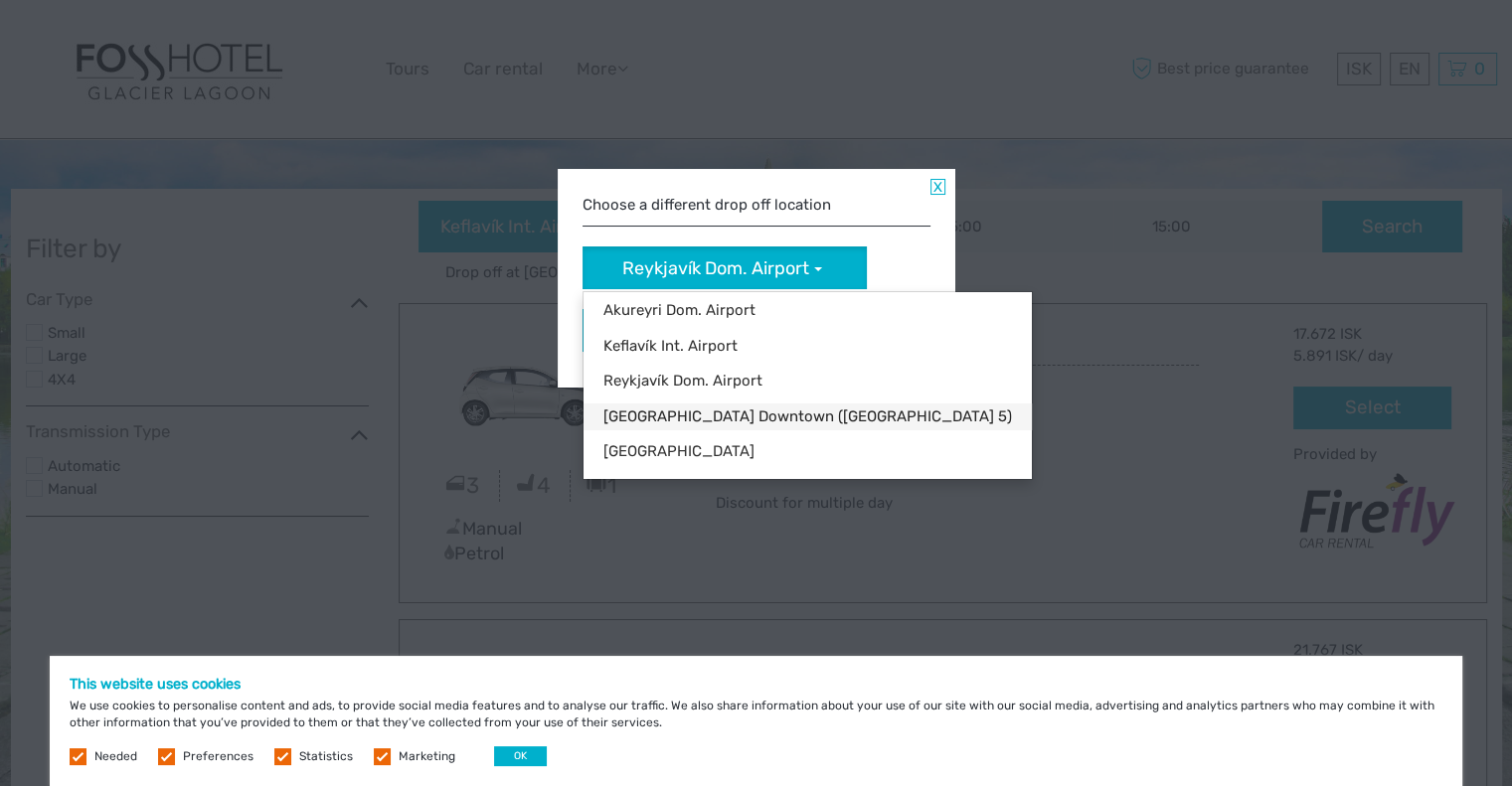 click on "Reykjavík Downtown (Flugvallarvegur 5)" at bounding box center (807, 416) 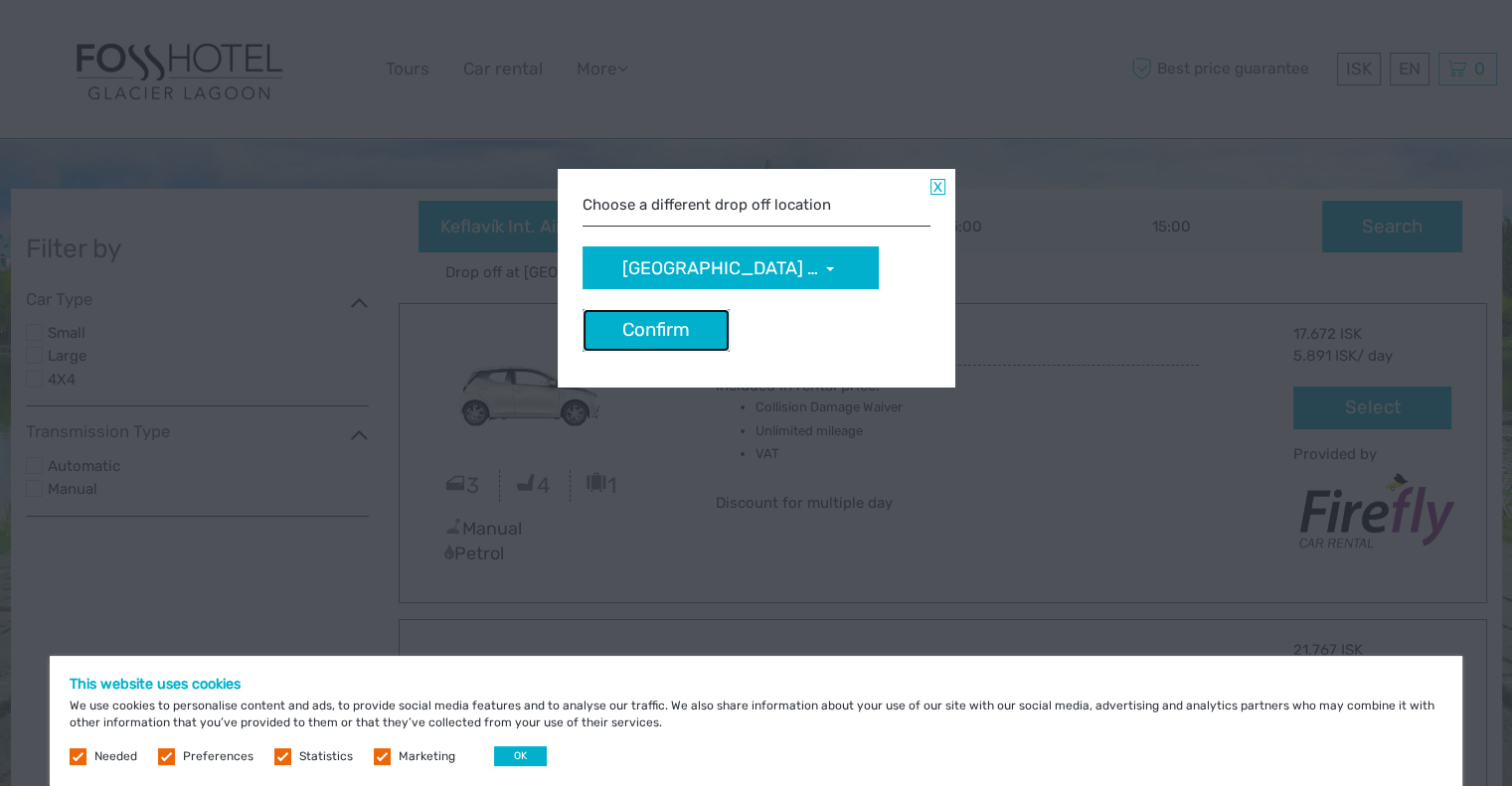 click on "Confirm" at bounding box center [656, 330] 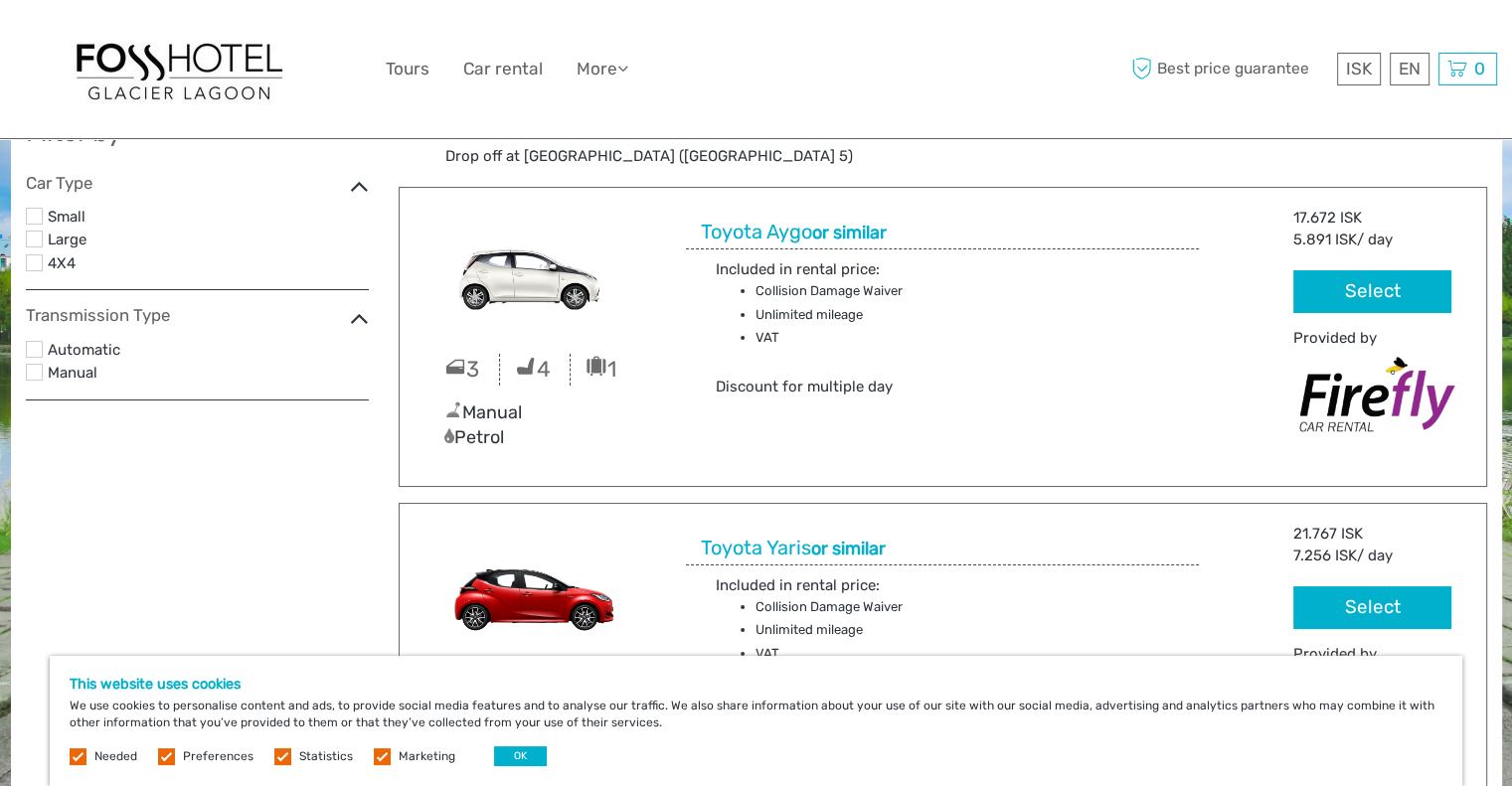 scroll, scrollTop: 0, scrollLeft: 0, axis: both 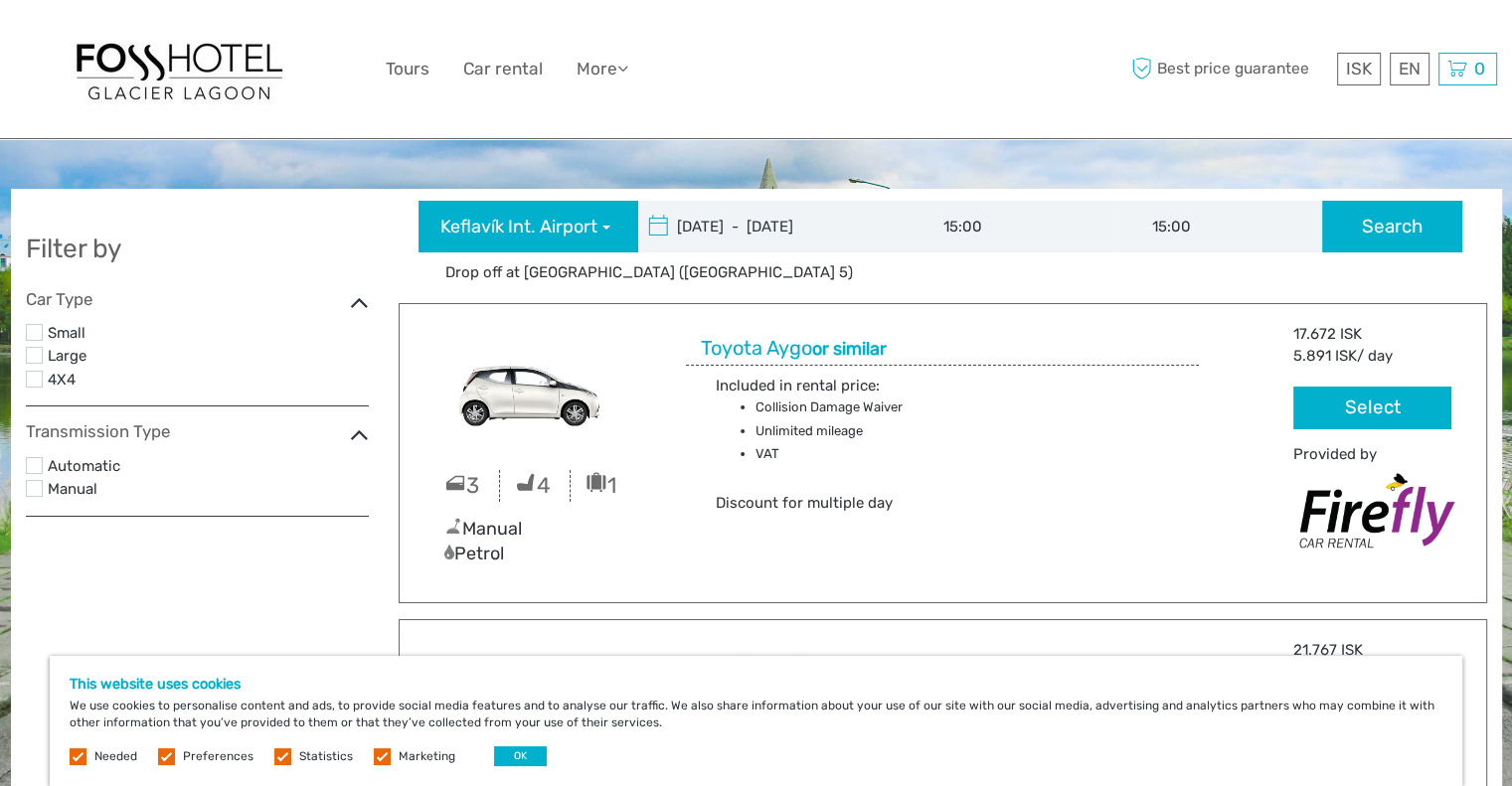 click on "Select" at bounding box center (1372, 407) 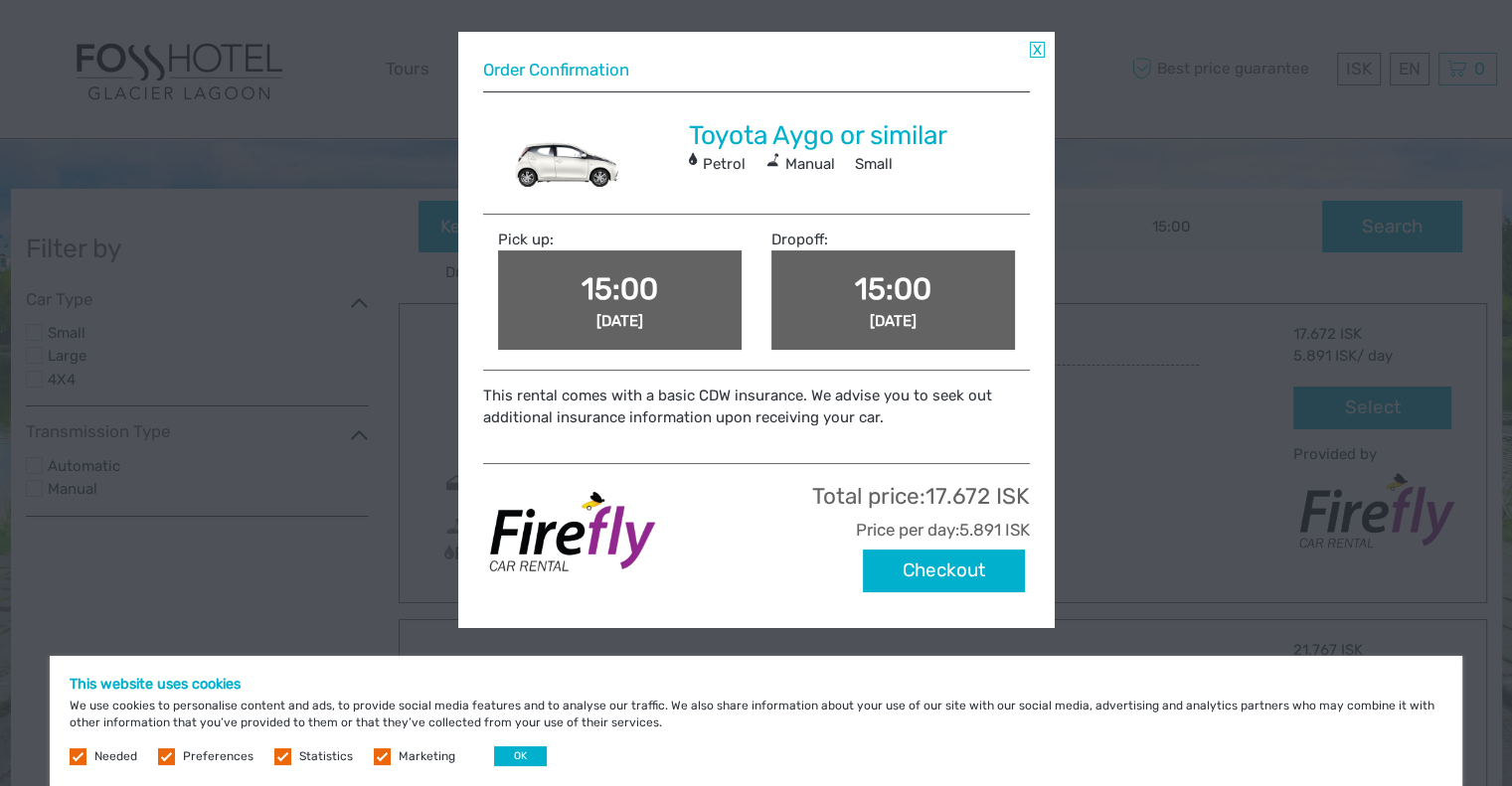 scroll, scrollTop: 147, scrollLeft: 0, axis: vertical 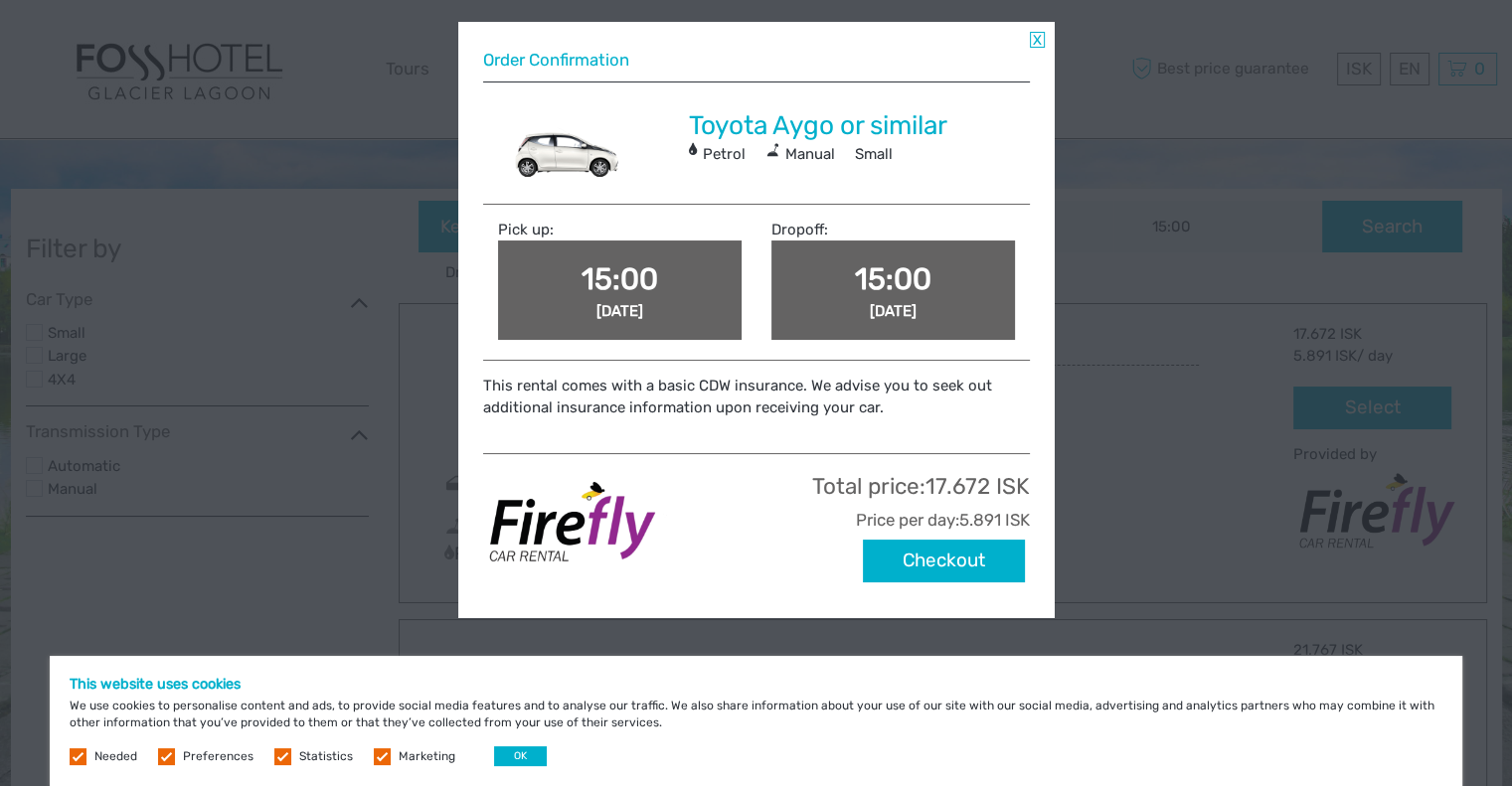 click at bounding box center [1037, 40] 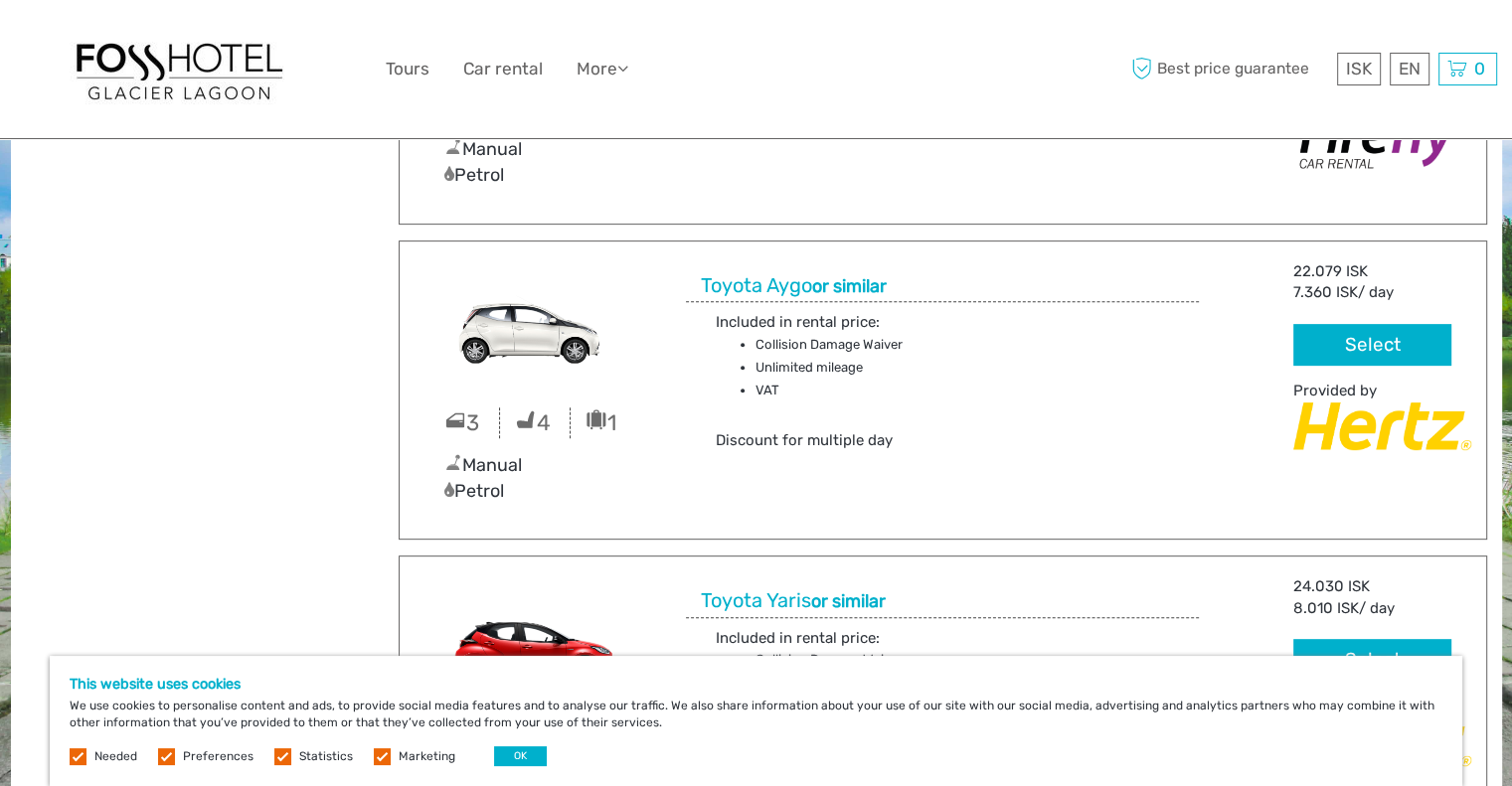 scroll, scrollTop: 696, scrollLeft: 0, axis: vertical 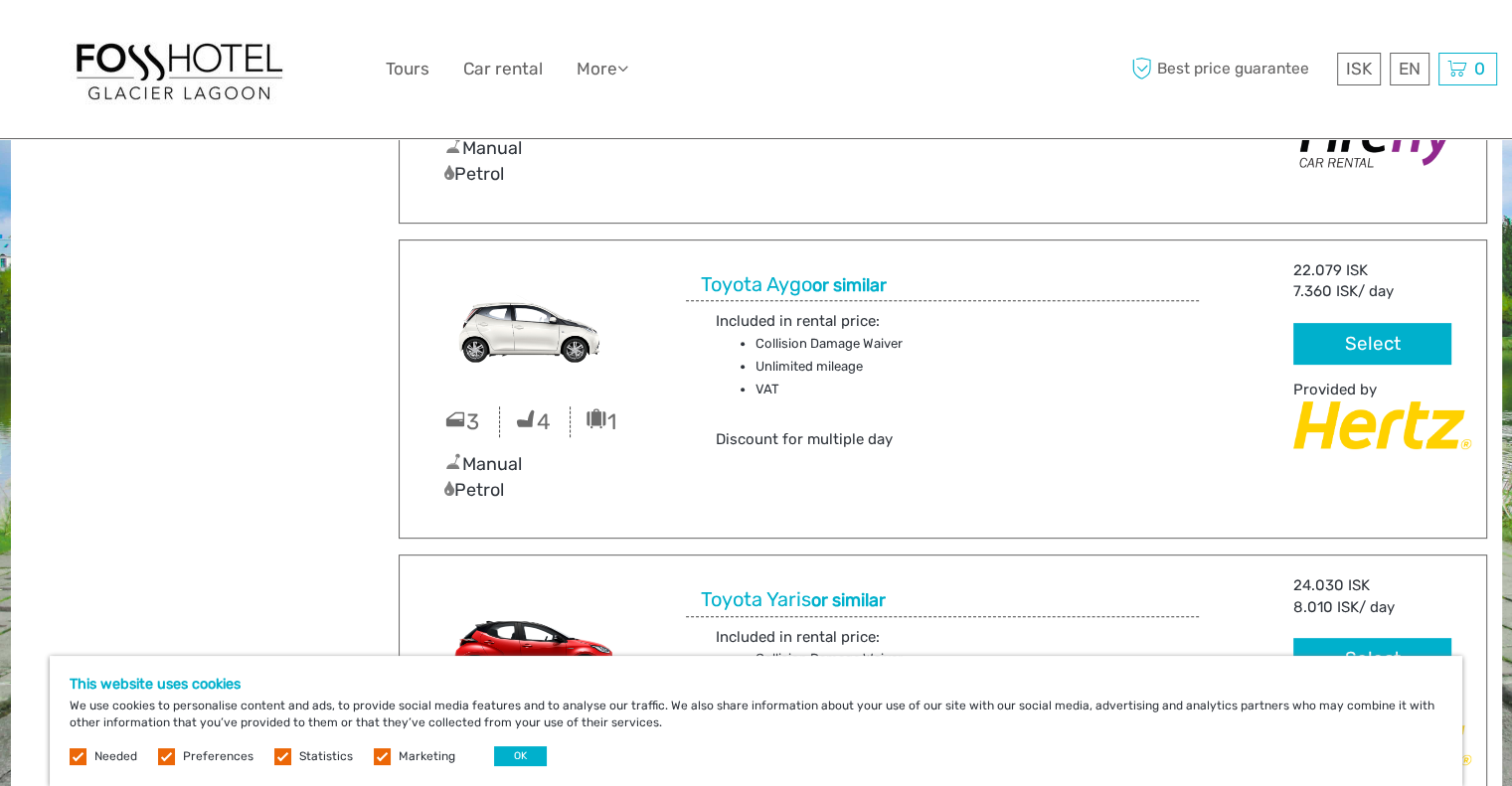click on "Select" at bounding box center (1372, 344) 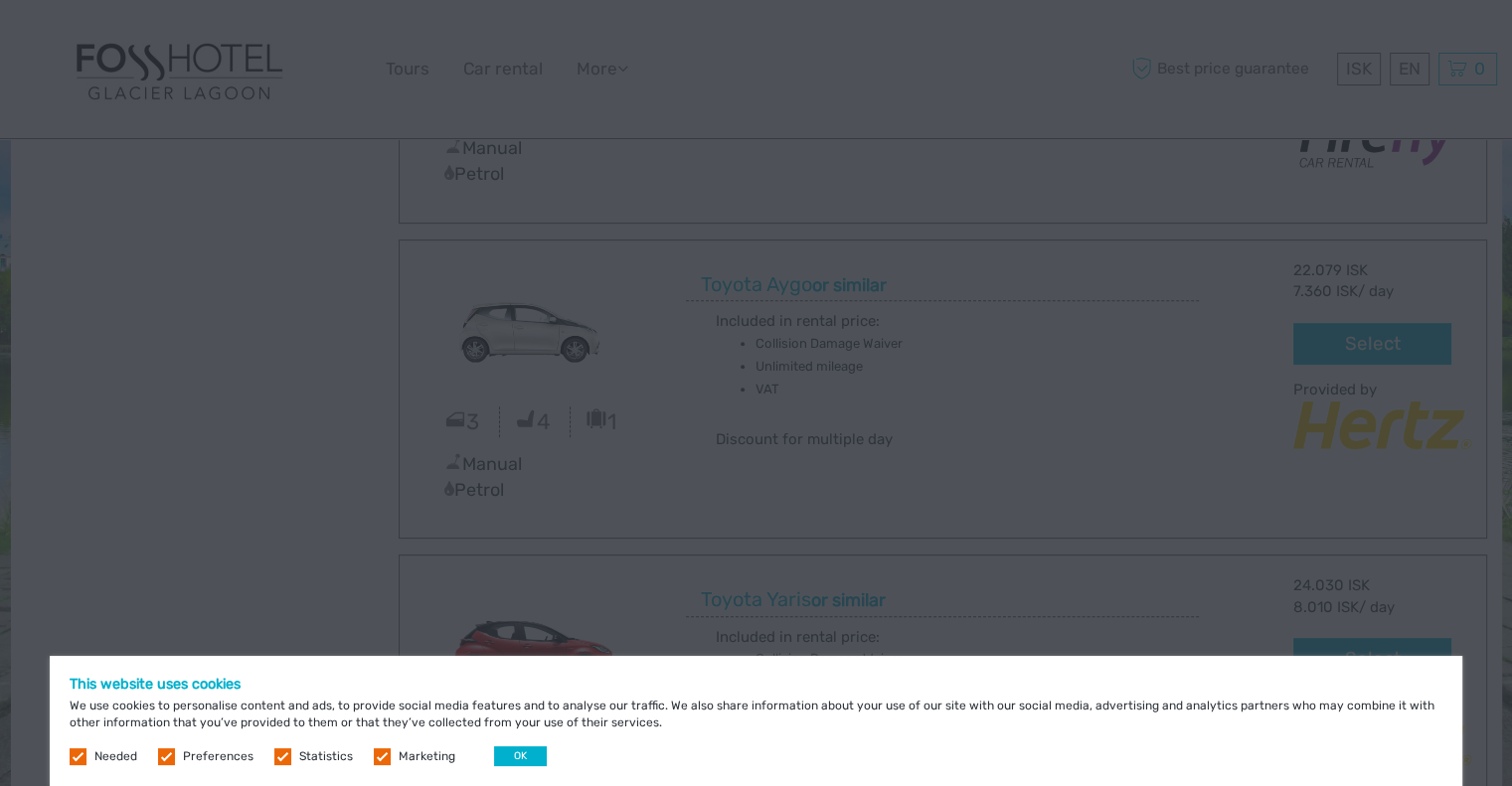 scroll, scrollTop: 0, scrollLeft: 0, axis: both 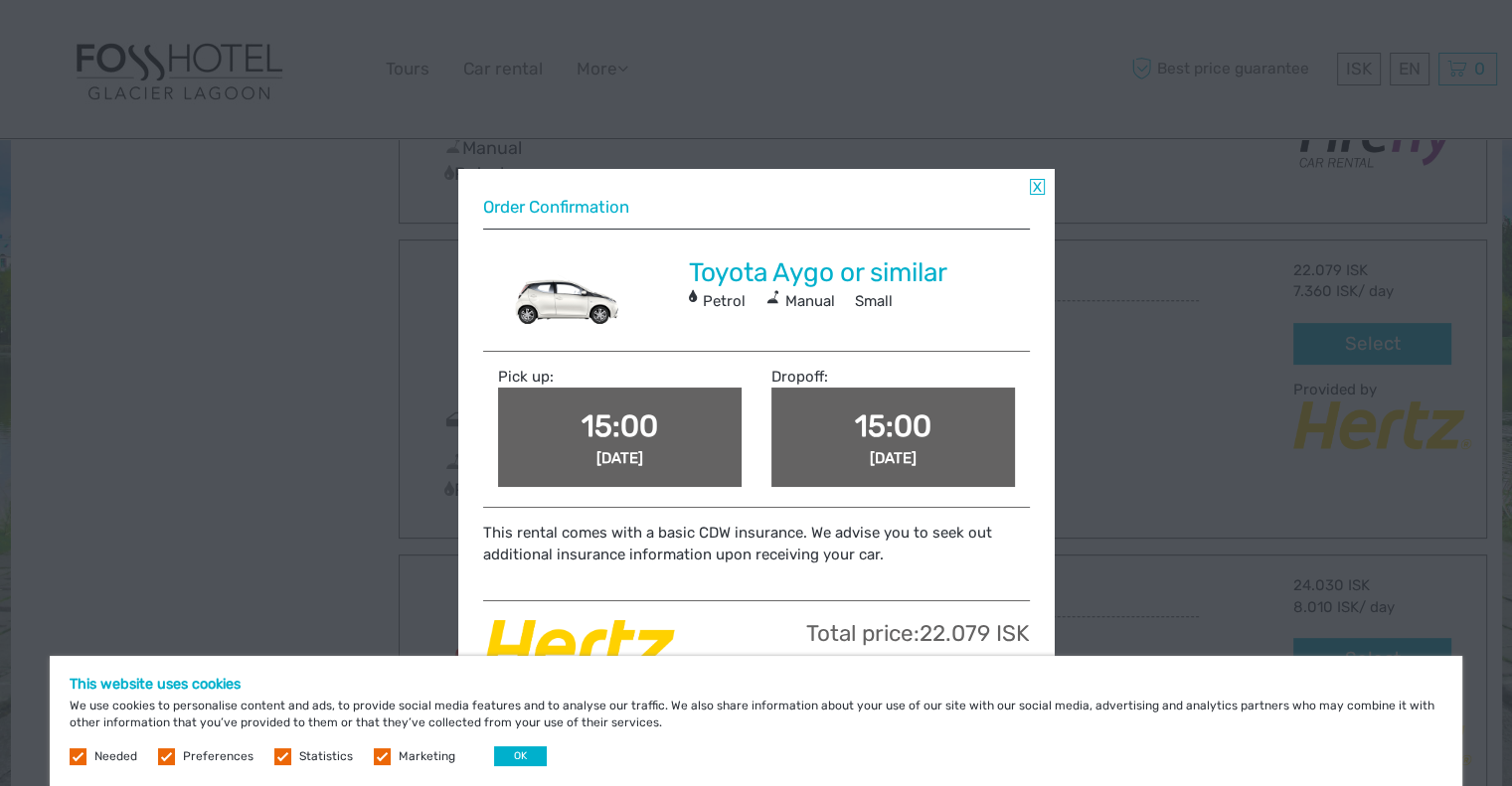click at bounding box center [1037, 187] 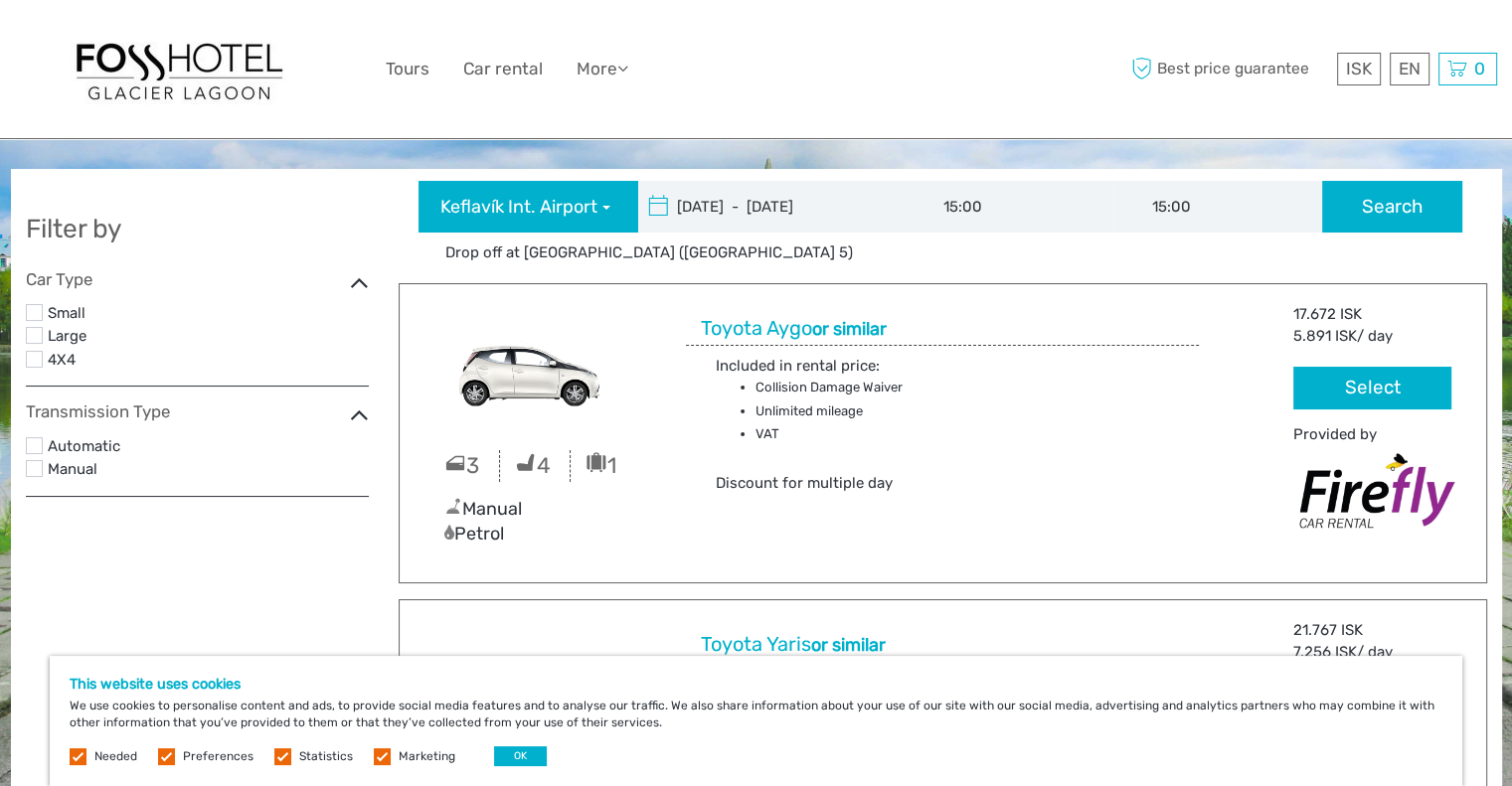 scroll, scrollTop: 0, scrollLeft: 0, axis: both 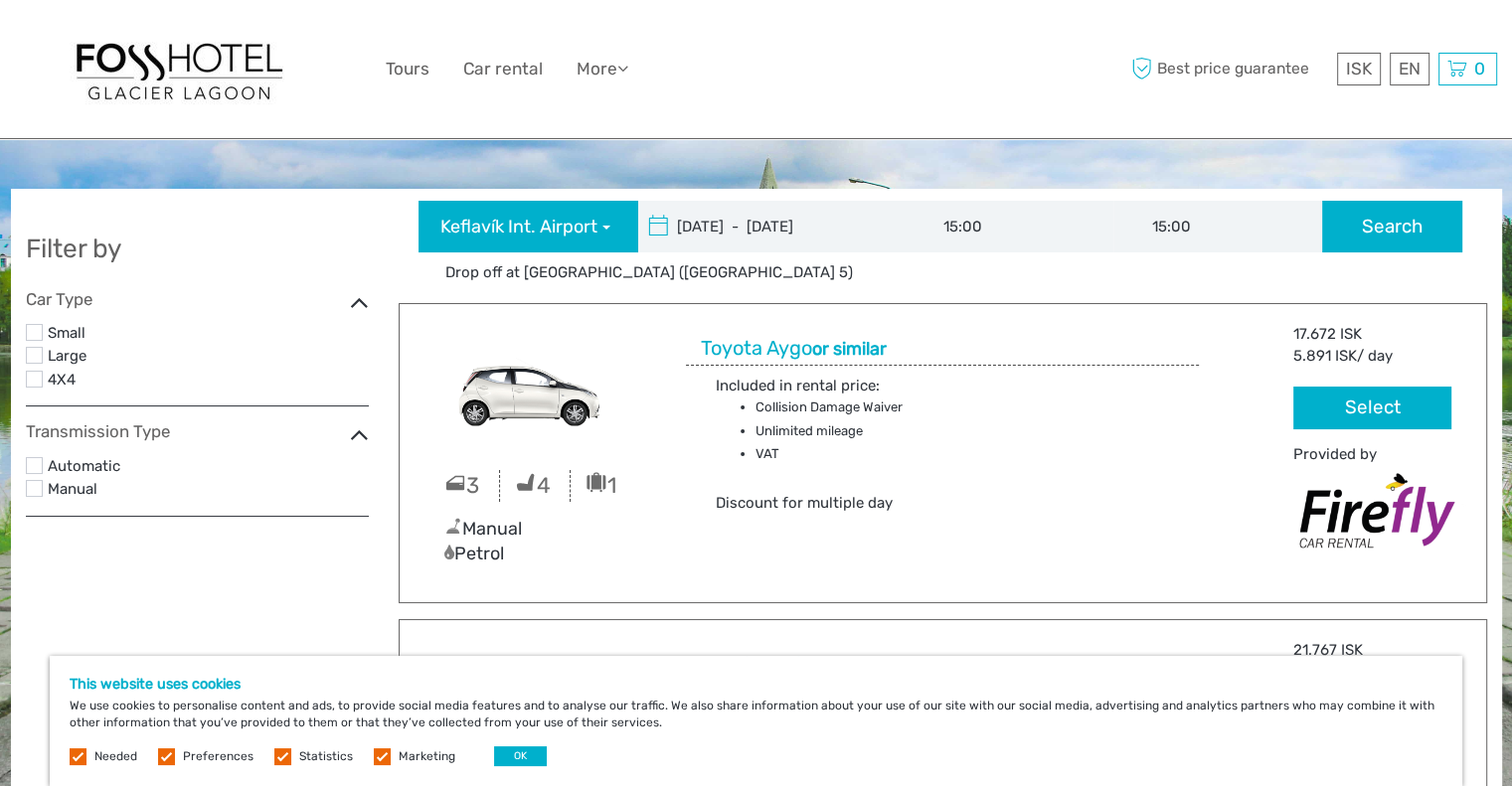 click on "Select" at bounding box center [1372, 407] 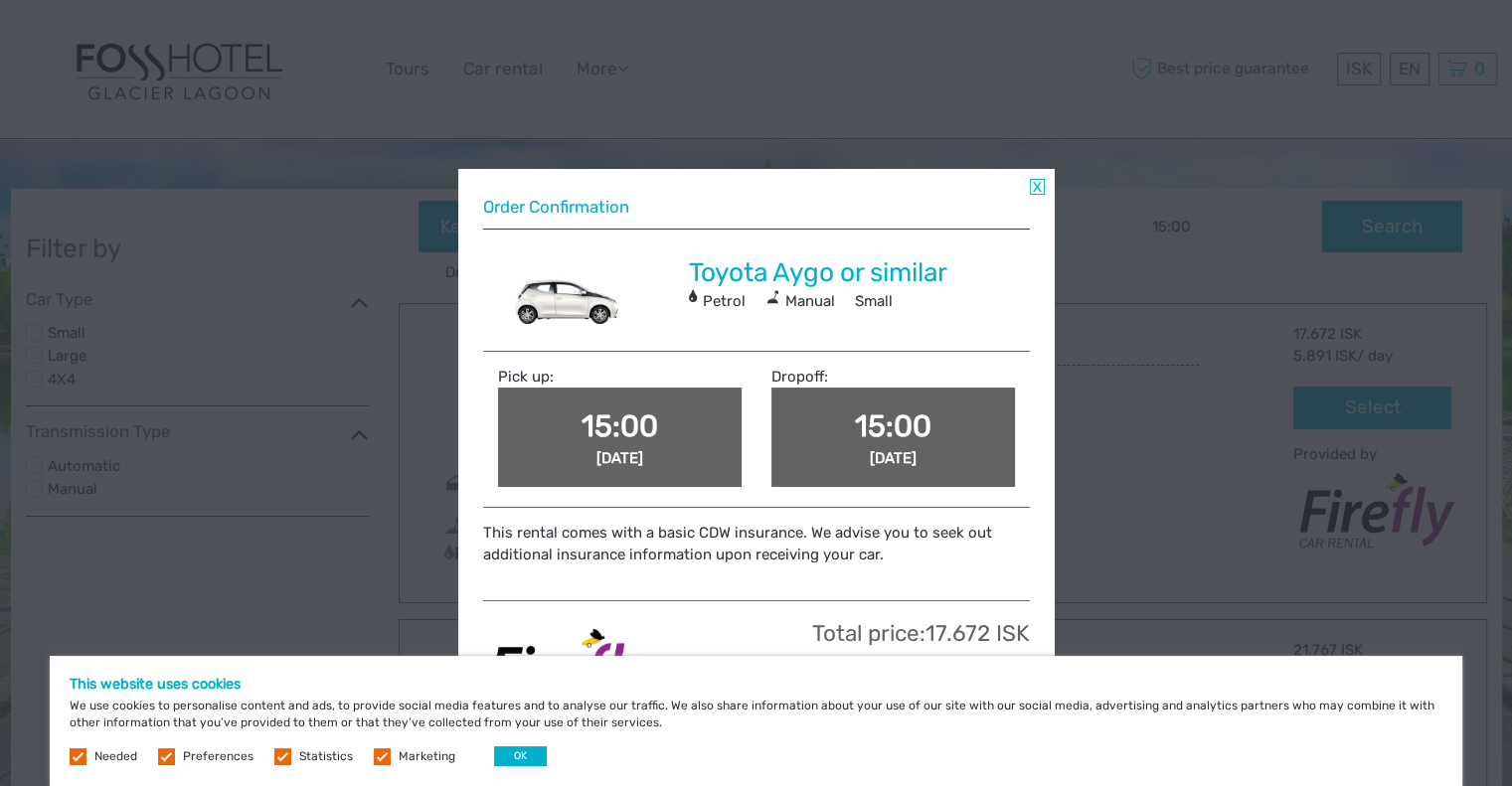 click at bounding box center (1037, 187) 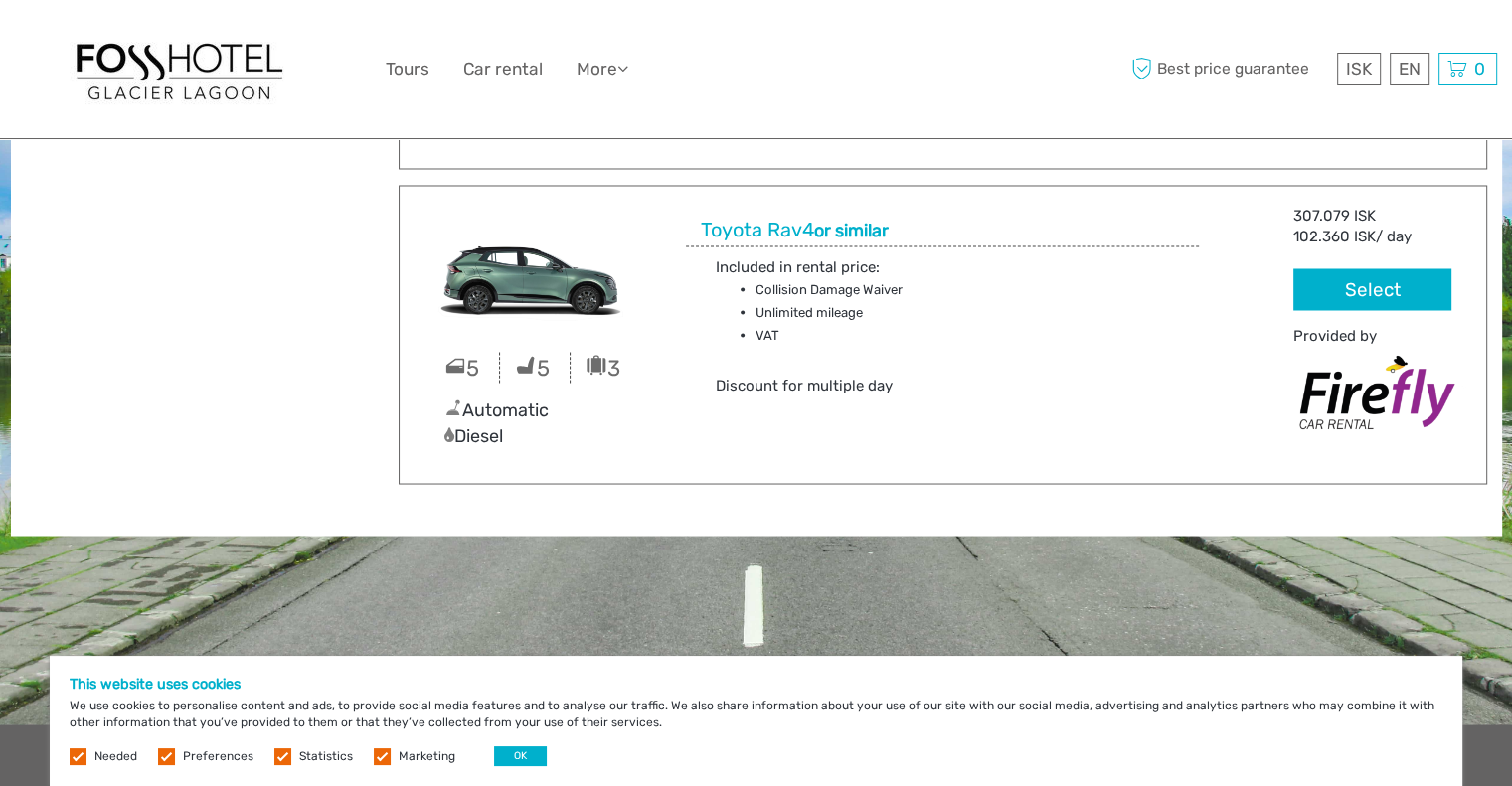 scroll, scrollTop: 11376, scrollLeft: 0, axis: vertical 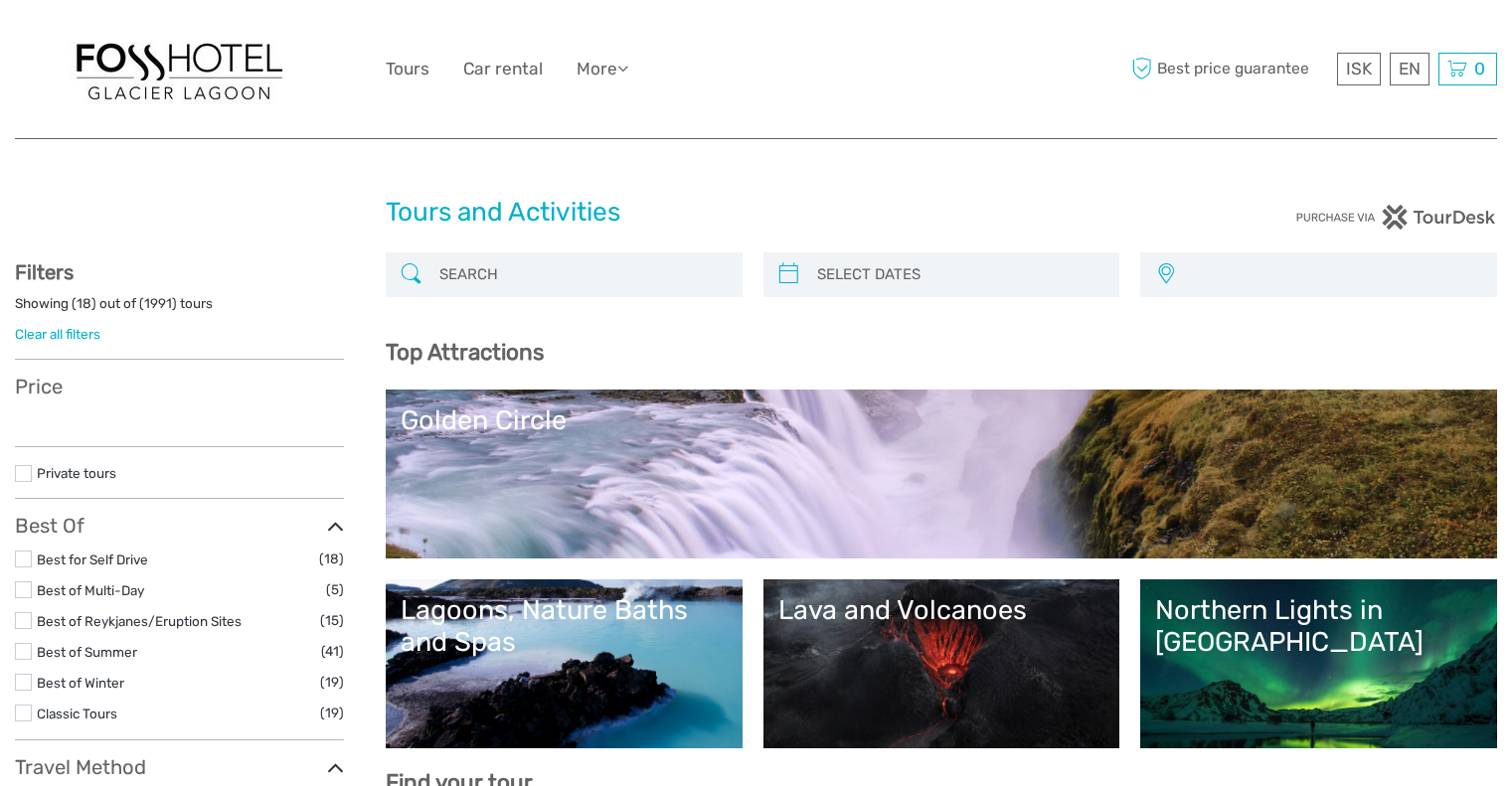 select 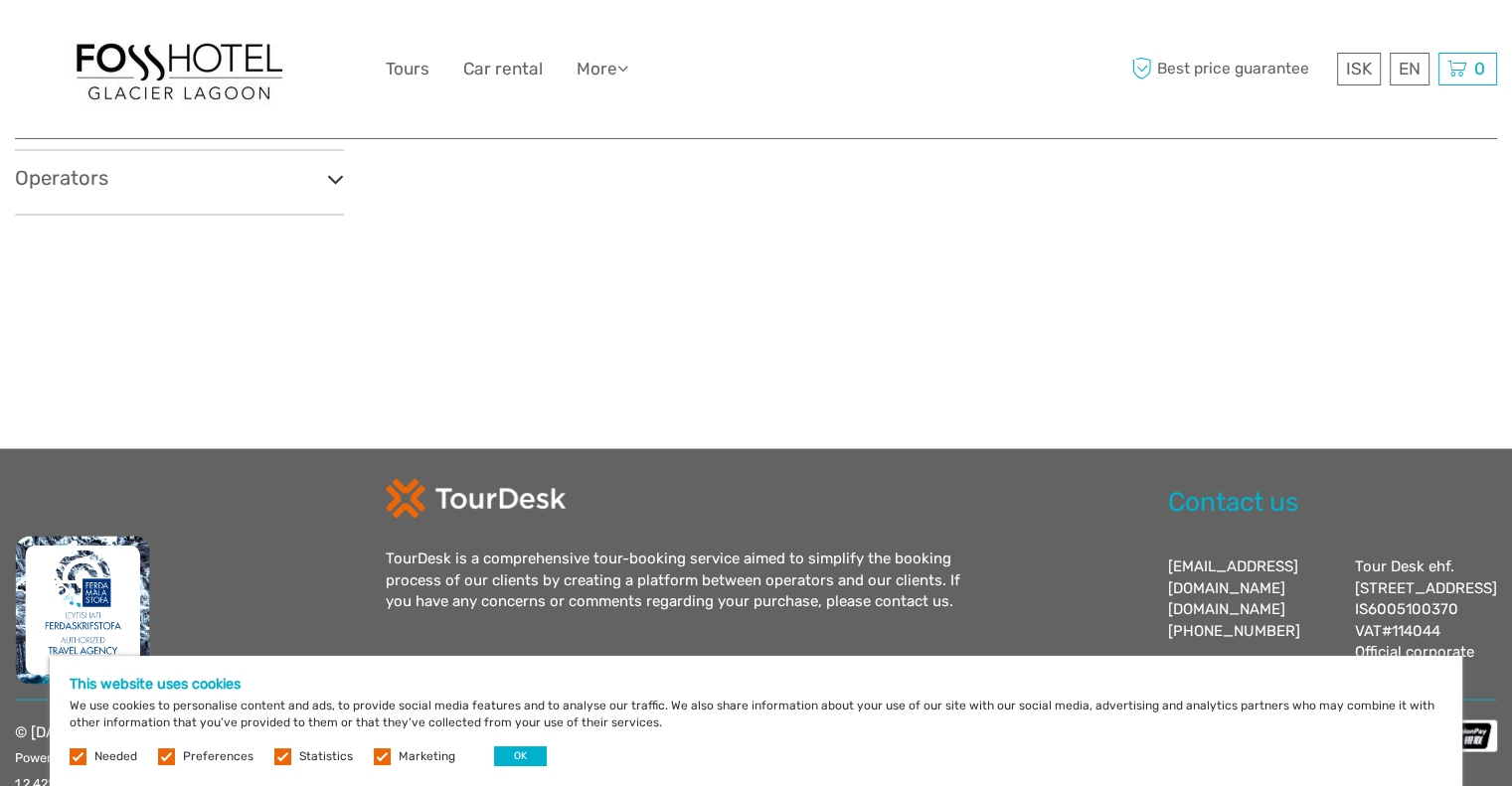 scroll, scrollTop: 0, scrollLeft: 0, axis: both 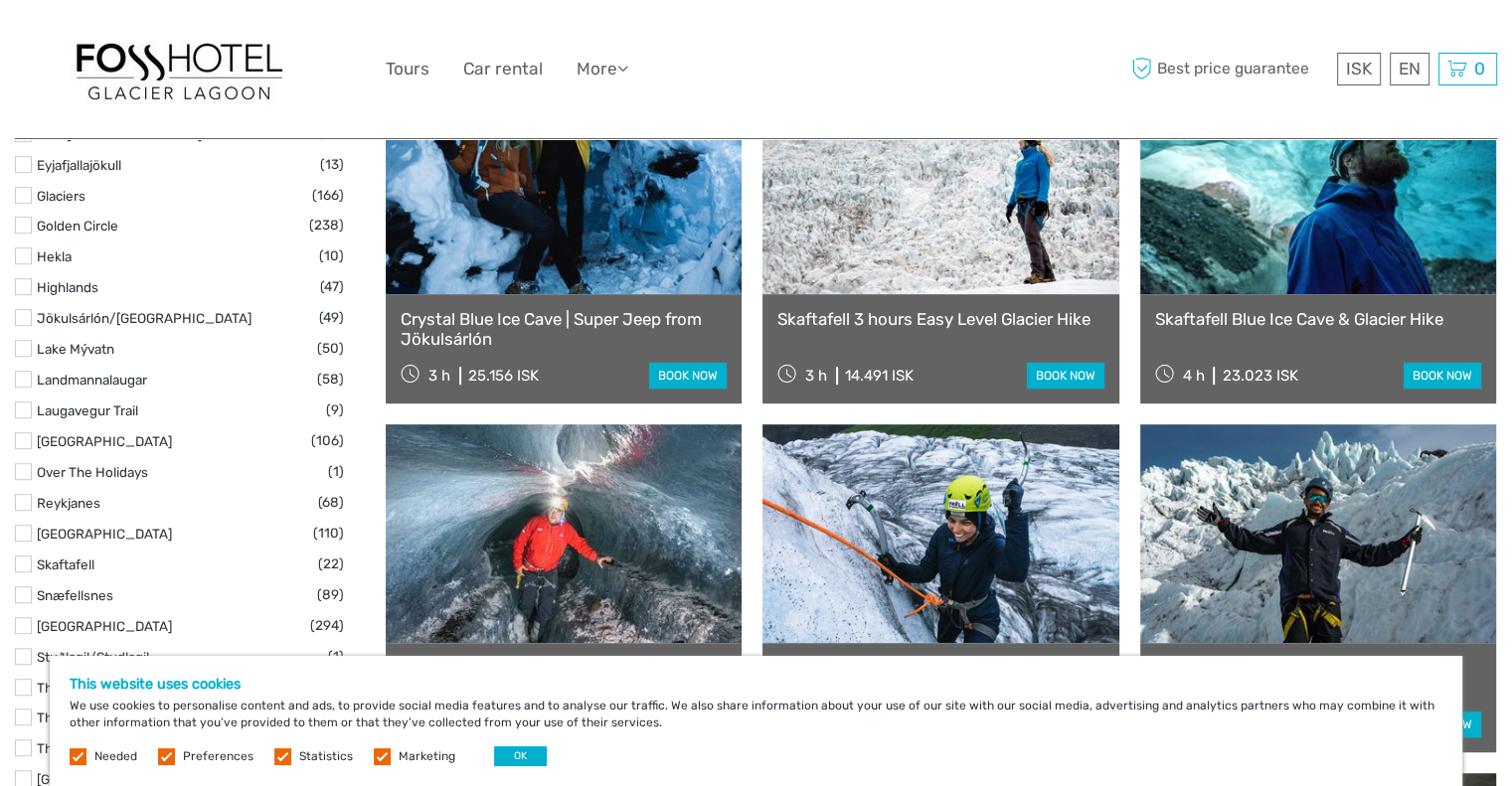 click at bounding box center [23, 317] 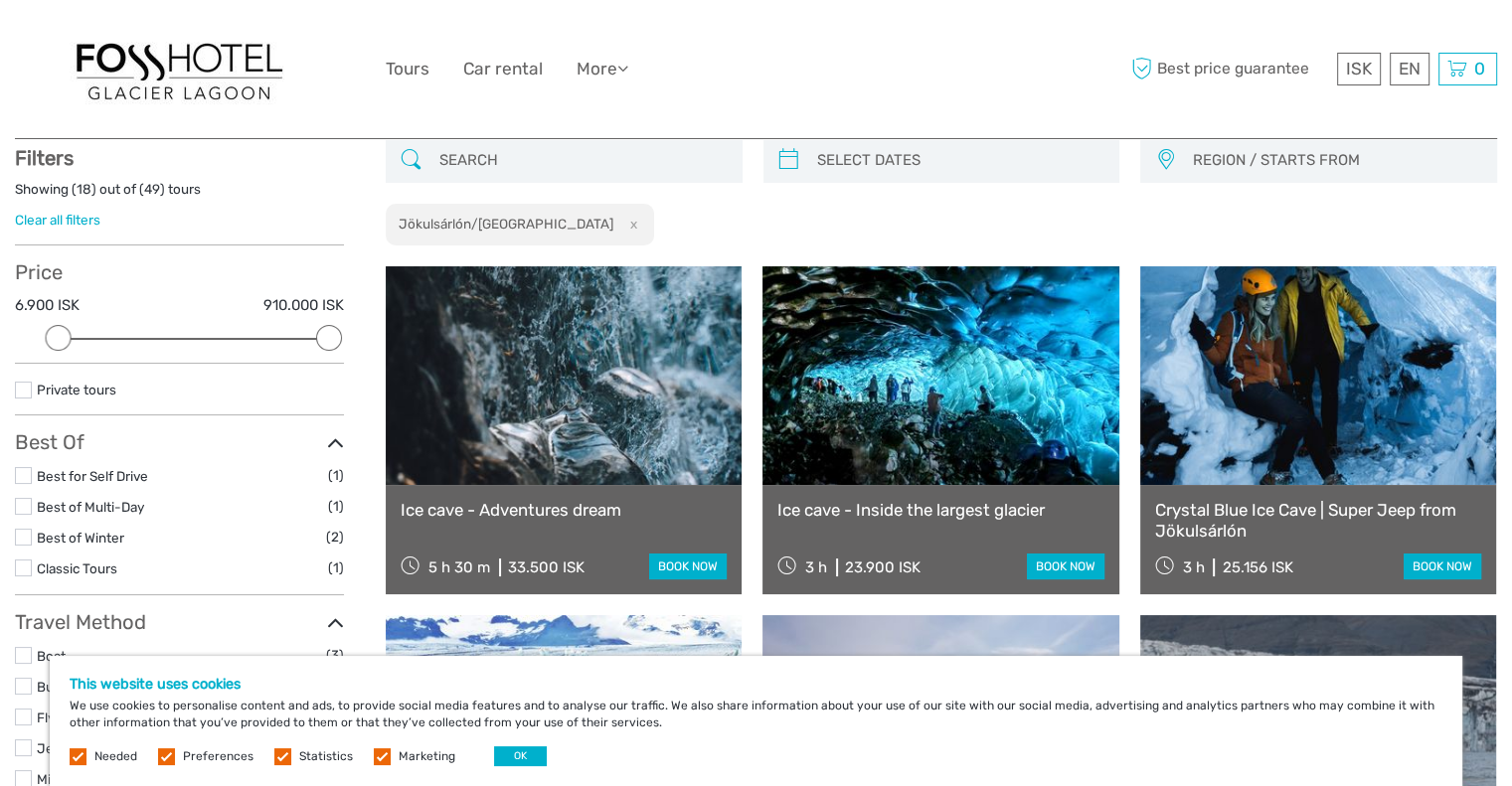 scroll, scrollTop: 112, scrollLeft: 0, axis: vertical 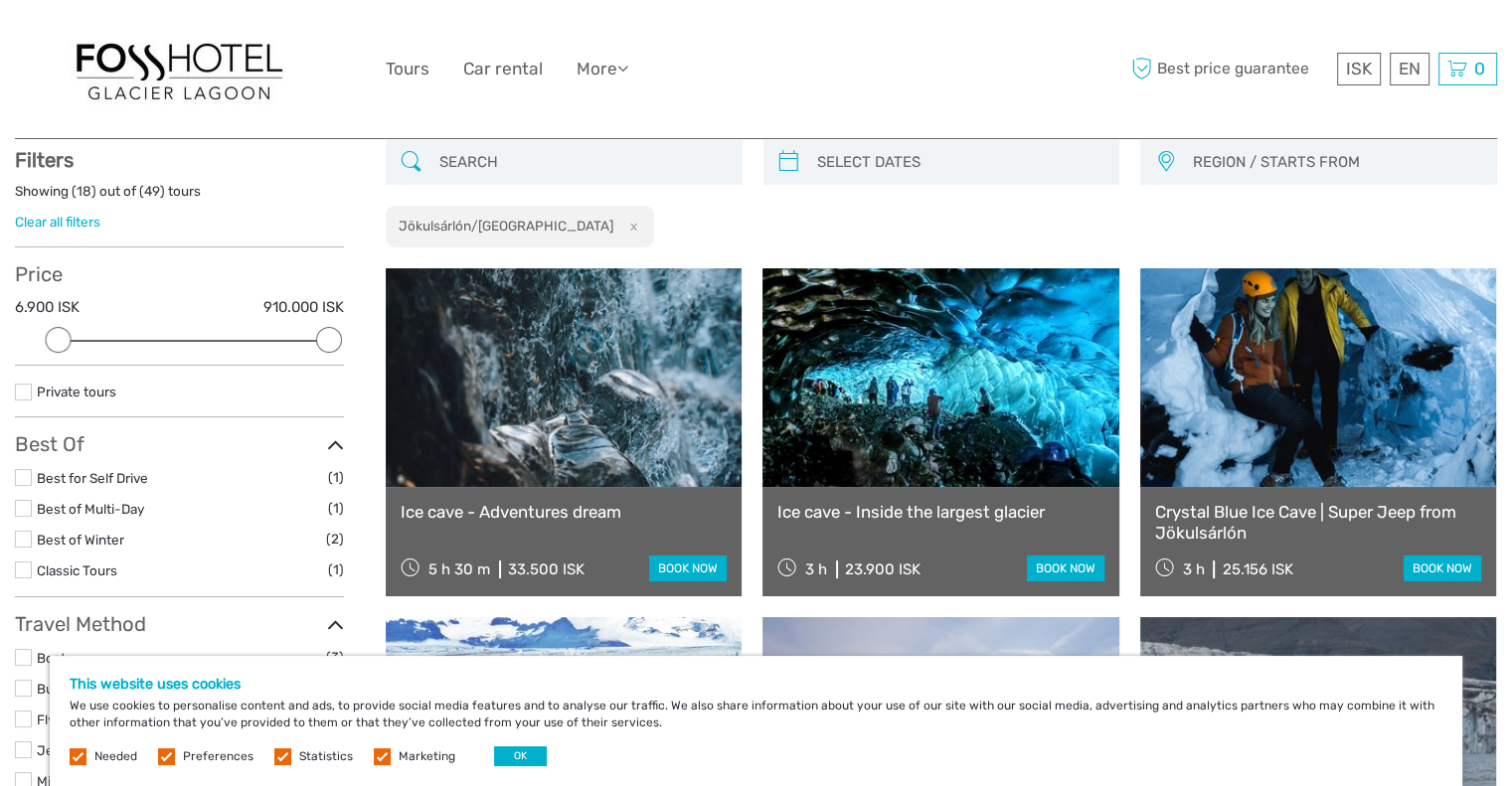 click on "REGION / STARTS FROM" at bounding box center [1335, 162] 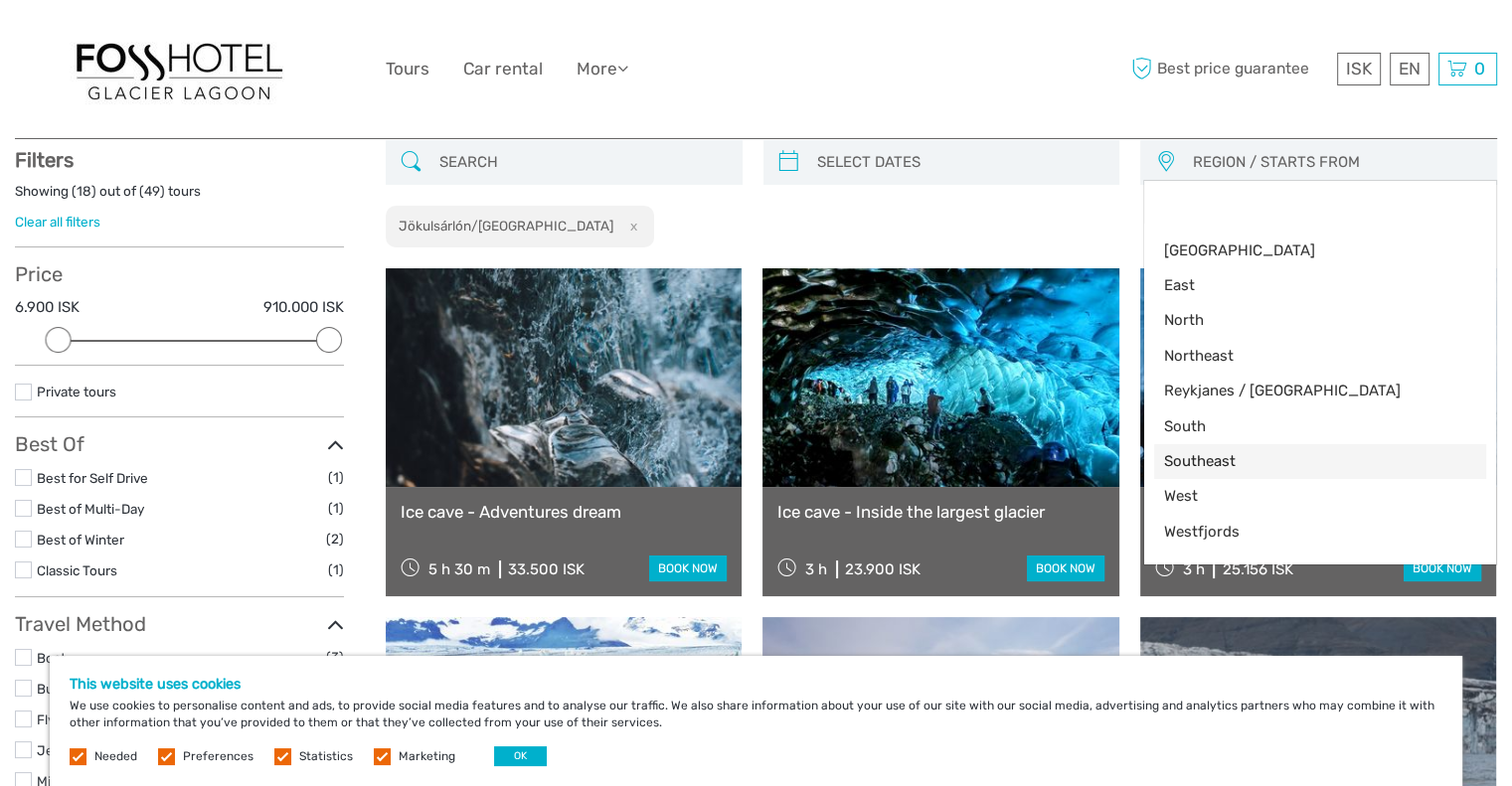 click on "Southeast" at bounding box center [1303, 461] 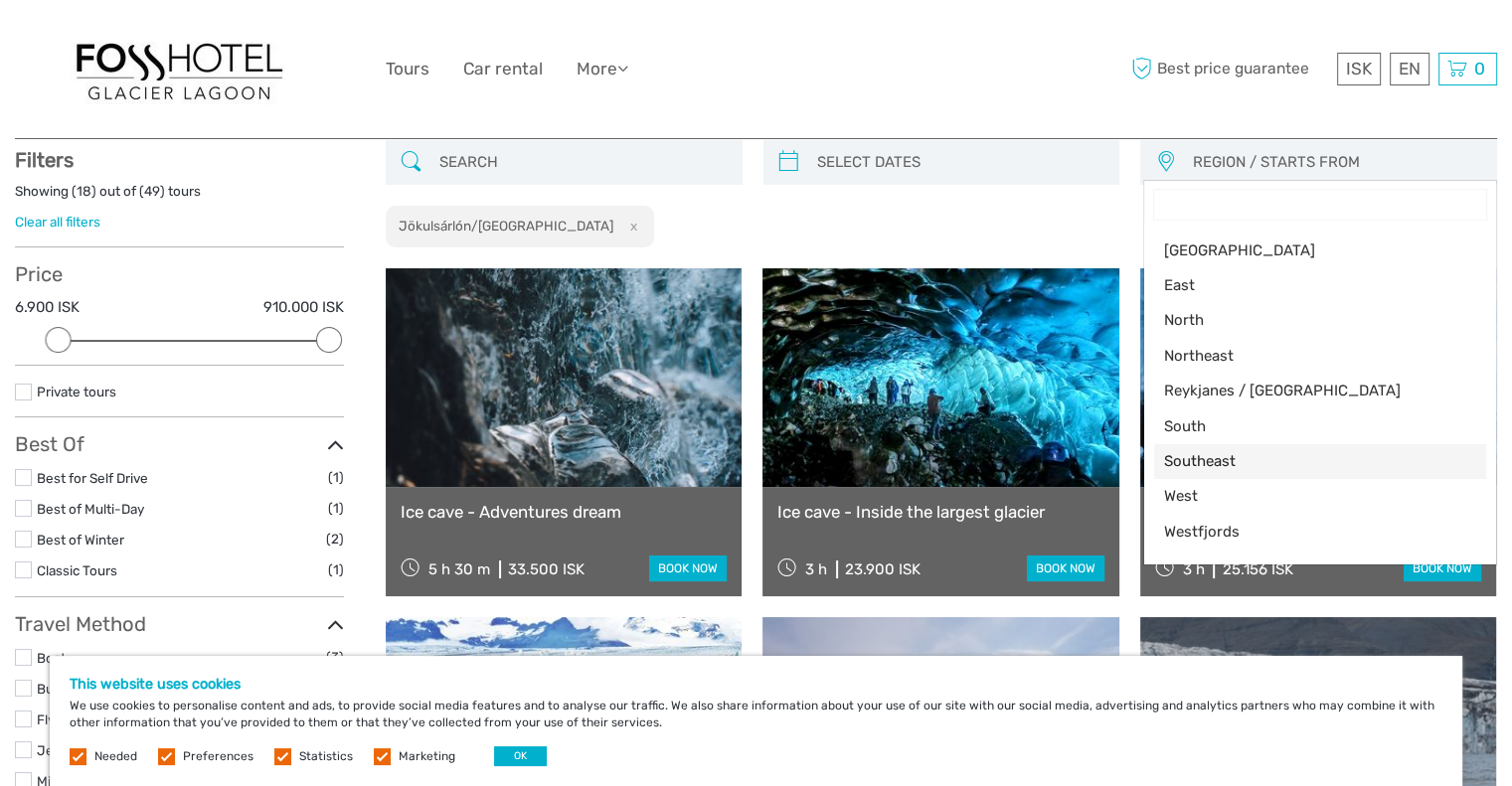 select on "Southeast" 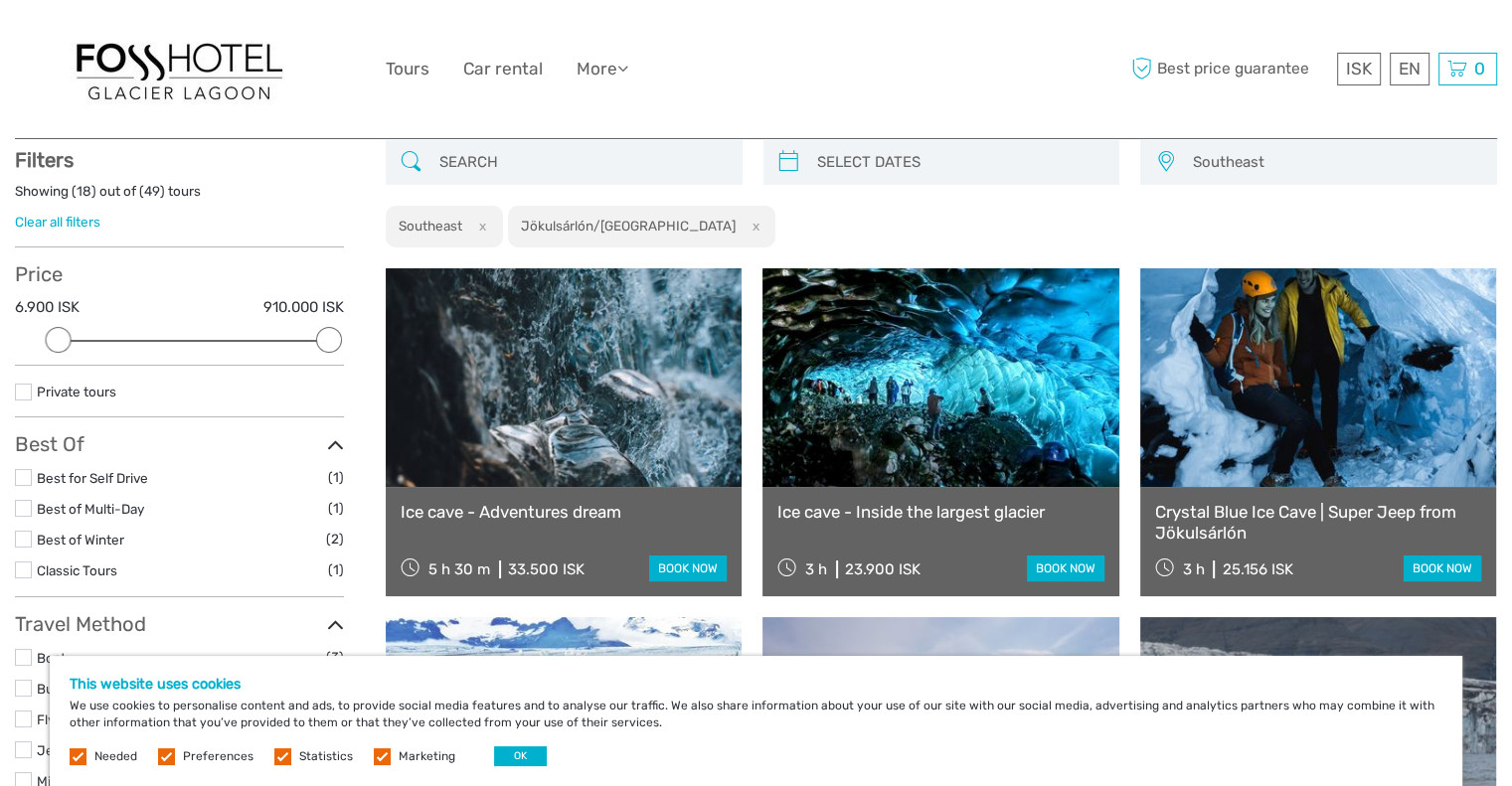 scroll, scrollTop: 102, scrollLeft: 0, axis: vertical 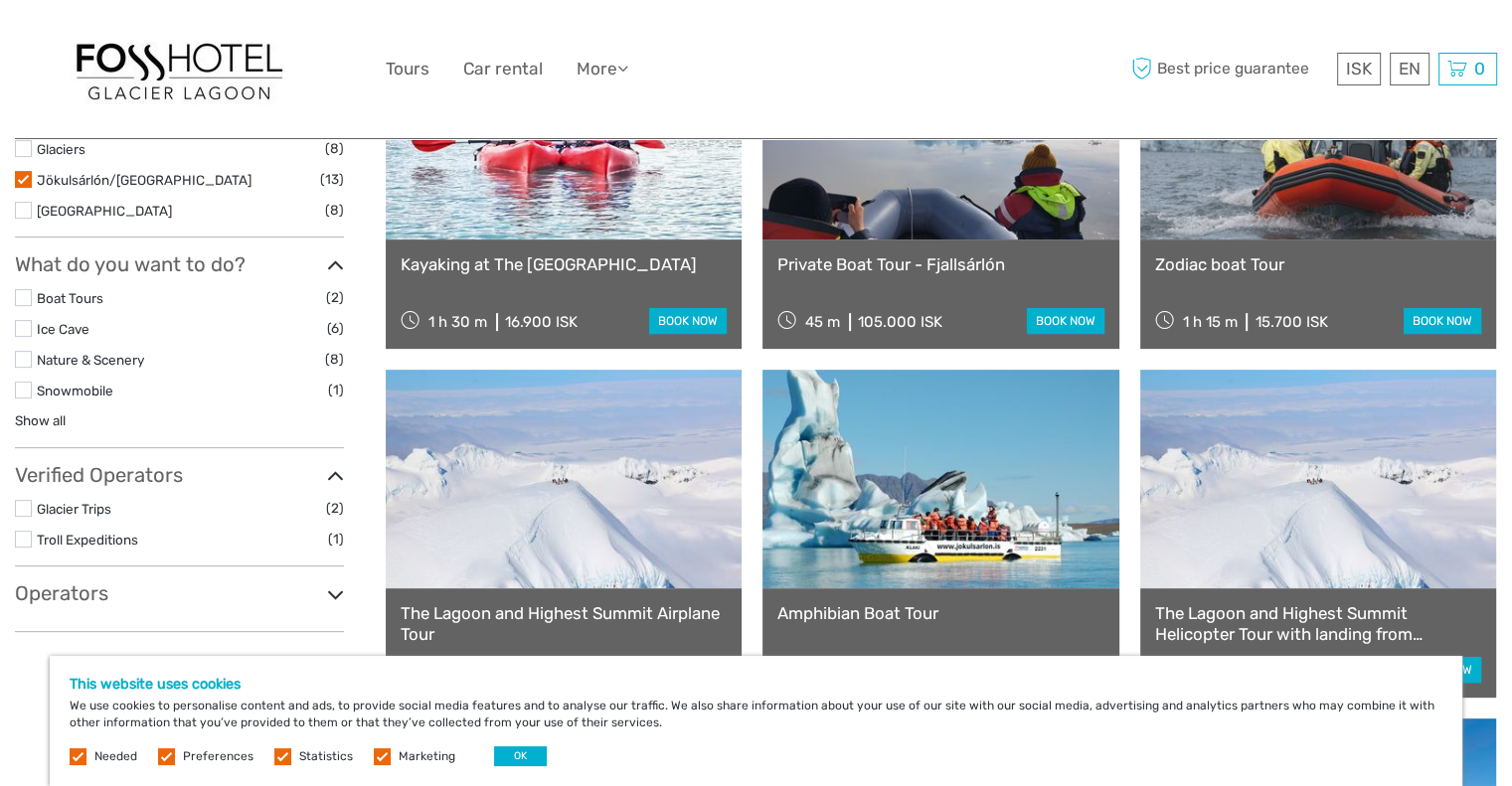 click on "Zodiac boat Tour" at bounding box center [1318, 264] 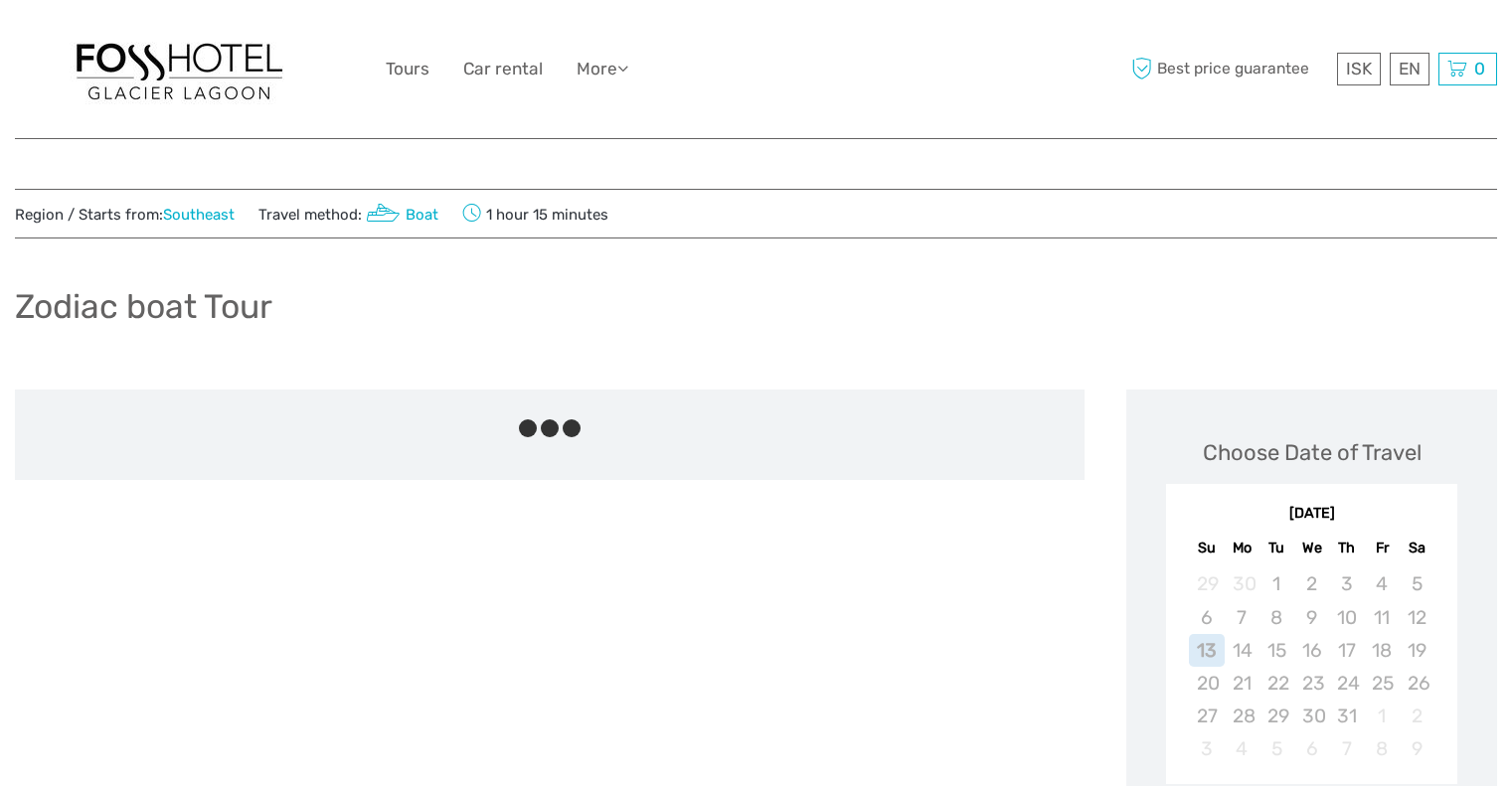 scroll, scrollTop: 0, scrollLeft: 0, axis: both 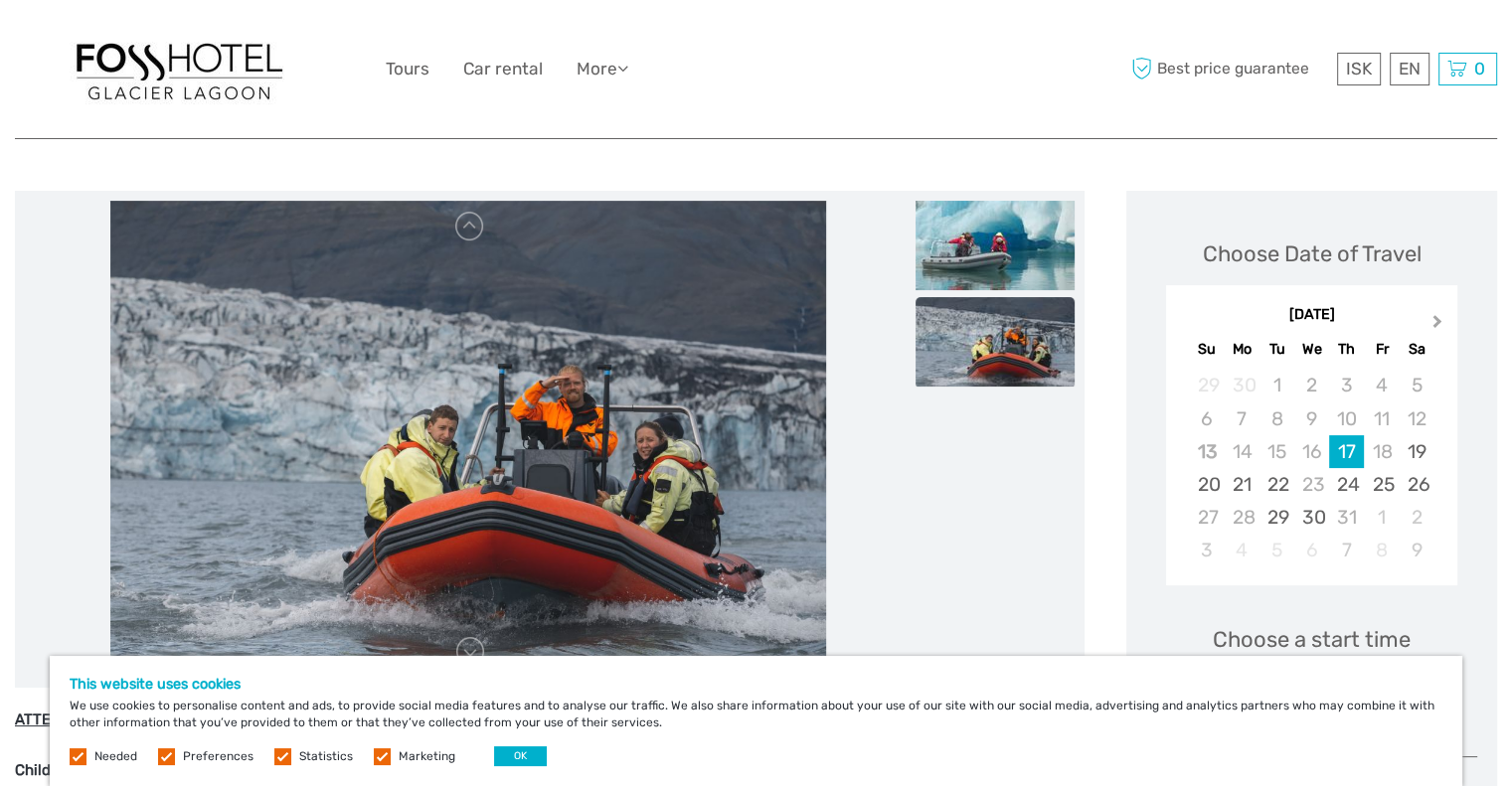 click on "Next Month" at bounding box center [1437, 325] 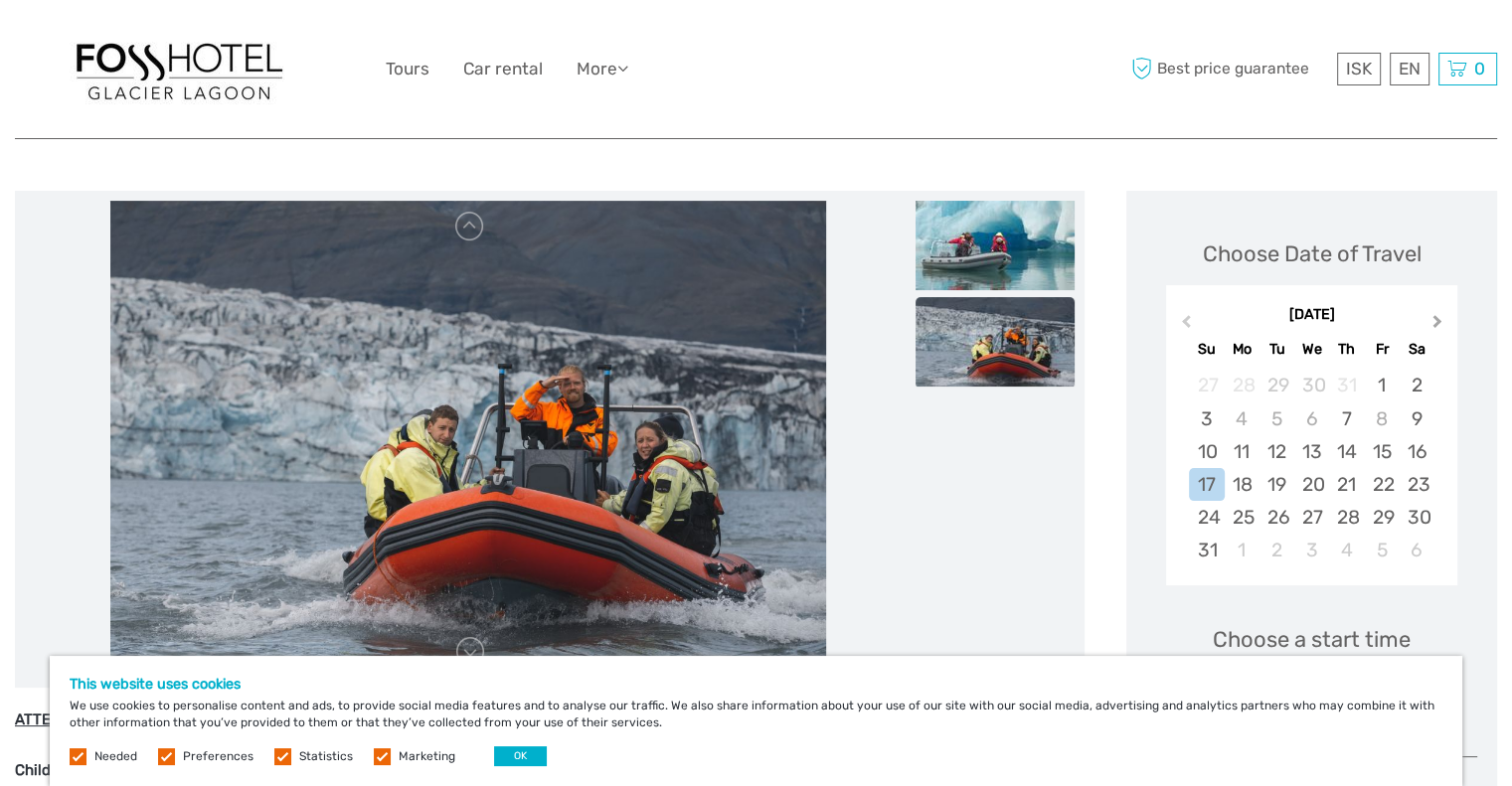 click on "Next Month" at bounding box center (1437, 325) 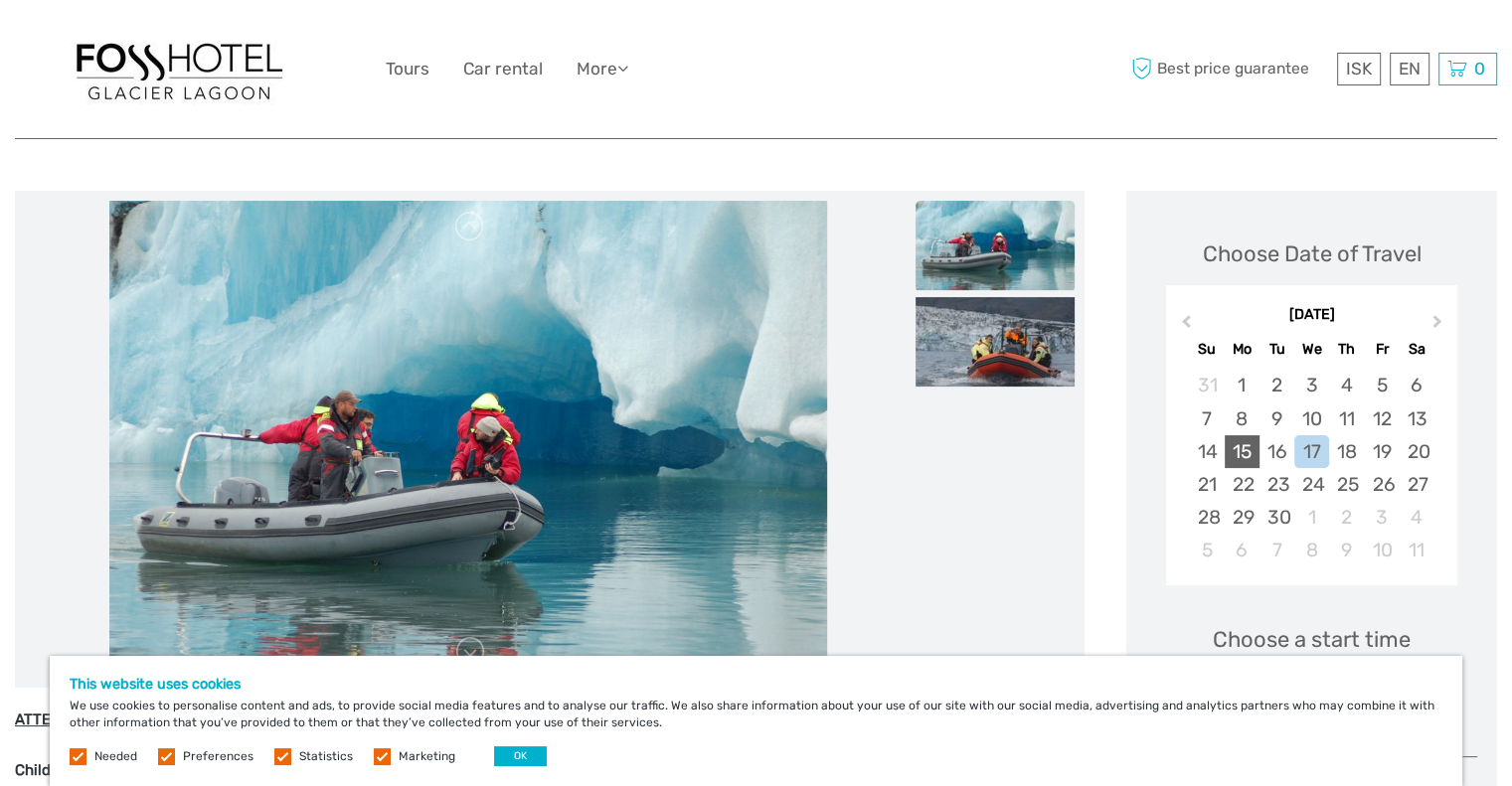 click on "15" at bounding box center (1242, 451) 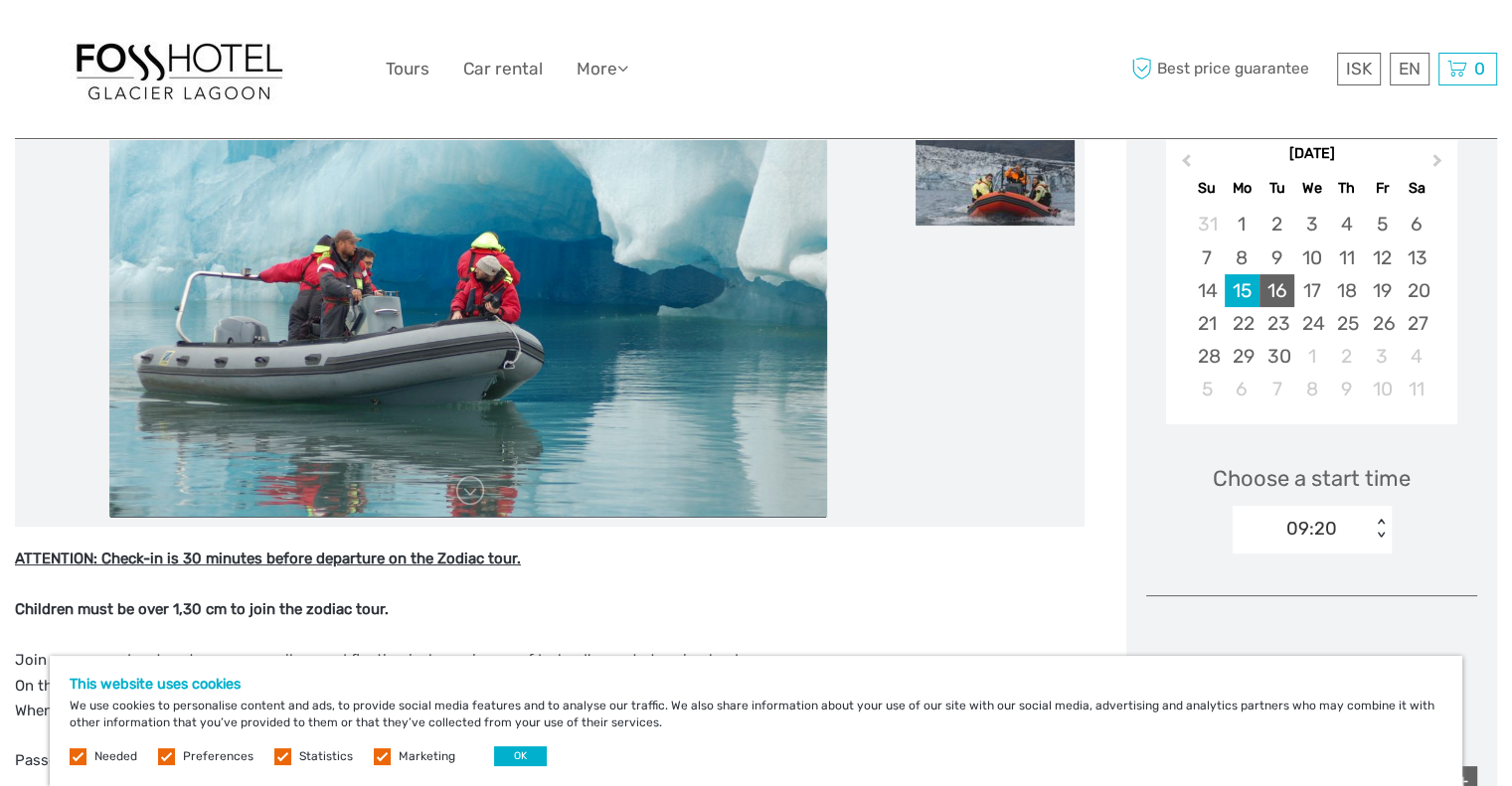 scroll, scrollTop: 497, scrollLeft: 0, axis: vertical 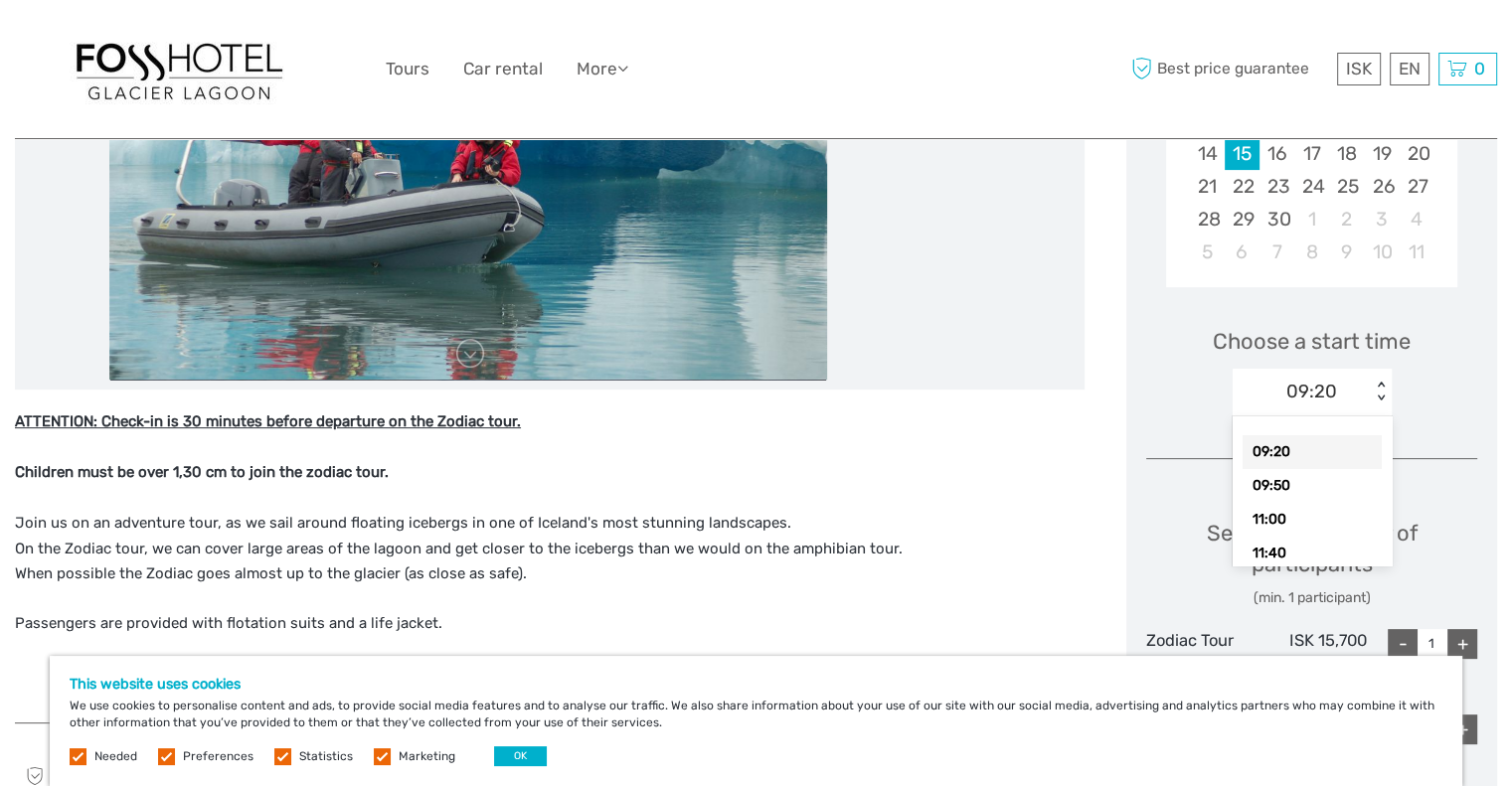 click on "< >" at bounding box center [1381, 392] 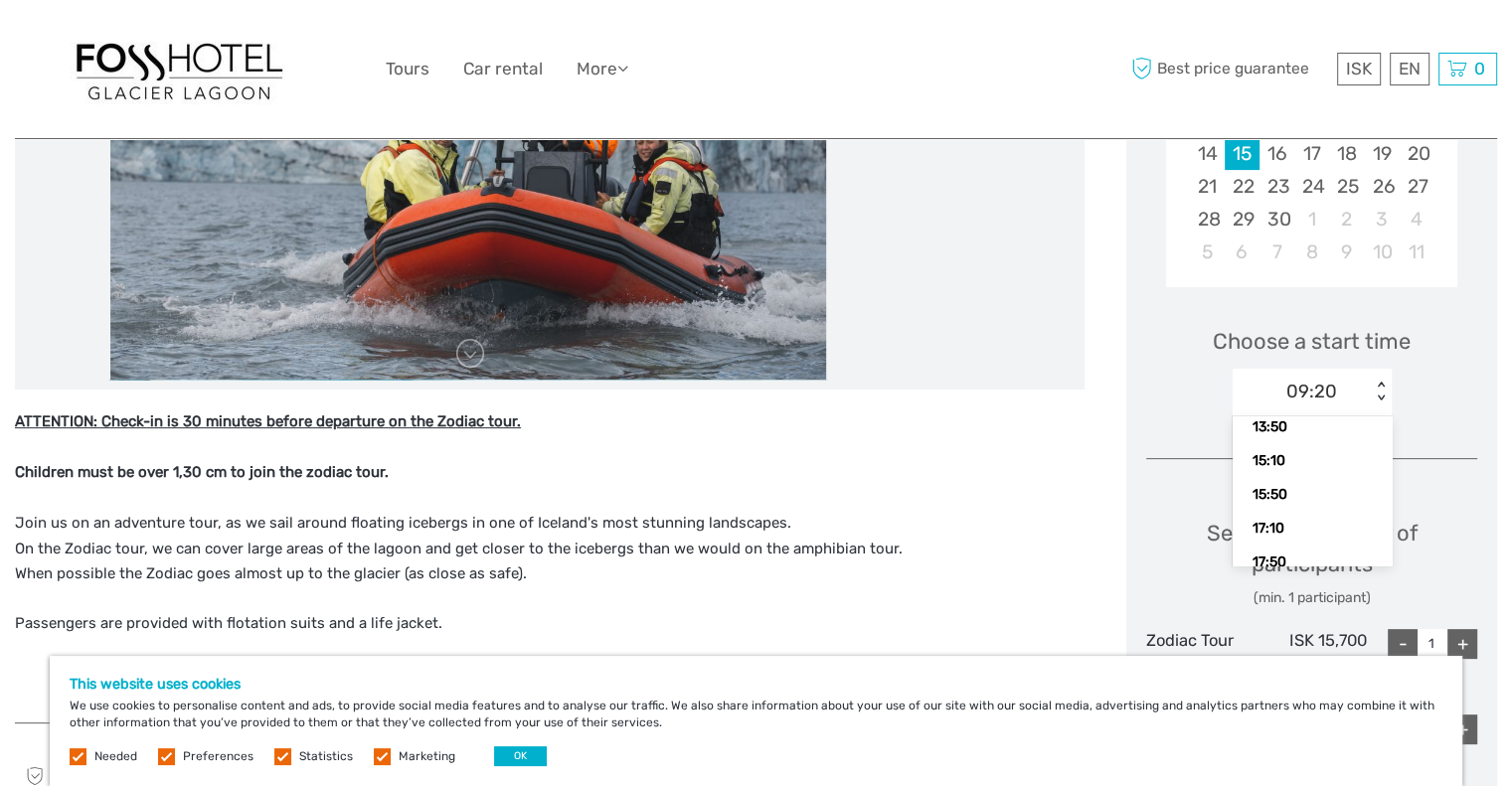 scroll, scrollTop: 207, scrollLeft: 0, axis: vertical 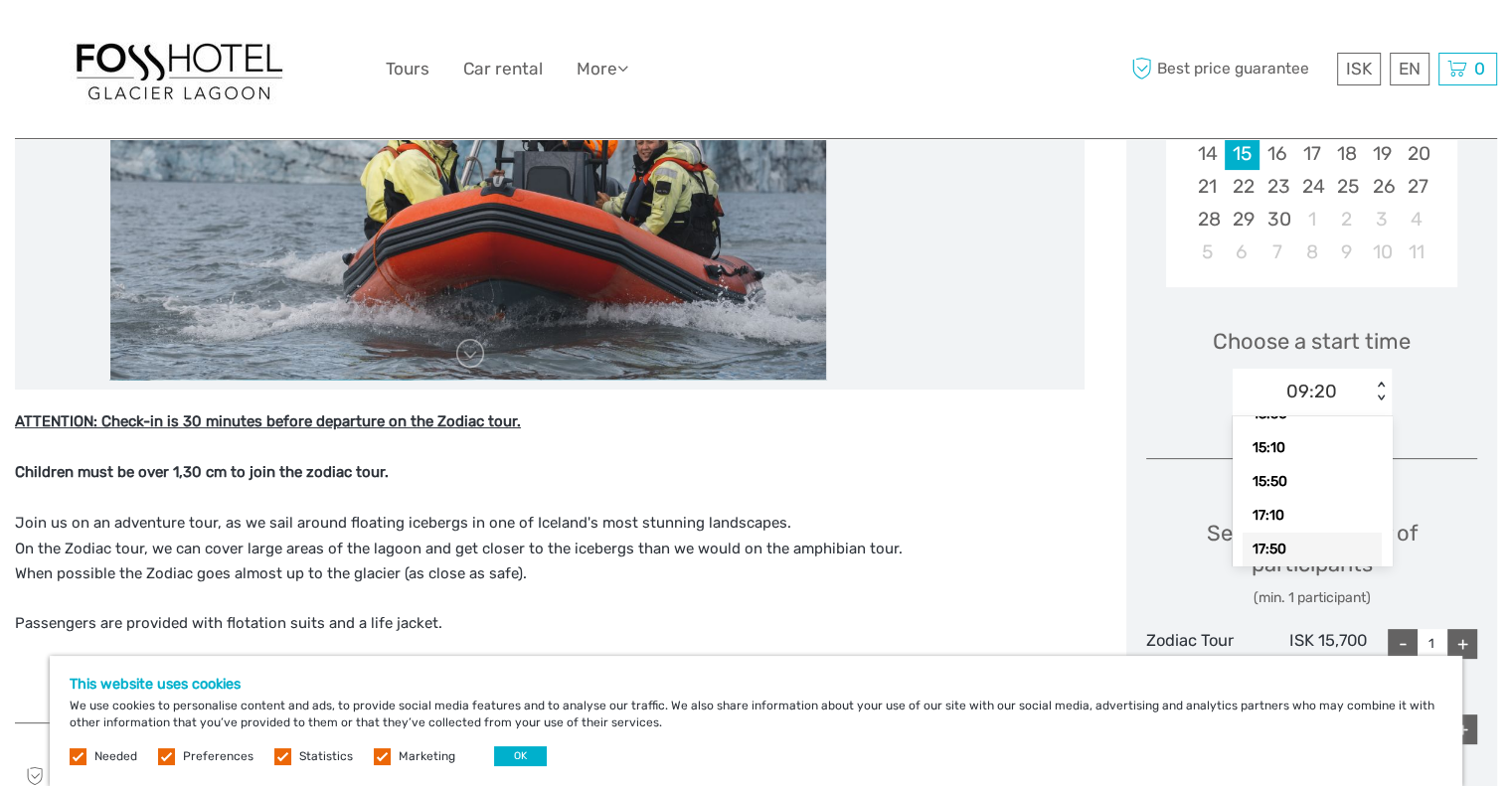 click on "17:50" at bounding box center (1312, 550) 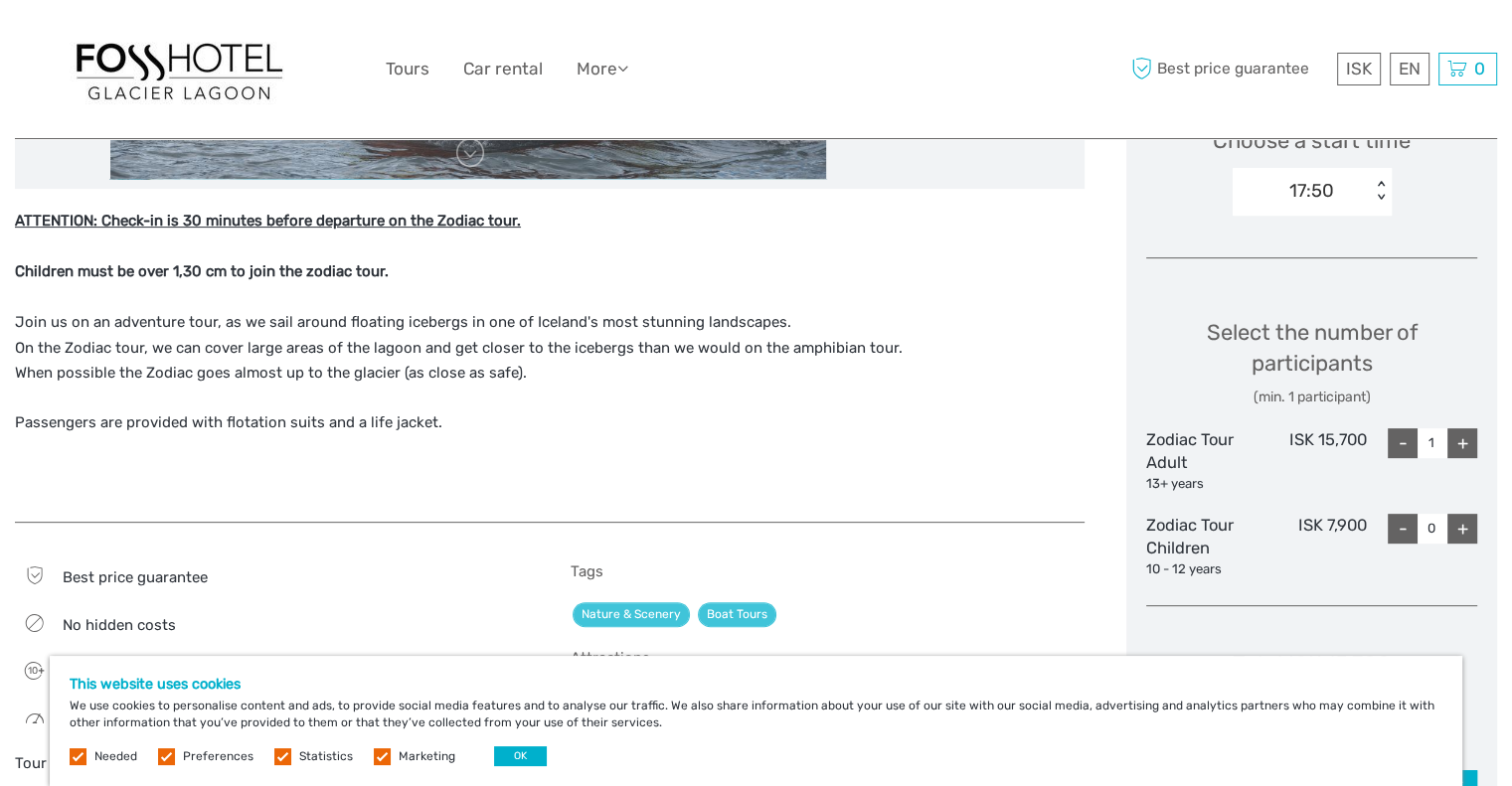 scroll, scrollTop: 795, scrollLeft: 0, axis: vertical 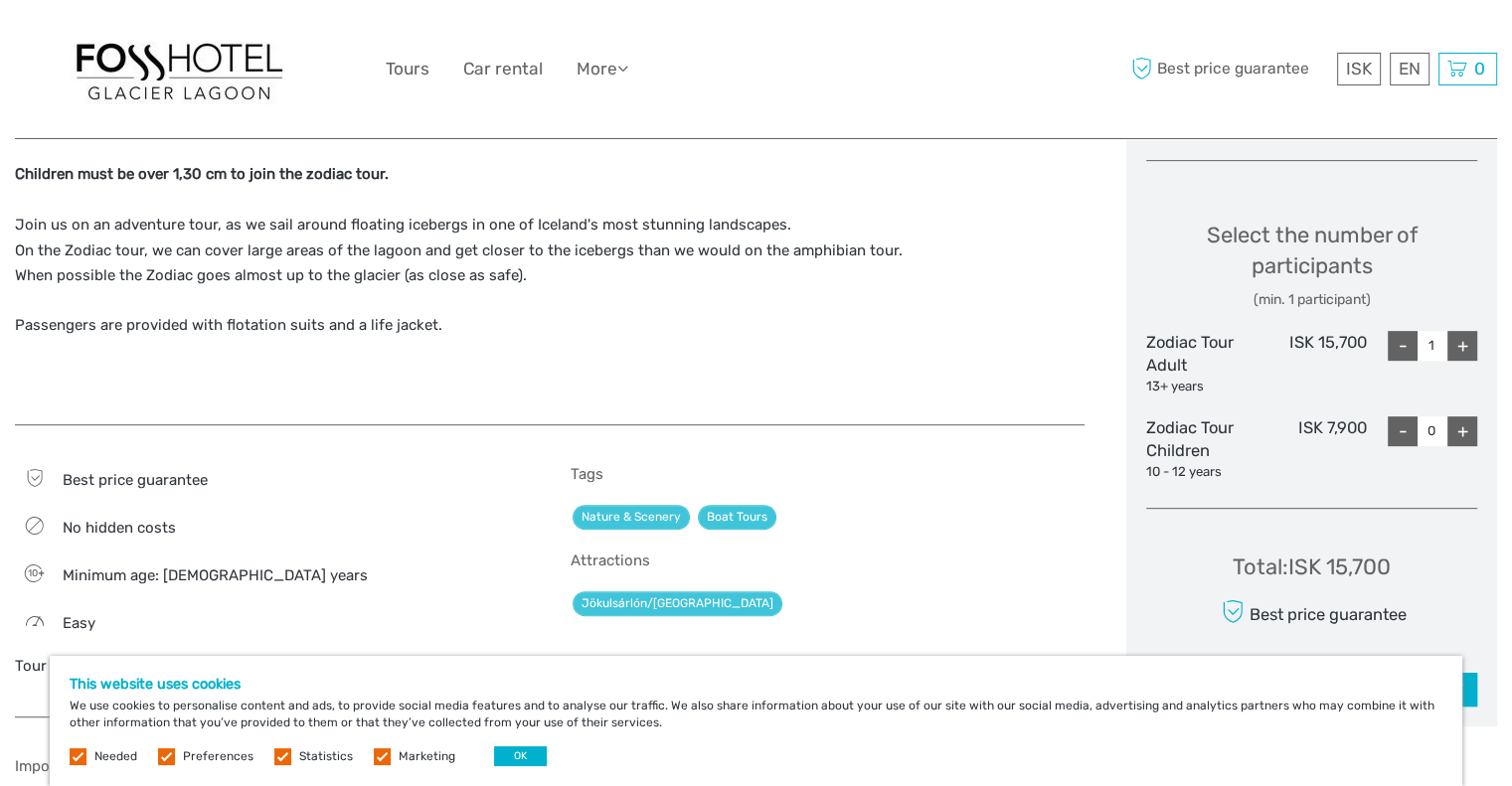 click on "+" at bounding box center (1462, 346) 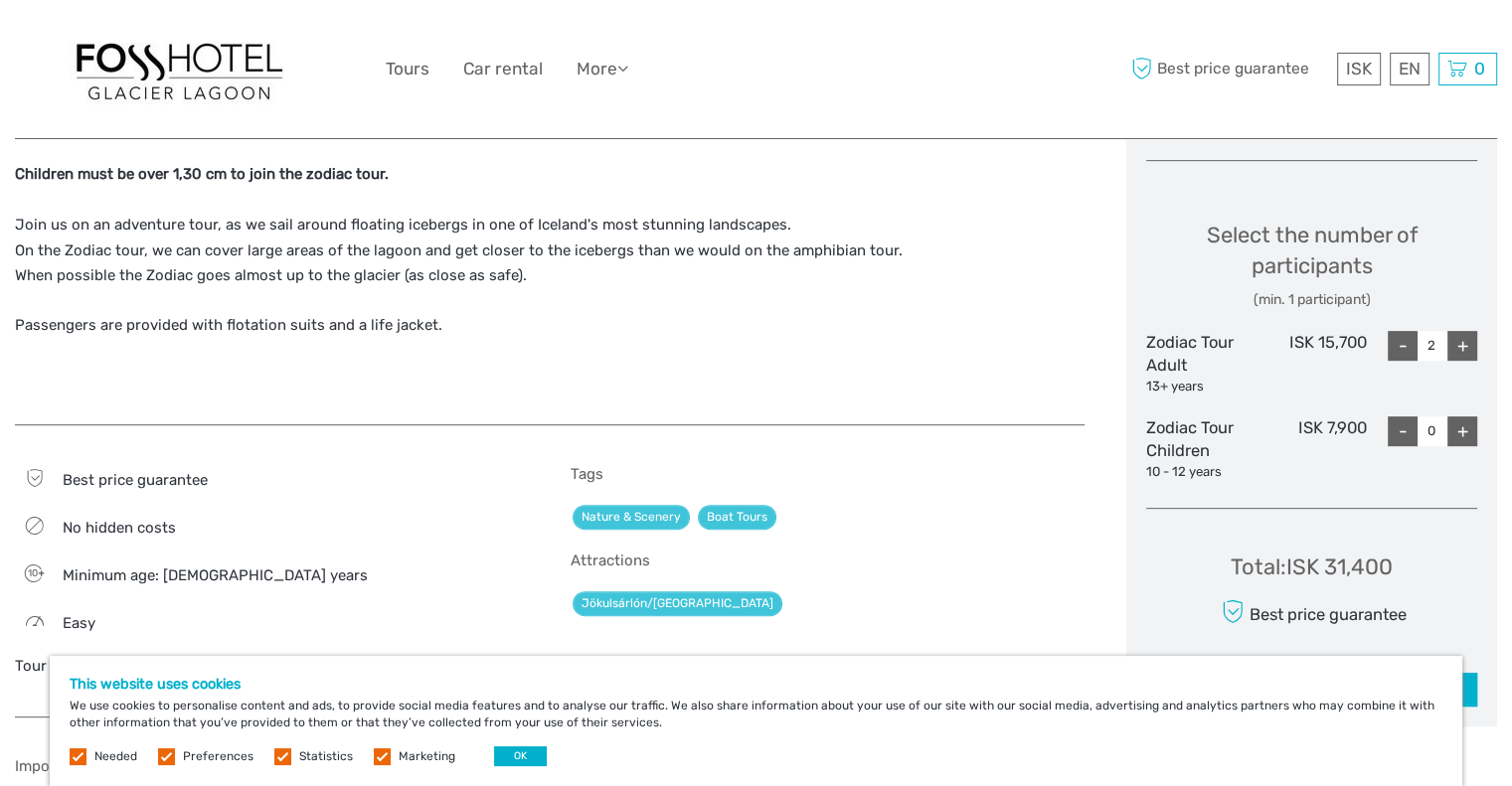 scroll, scrollTop: 0, scrollLeft: 0, axis: both 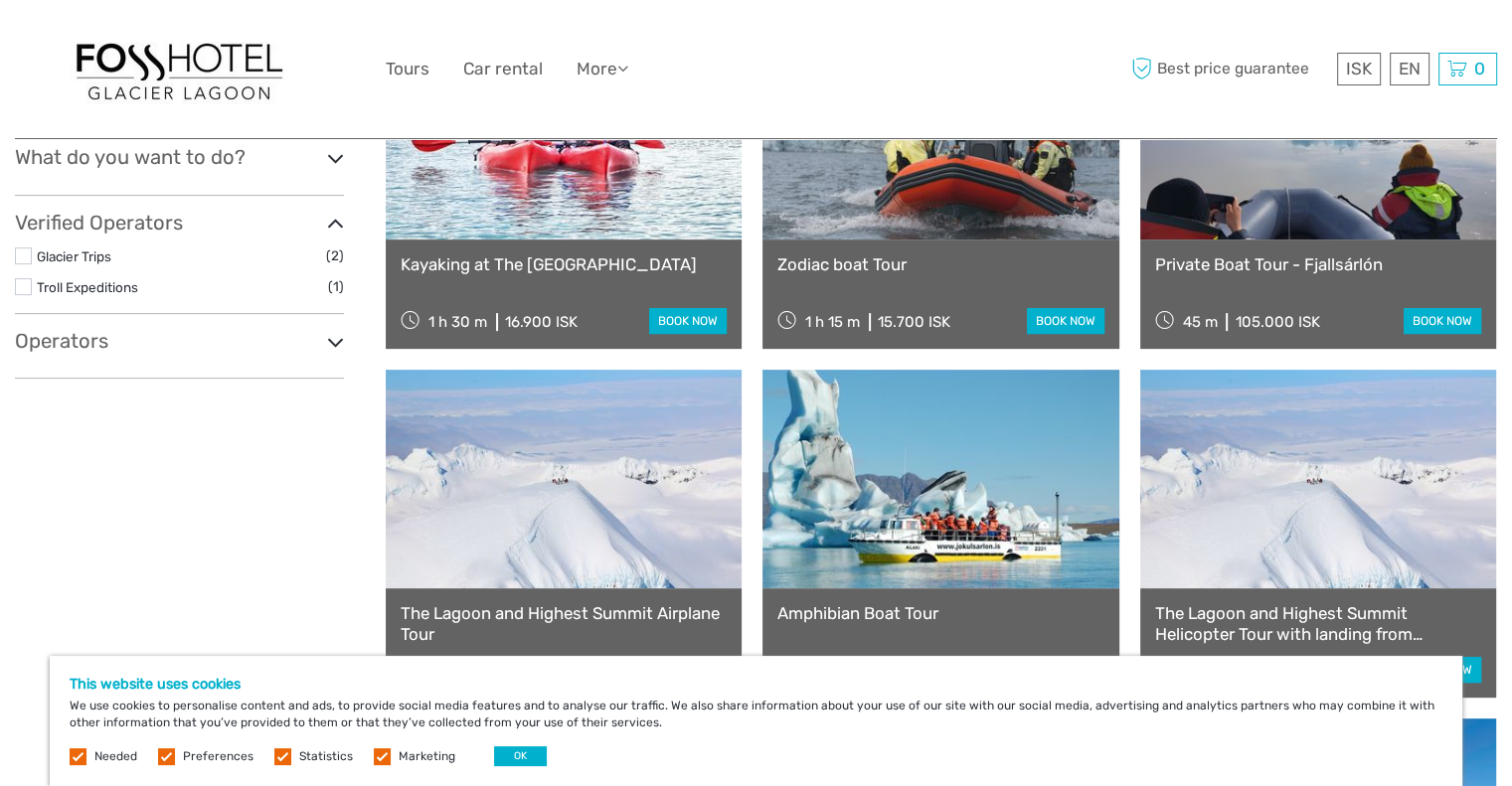 click at bounding box center [940, 479] 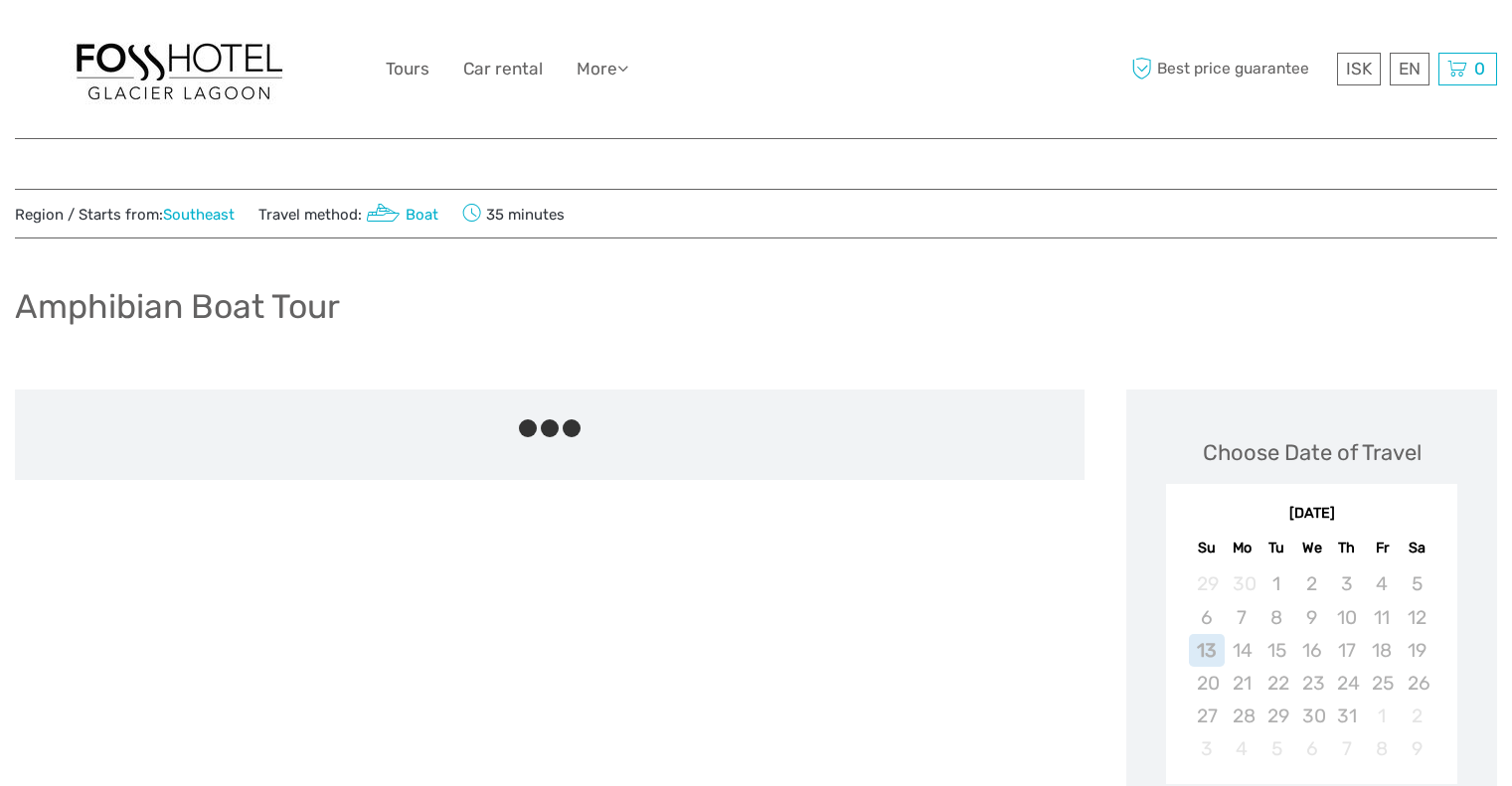 scroll, scrollTop: 0, scrollLeft: 0, axis: both 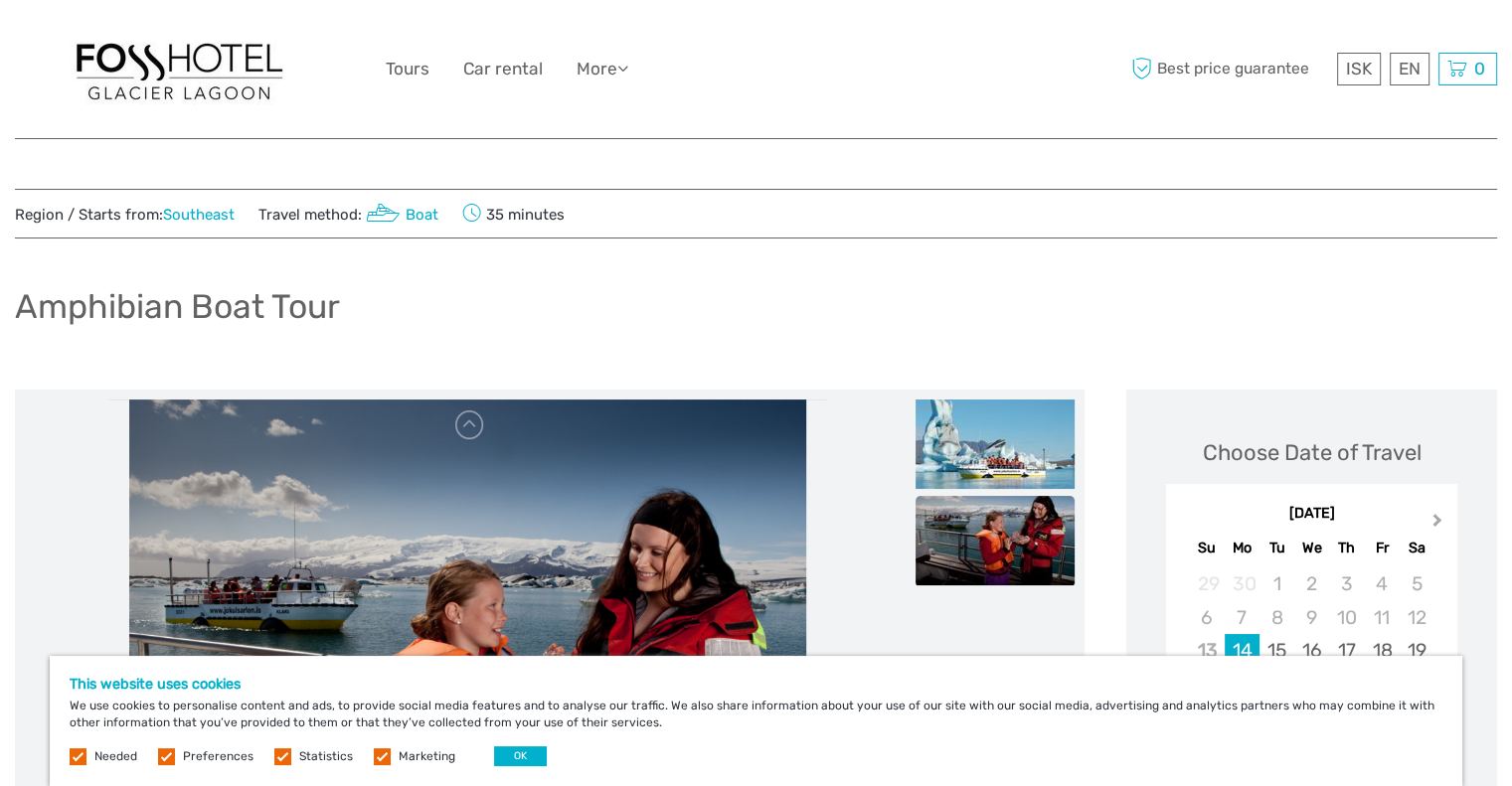 click on "Next Month" at bounding box center [1437, 524] 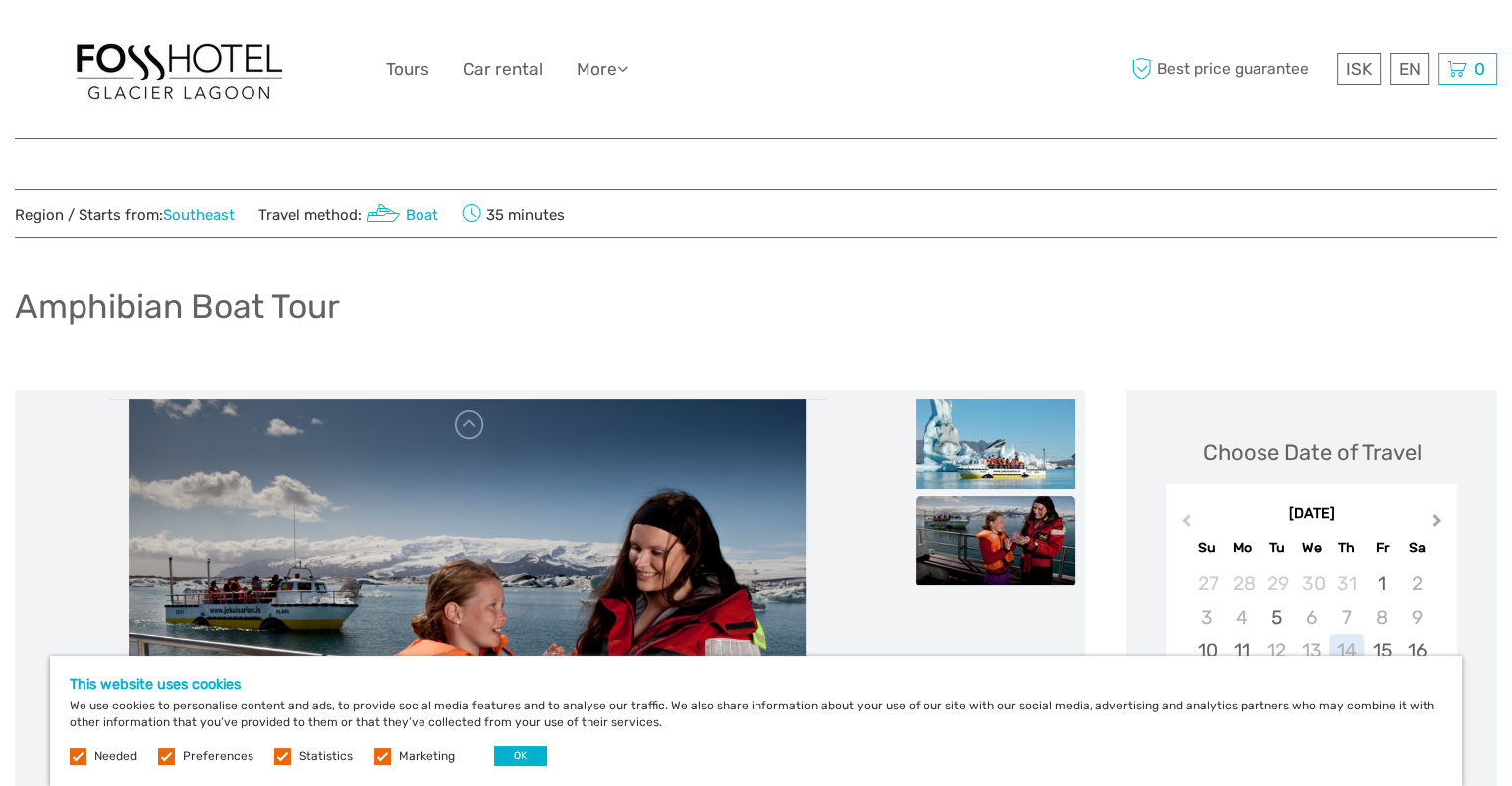 click on "Next Month" at bounding box center [1437, 524] 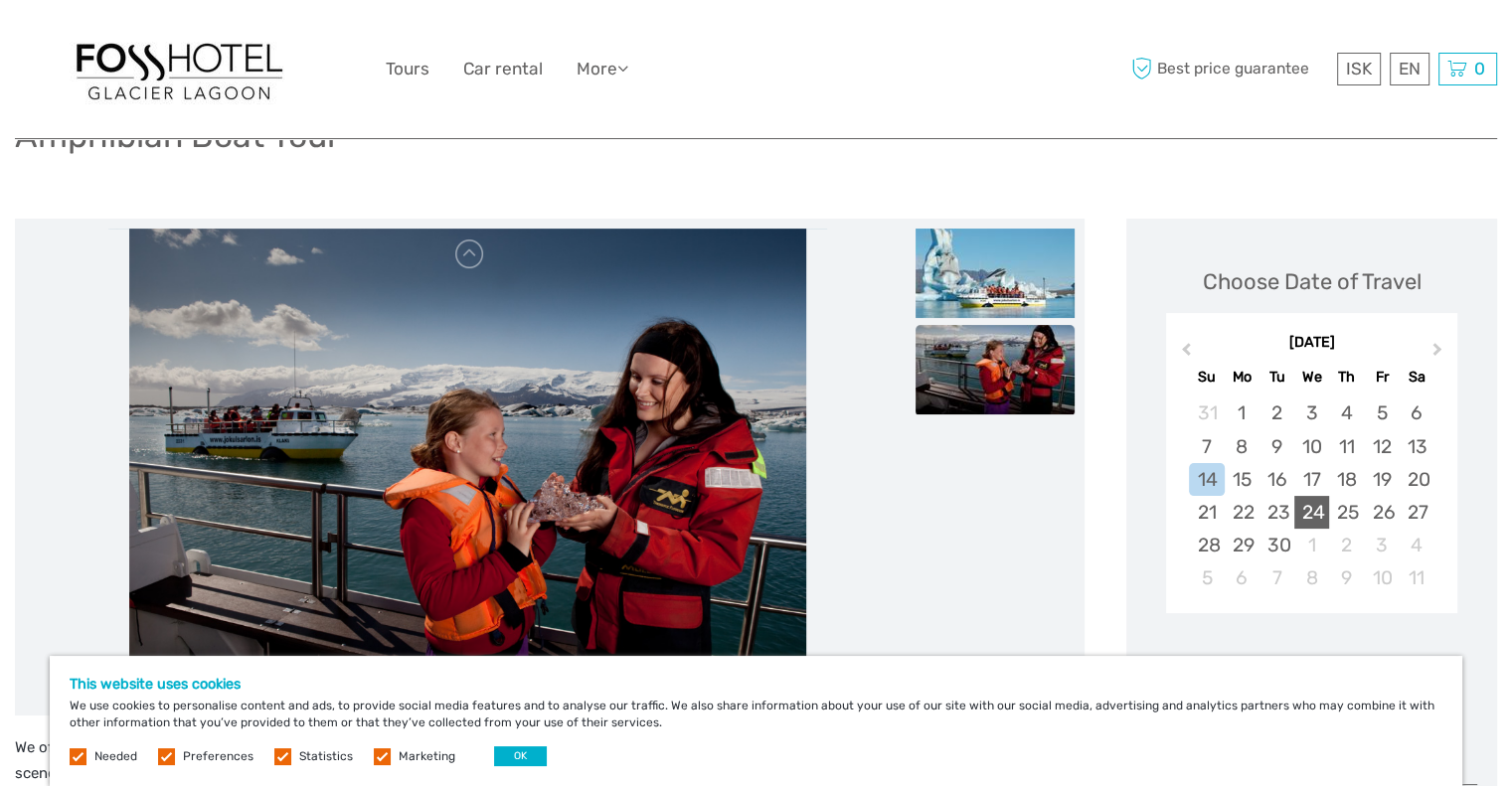 scroll, scrollTop: 199, scrollLeft: 0, axis: vertical 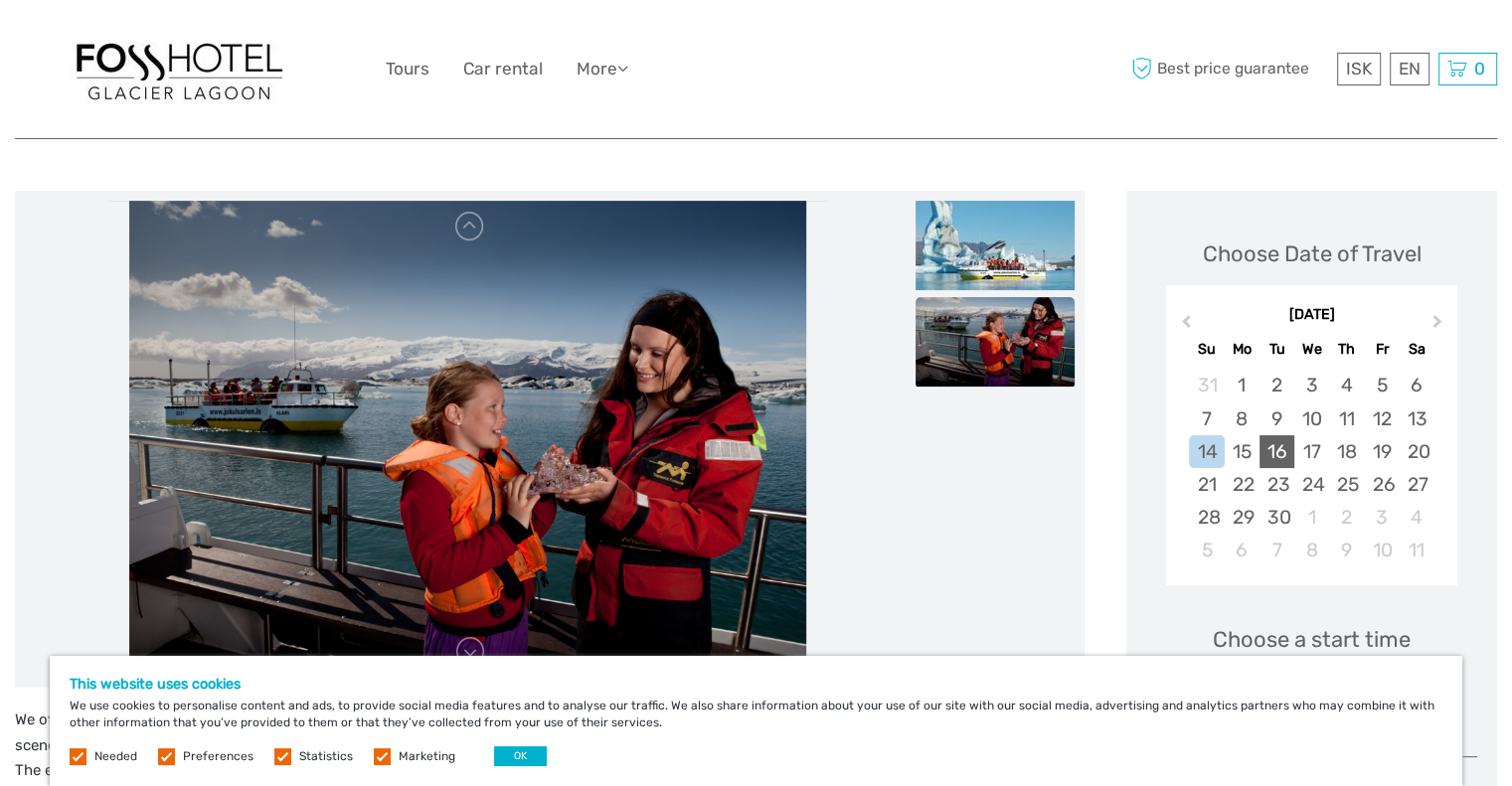 click on "16" at bounding box center (1276, 451) 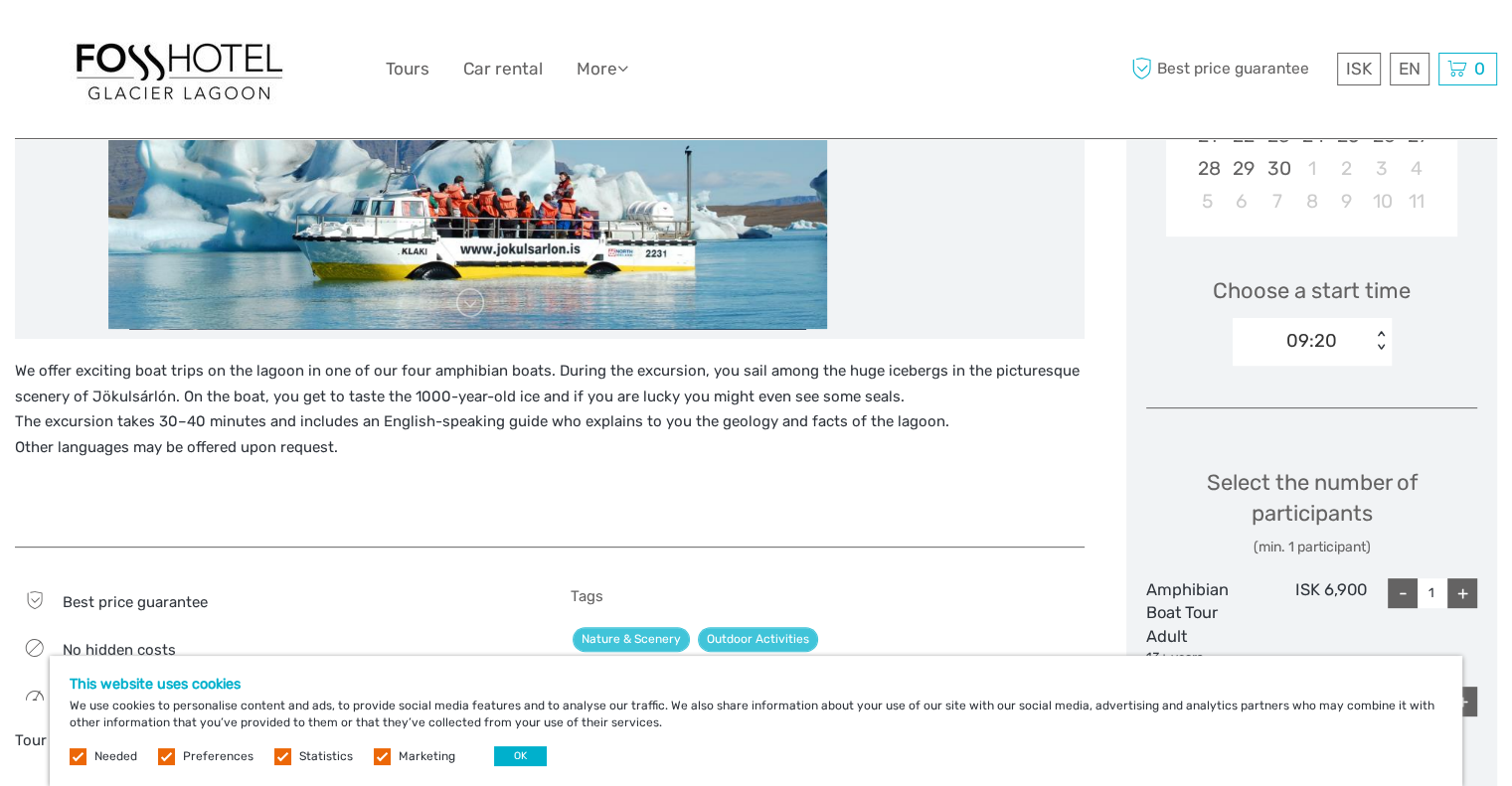 scroll, scrollTop: 596, scrollLeft: 0, axis: vertical 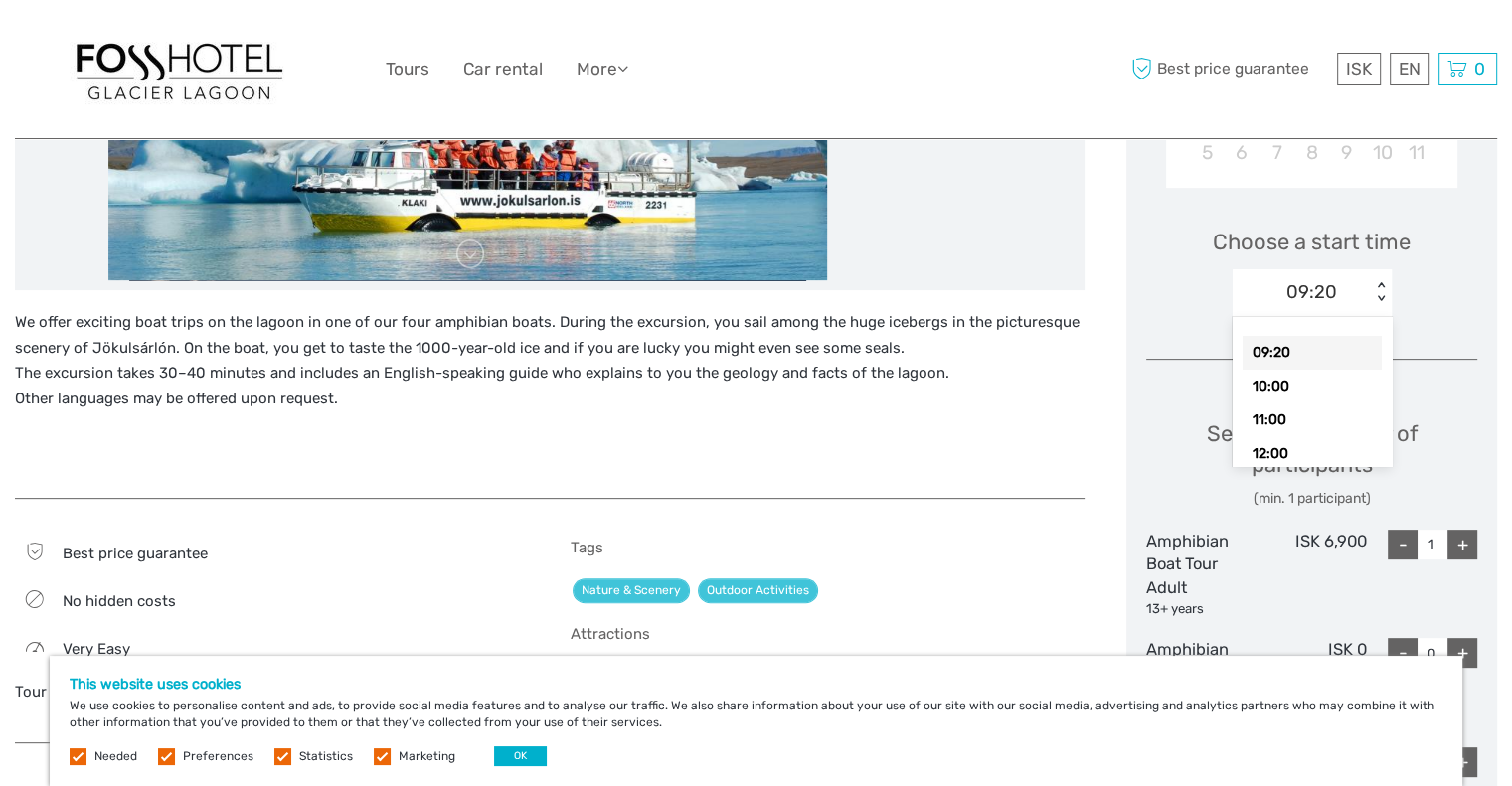 click on "< >" at bounding box center (1381, 292) 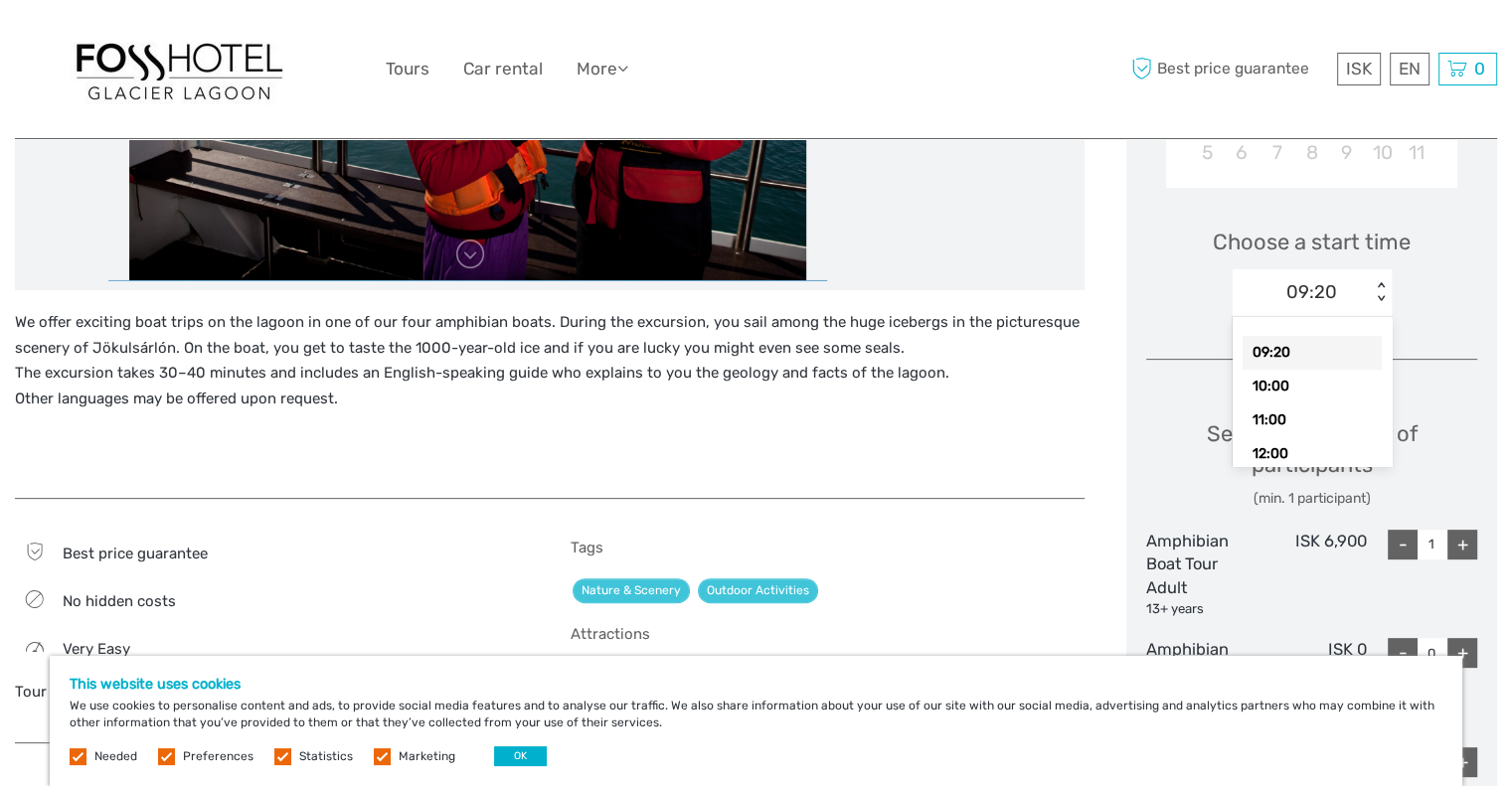 scroll, scrollTop: 159, scrollLeft: 0, axis: vertical 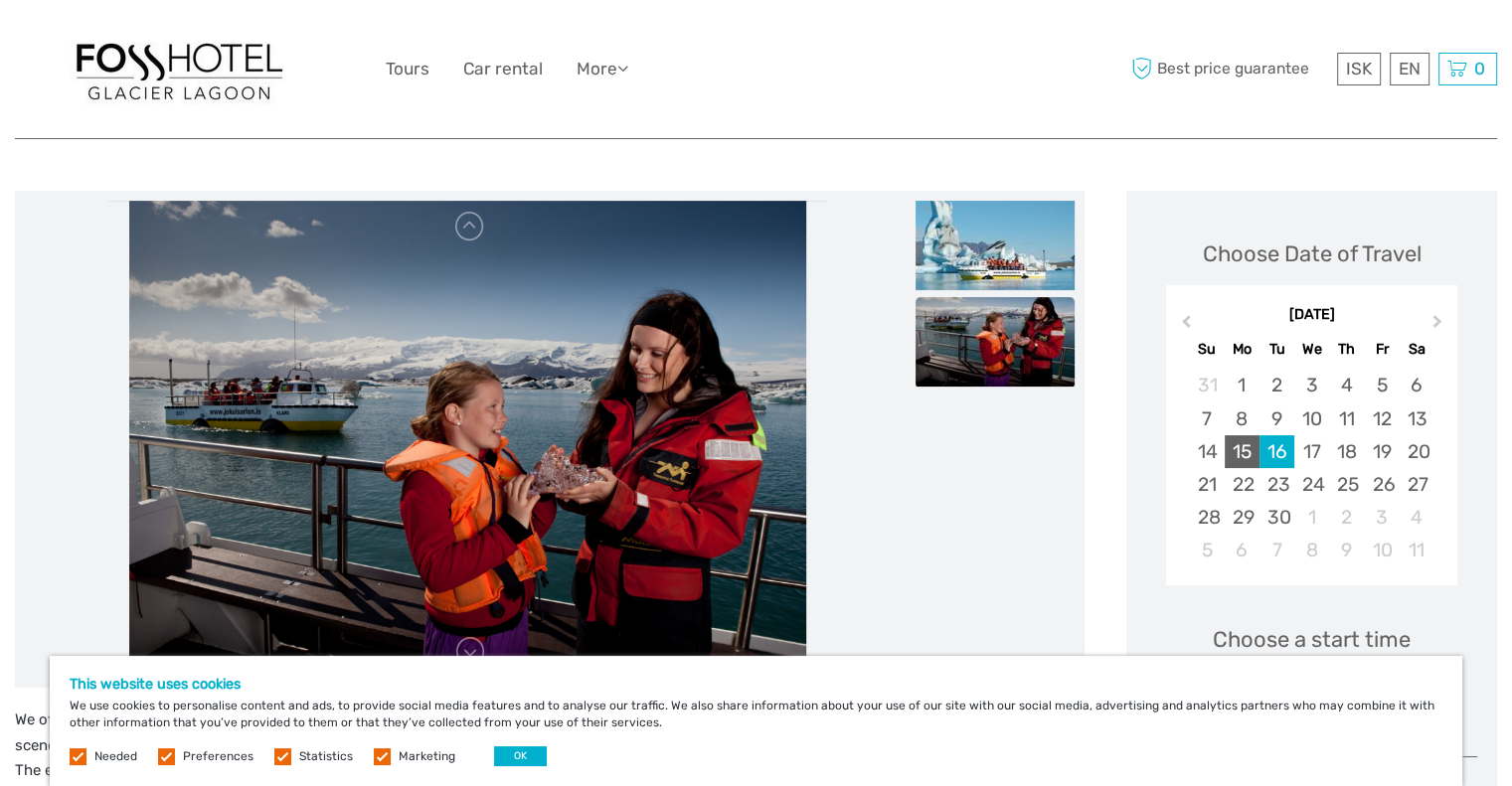 click on "15" at bounding box center (1242, 451) 